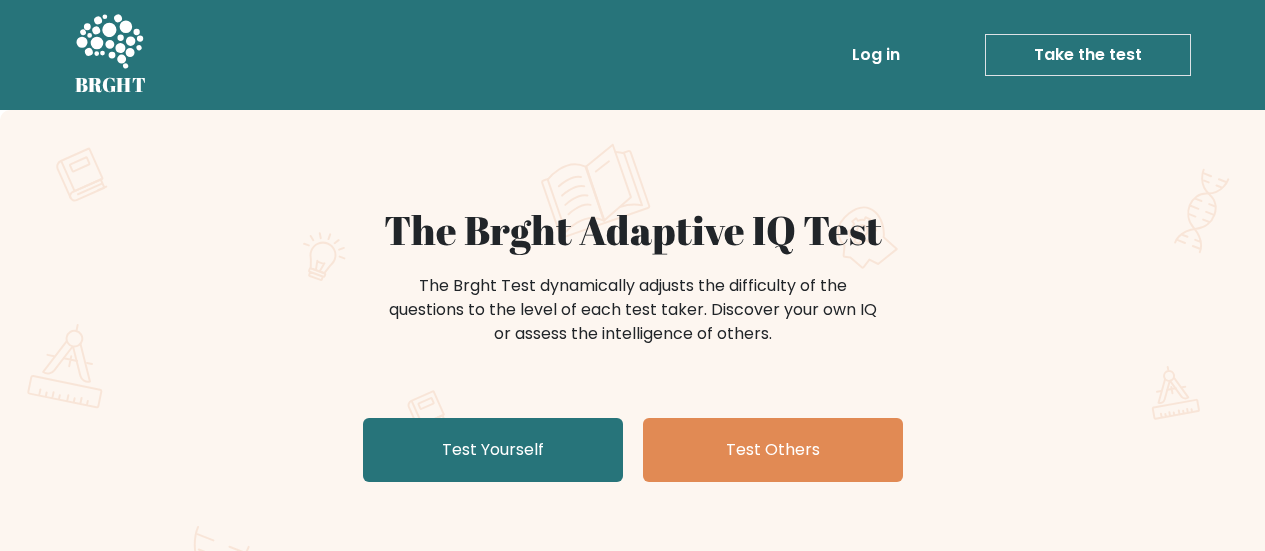 scroll, scrollTop: 0, scrollLeft: 0, axis: both 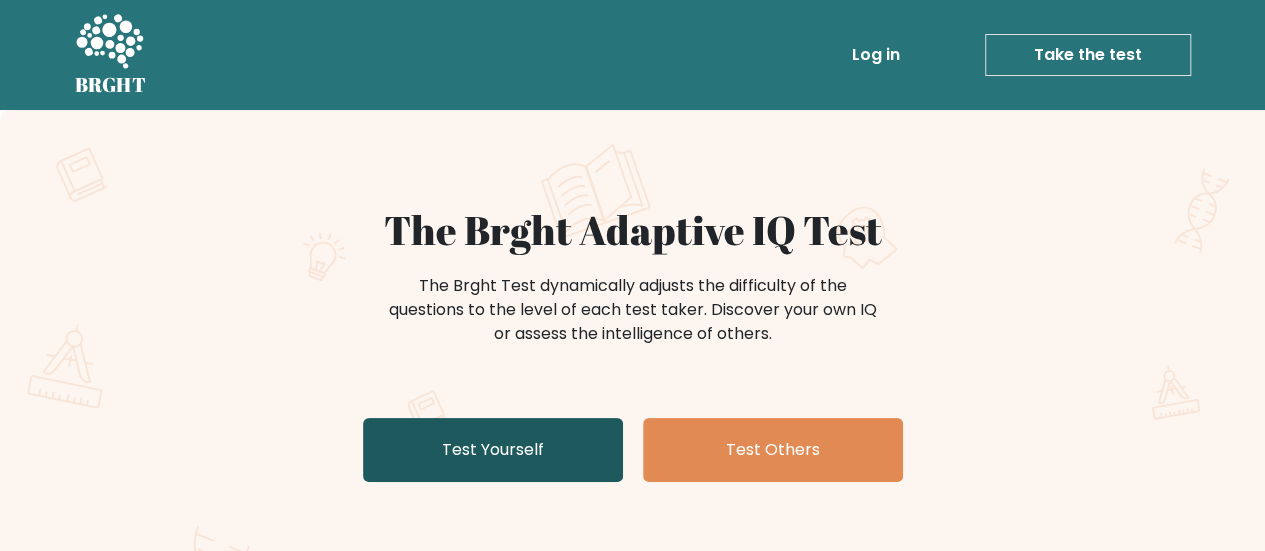 click on "Test Yourself" at bounding box center (493, 450) 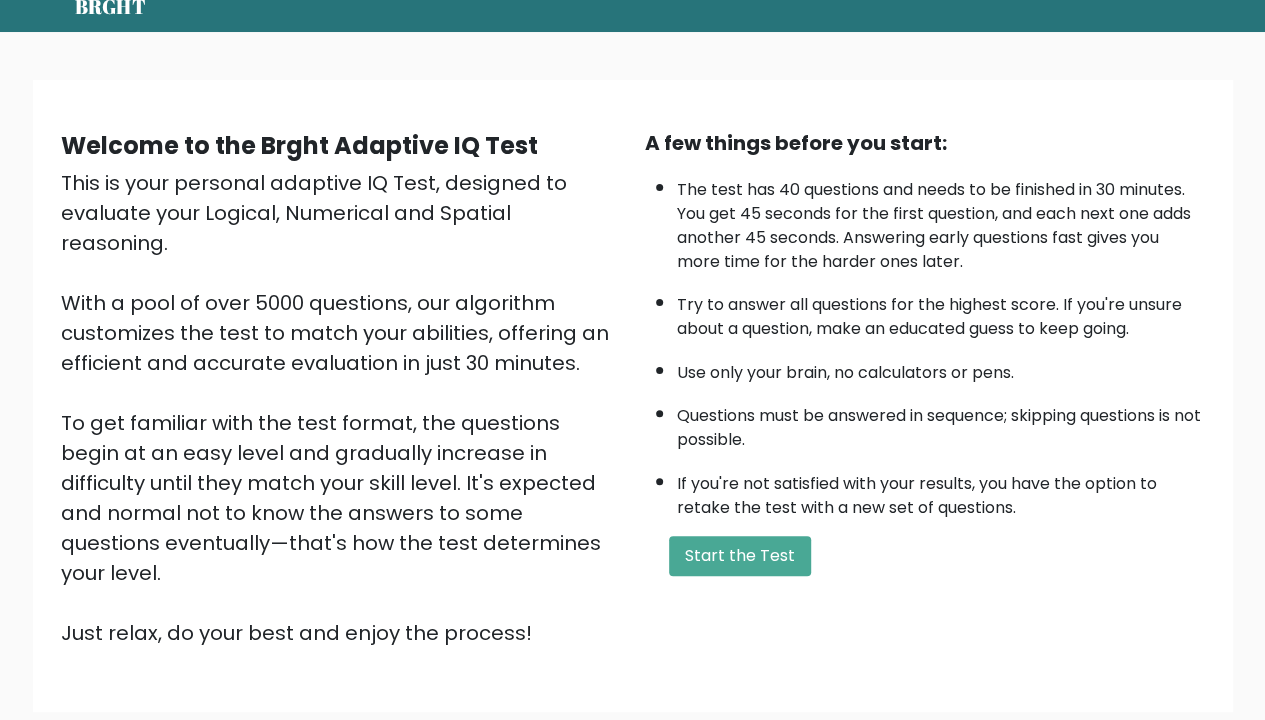 scroll, scrollTop: 74, scrollLeft: 0, axis: vertical 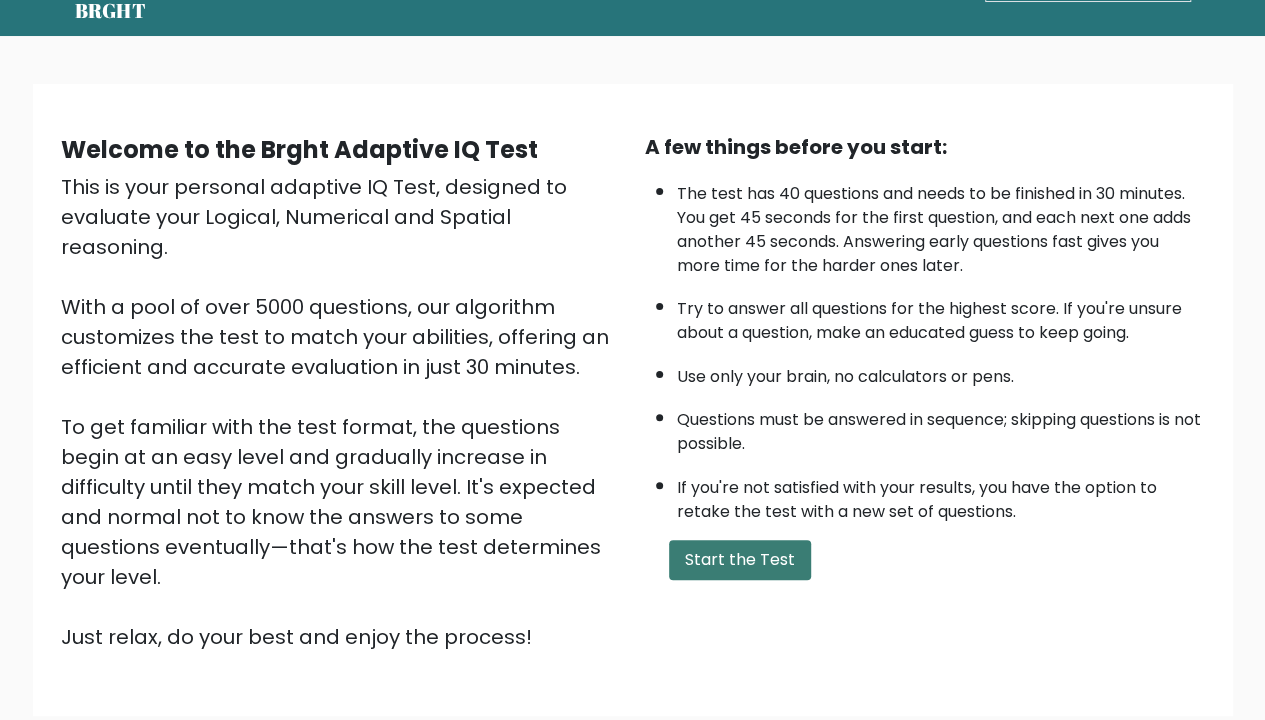 click on "Start the Test" at bounding box center [740, 560] 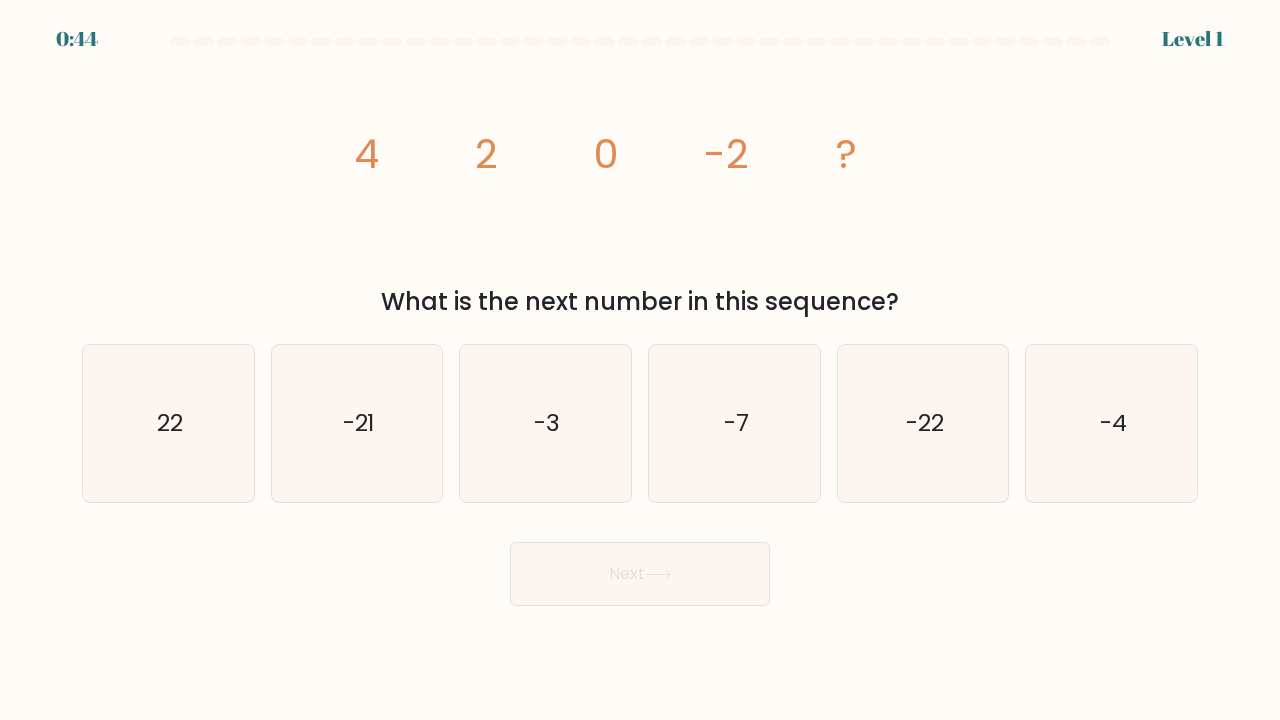 scroll, scrollTop: 0, scrollLeft: 0, axis: both 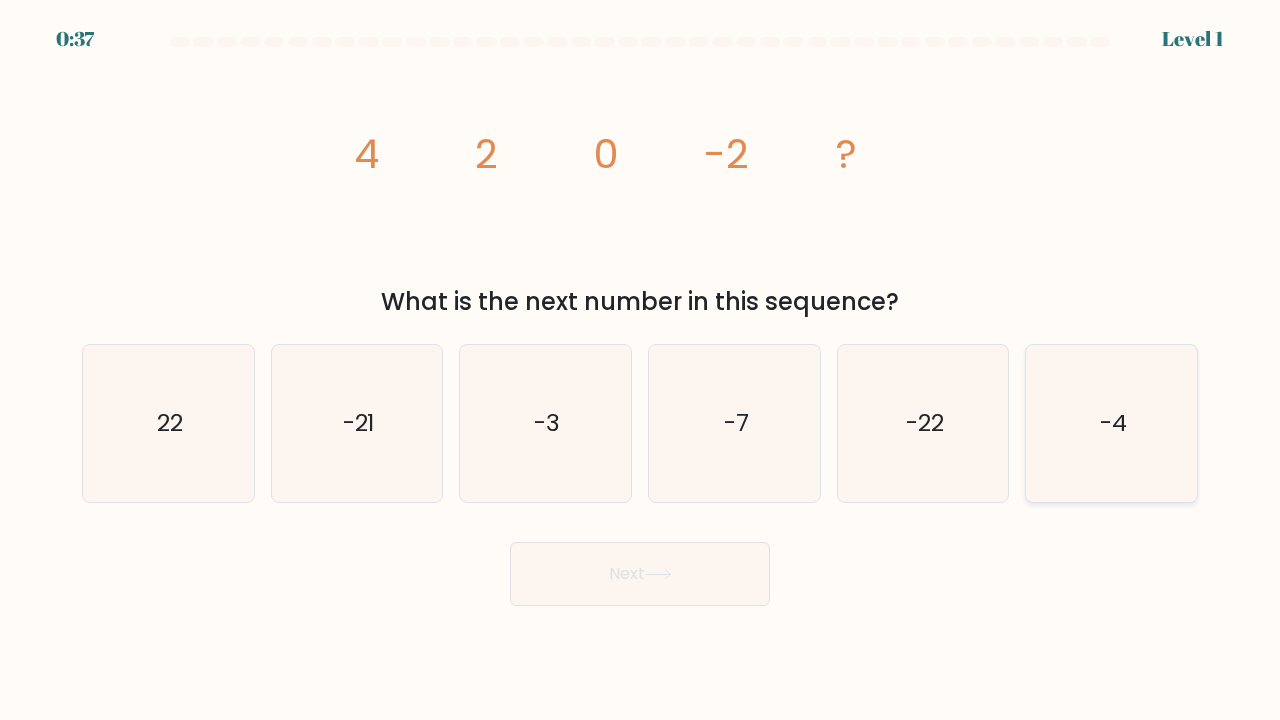 click on "-4" 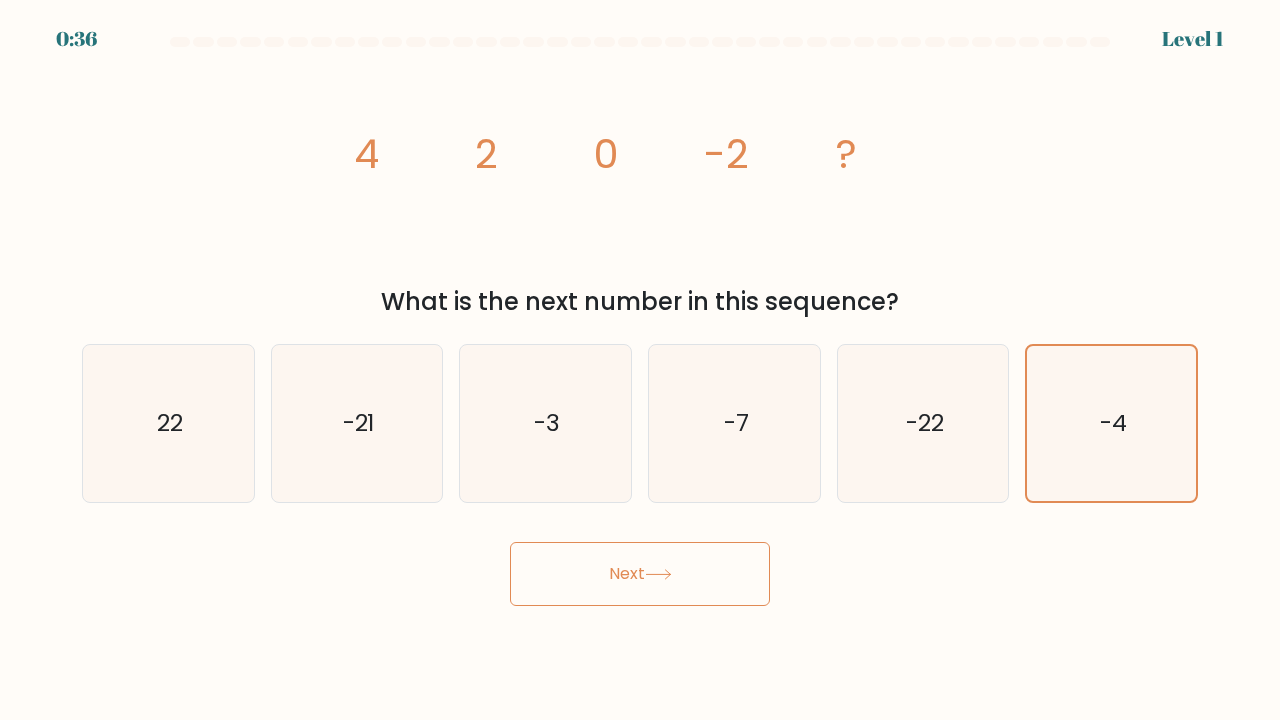 click 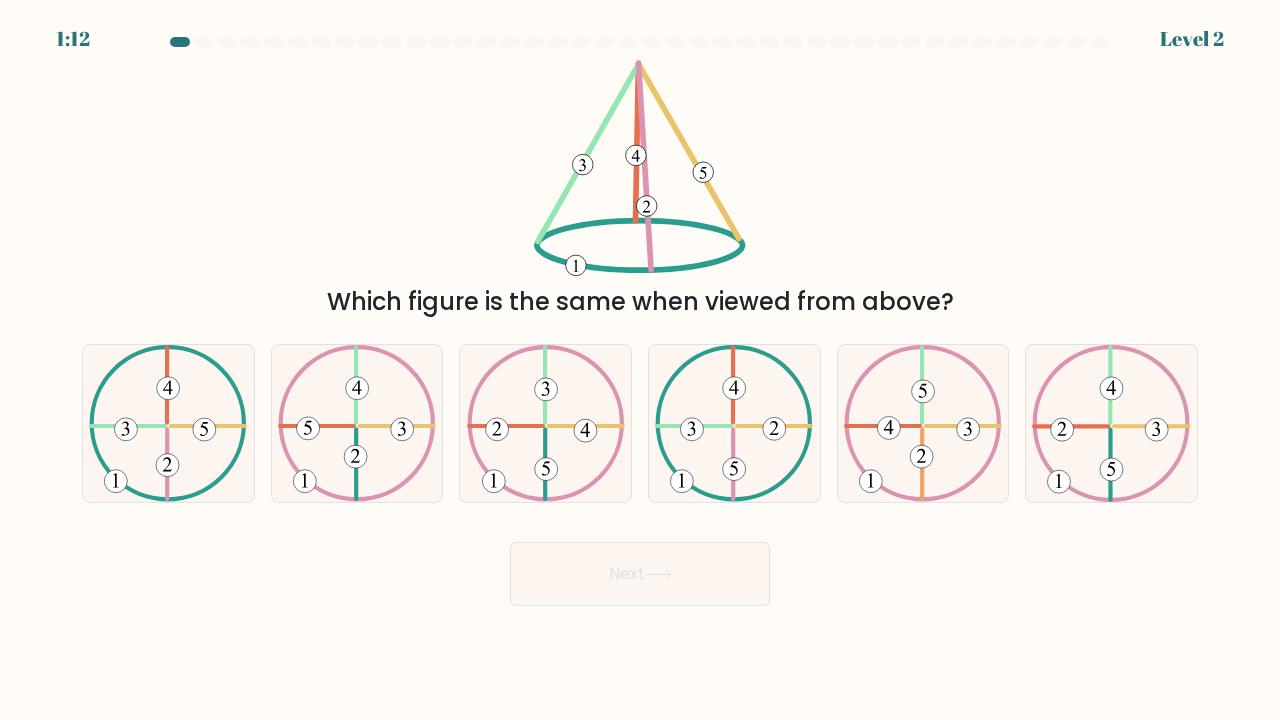 click on "Which figure is the same when viewed from above?" at bounding box center [640, 190] 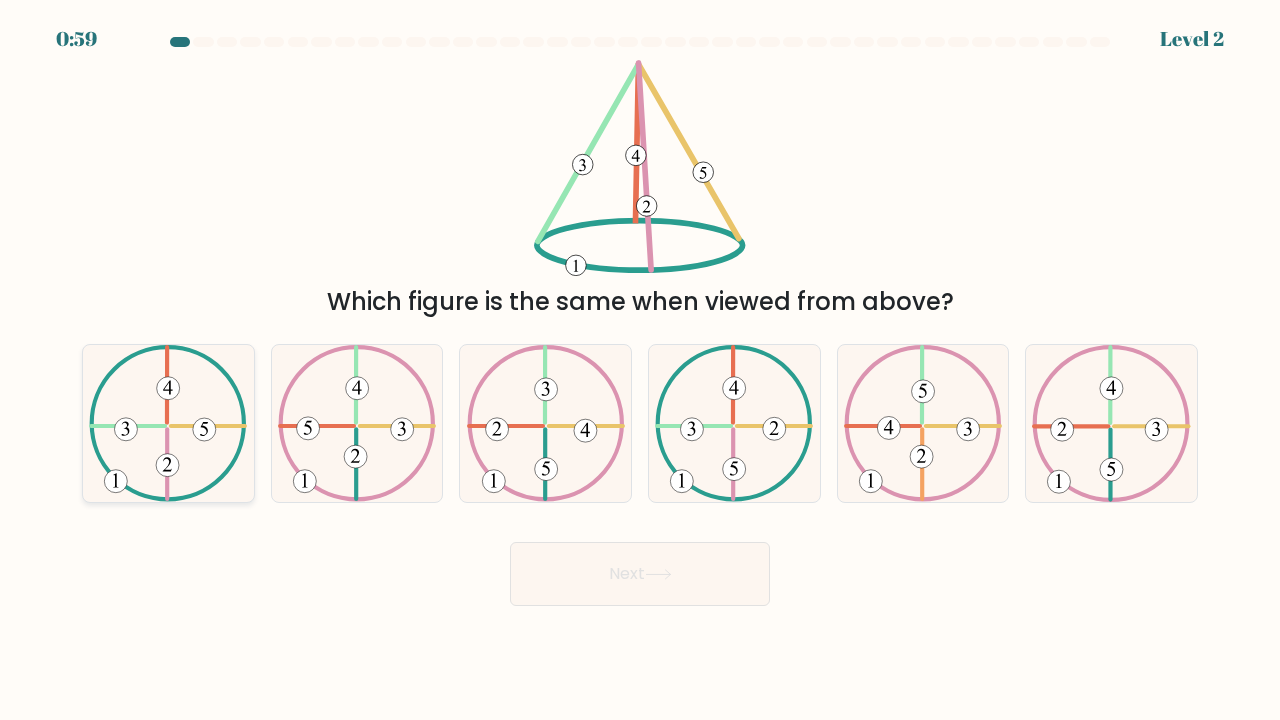 click 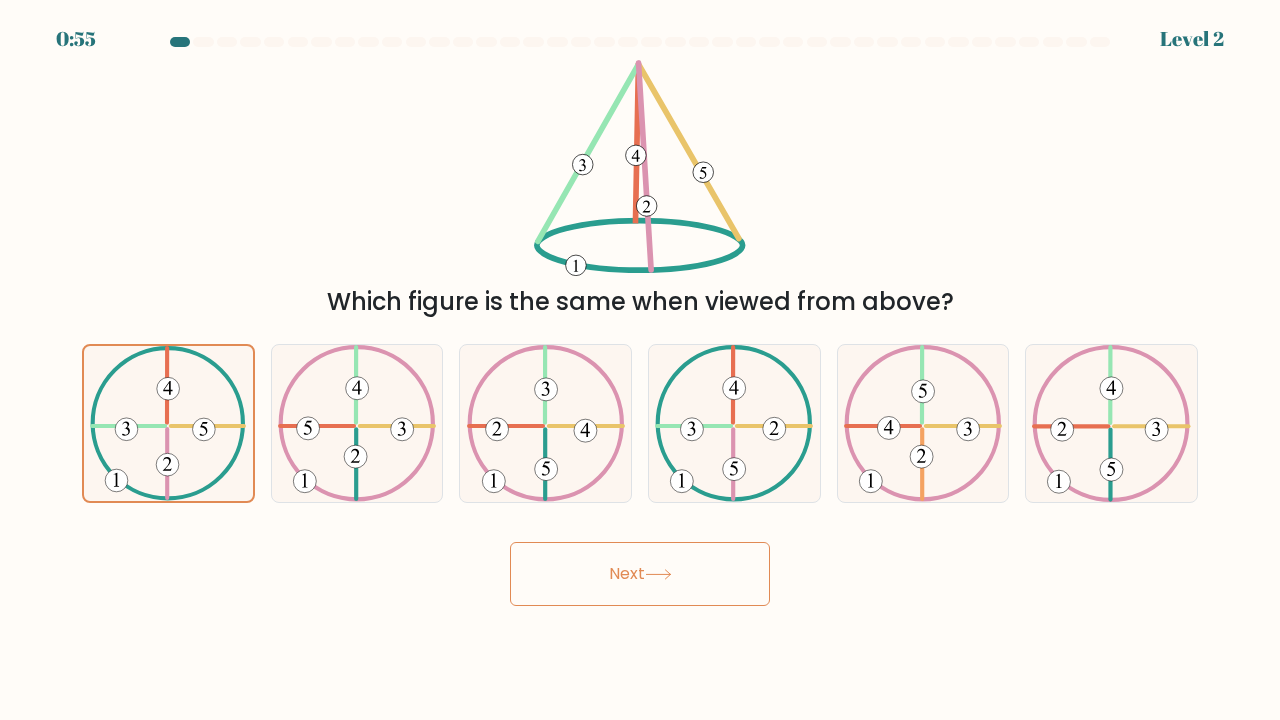 click on "Next" at bounding box center (640, 574) 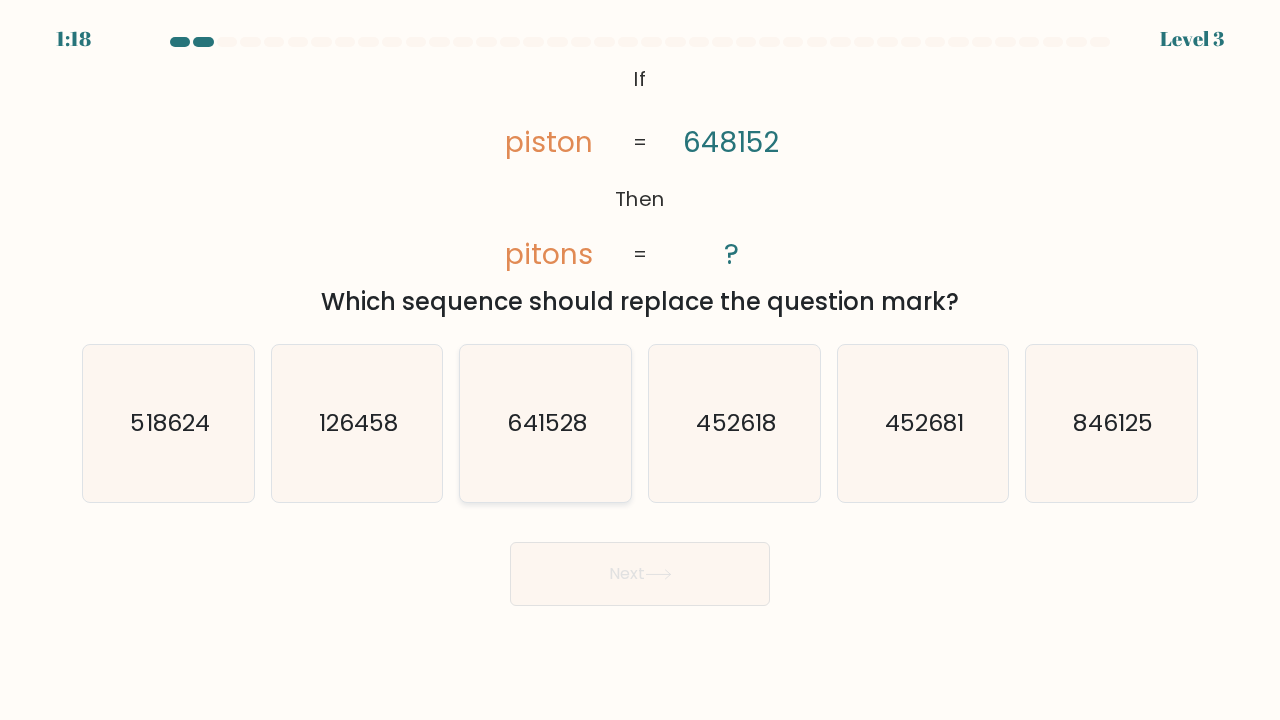 click on "641528" 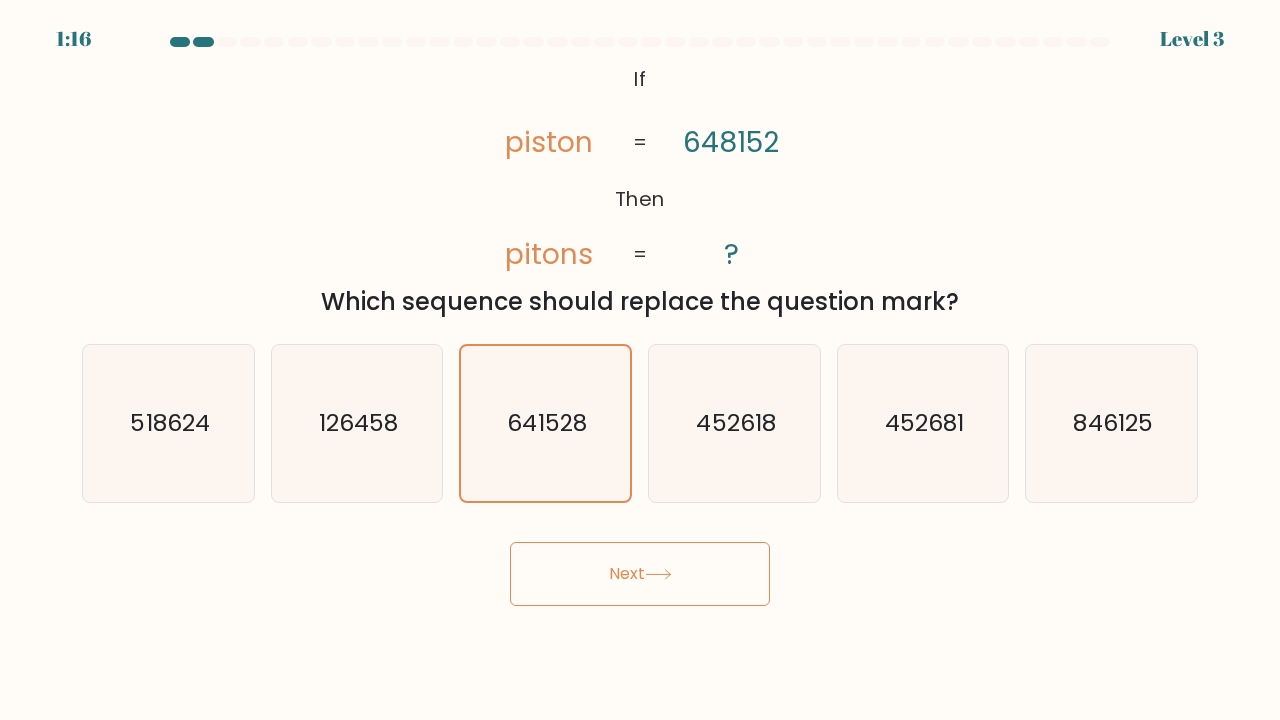 click on "Next" at bounding box center (640, 574) 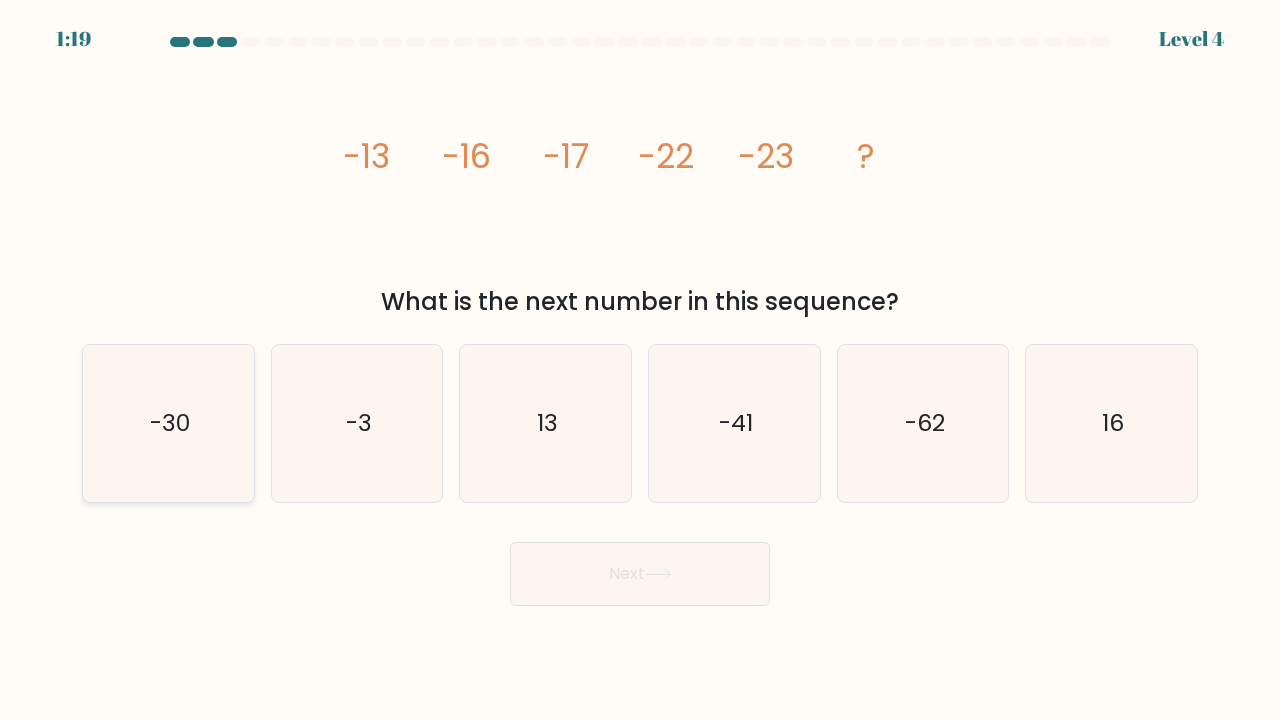 click on "-30" 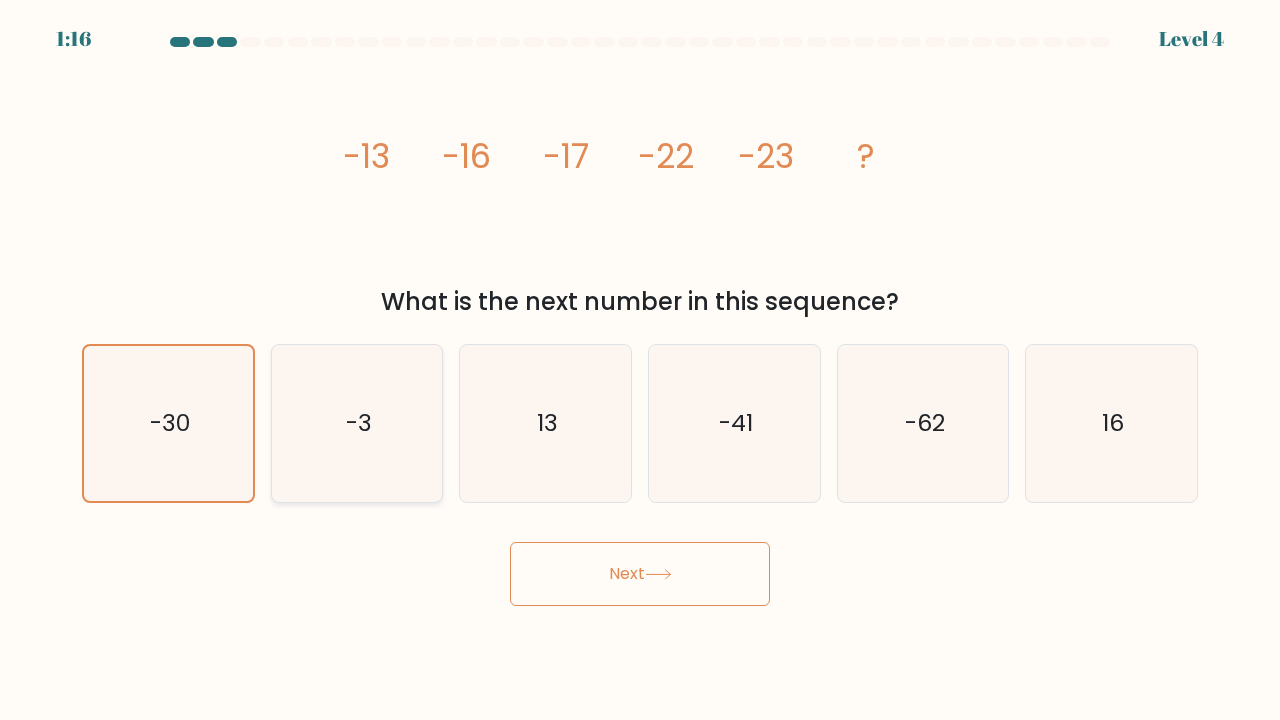 click on "-3" 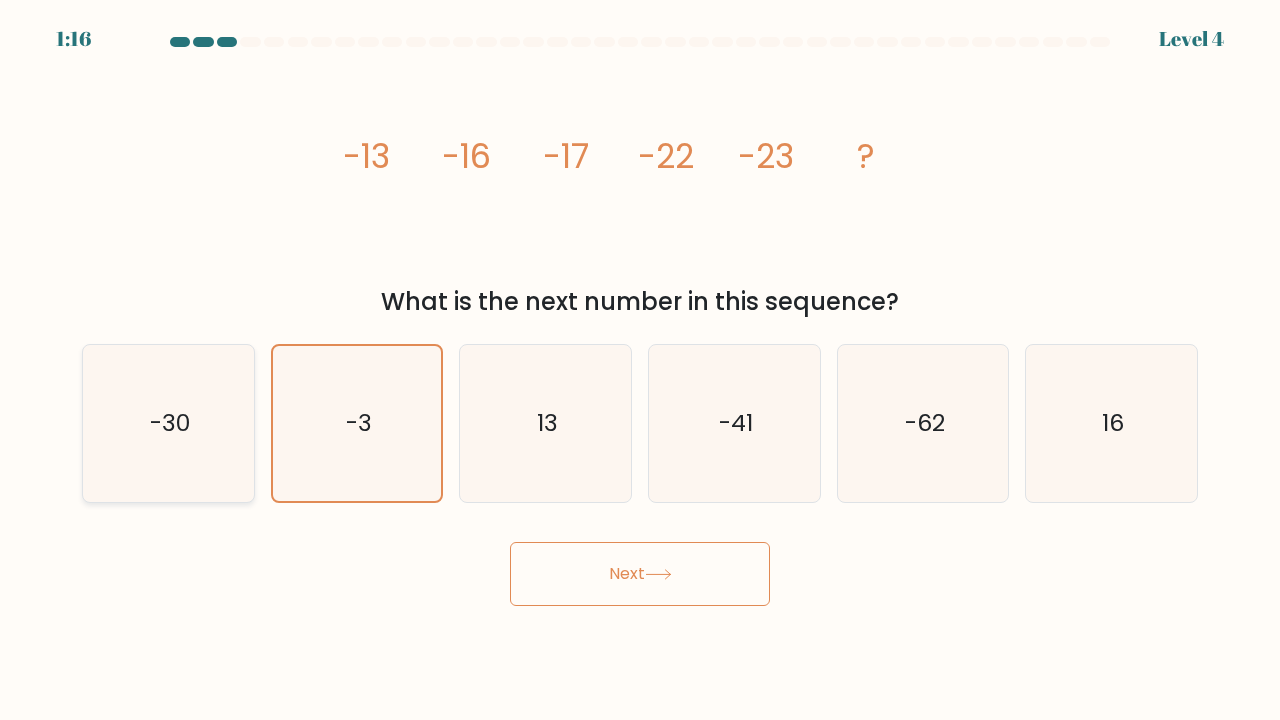 click on "-30" 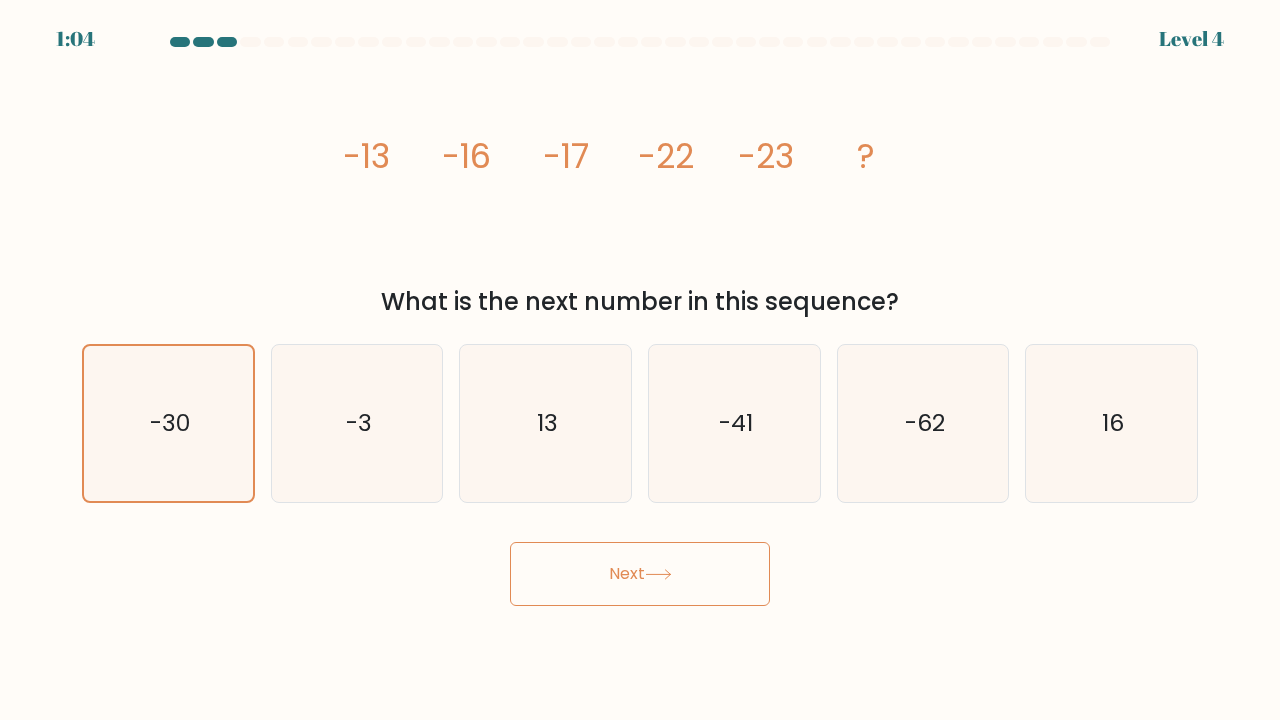 click on "Next" at bounding box center [640, 574] 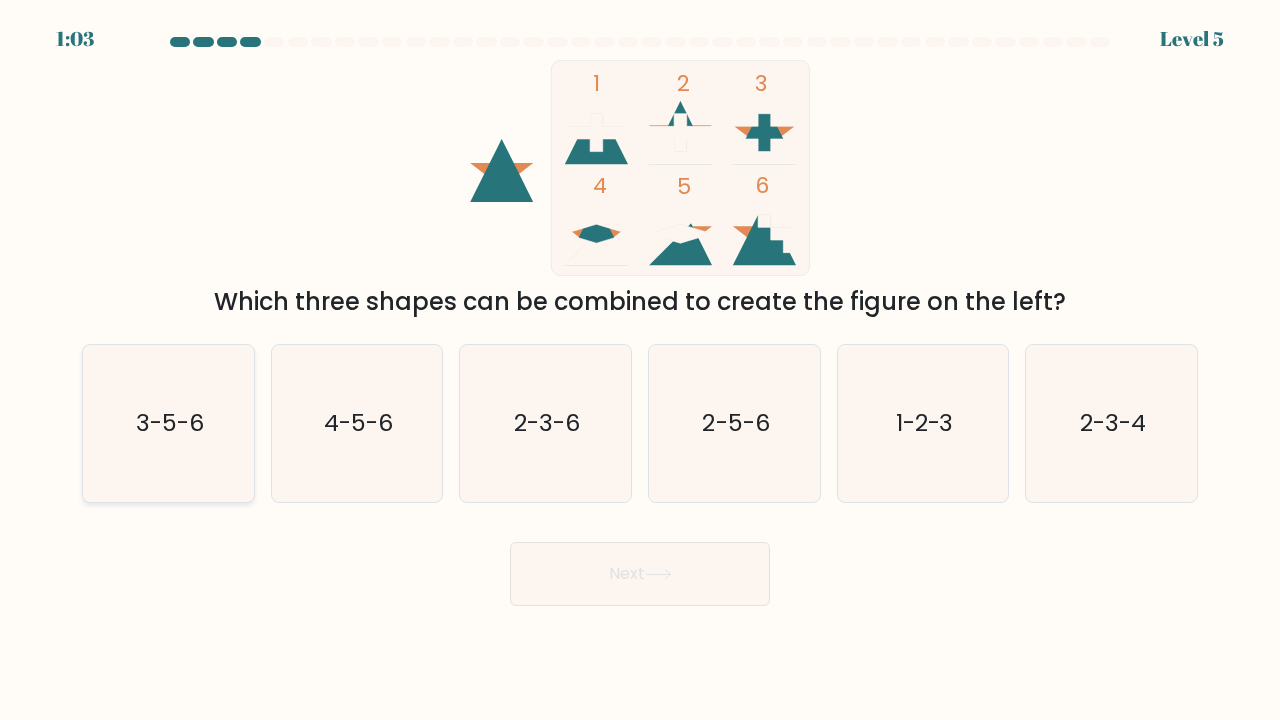click on "3-5-6" 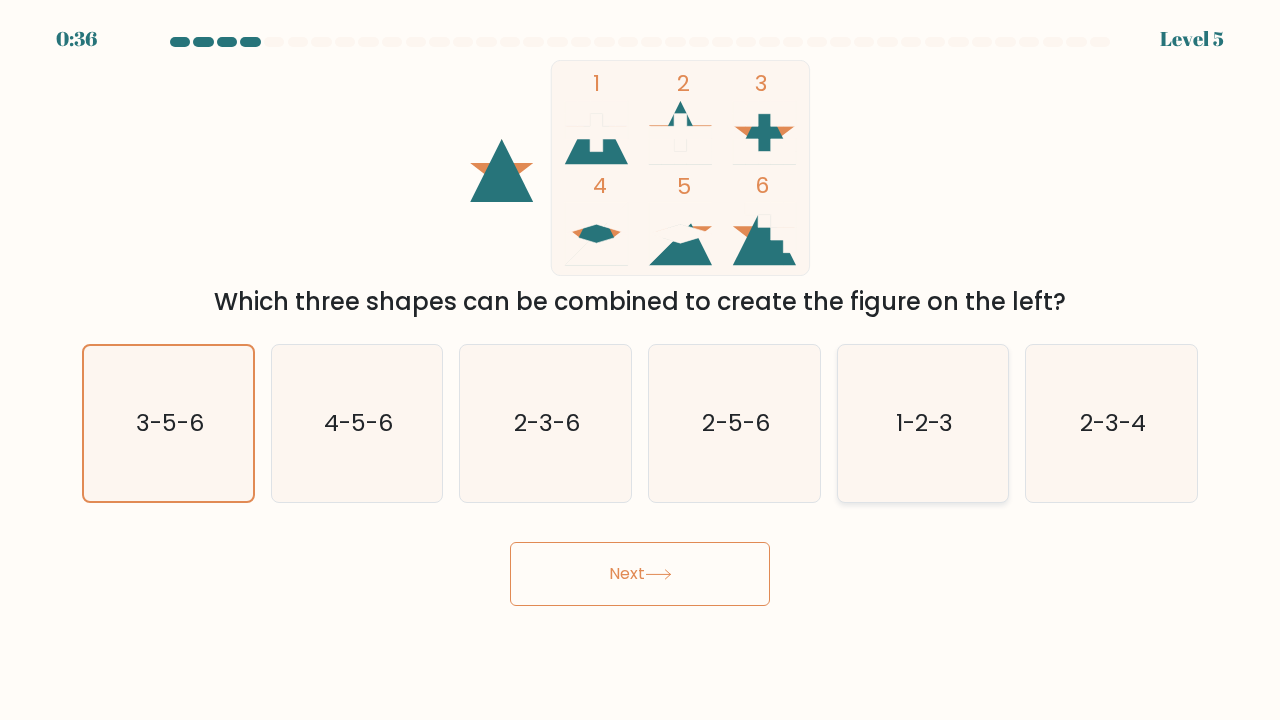 click on "1-2-3" 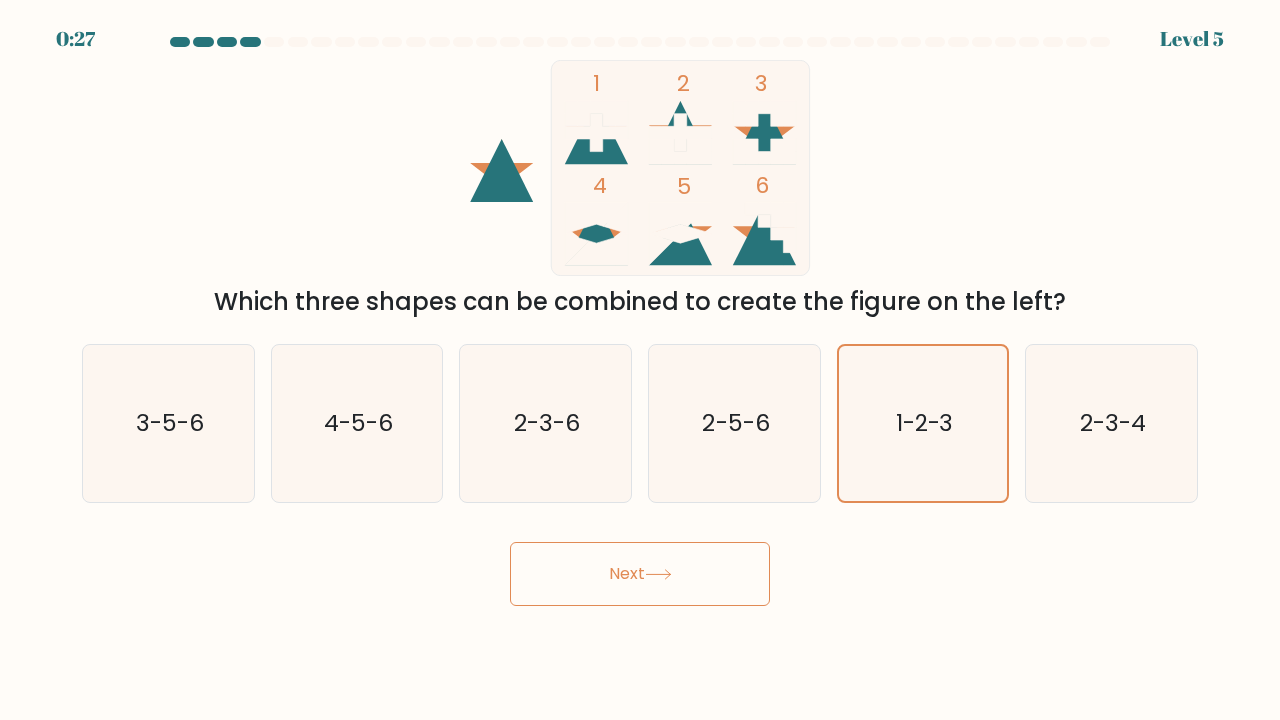 click on "Next" at bounding box center (640, 574) 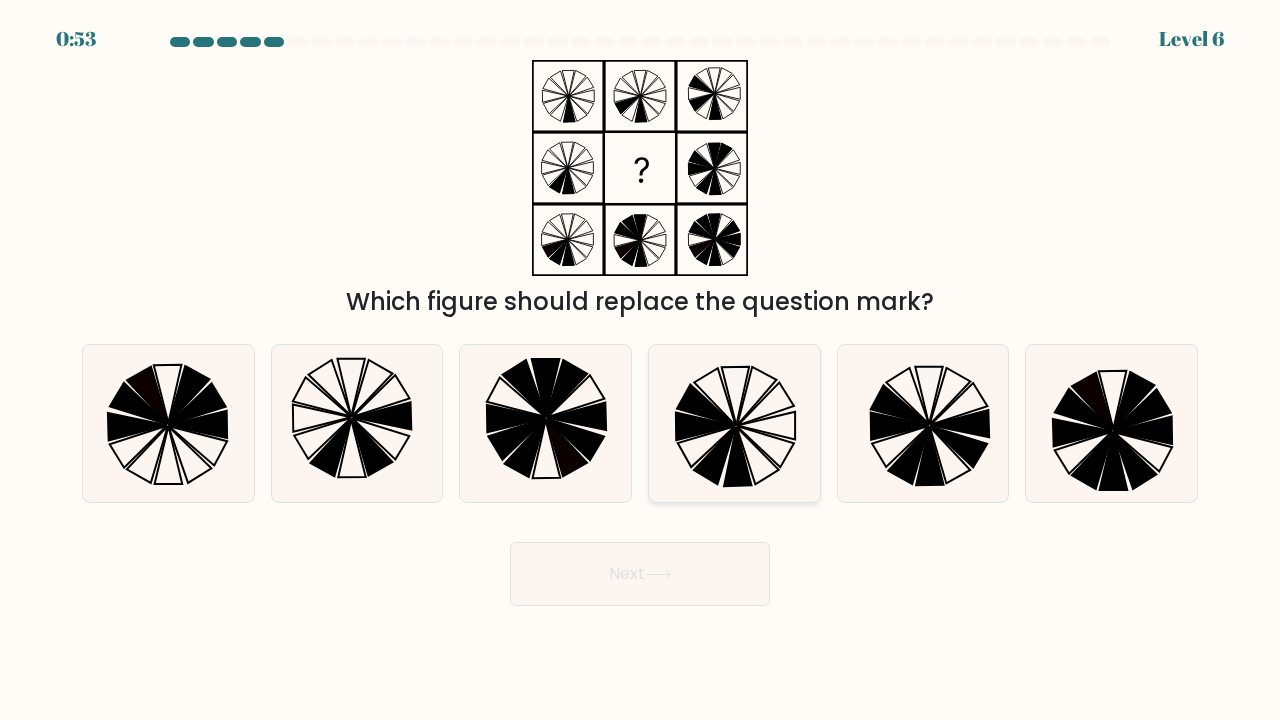 click 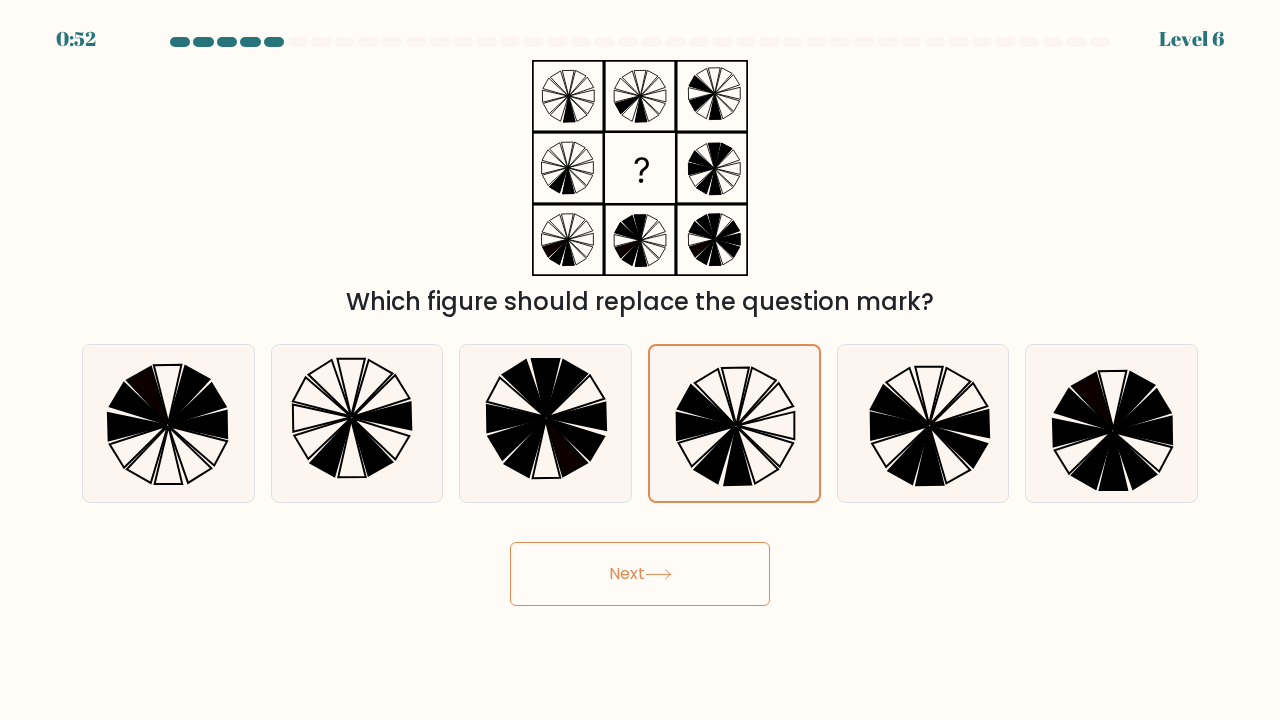 click on "Next" at bounding box center (640, 574) 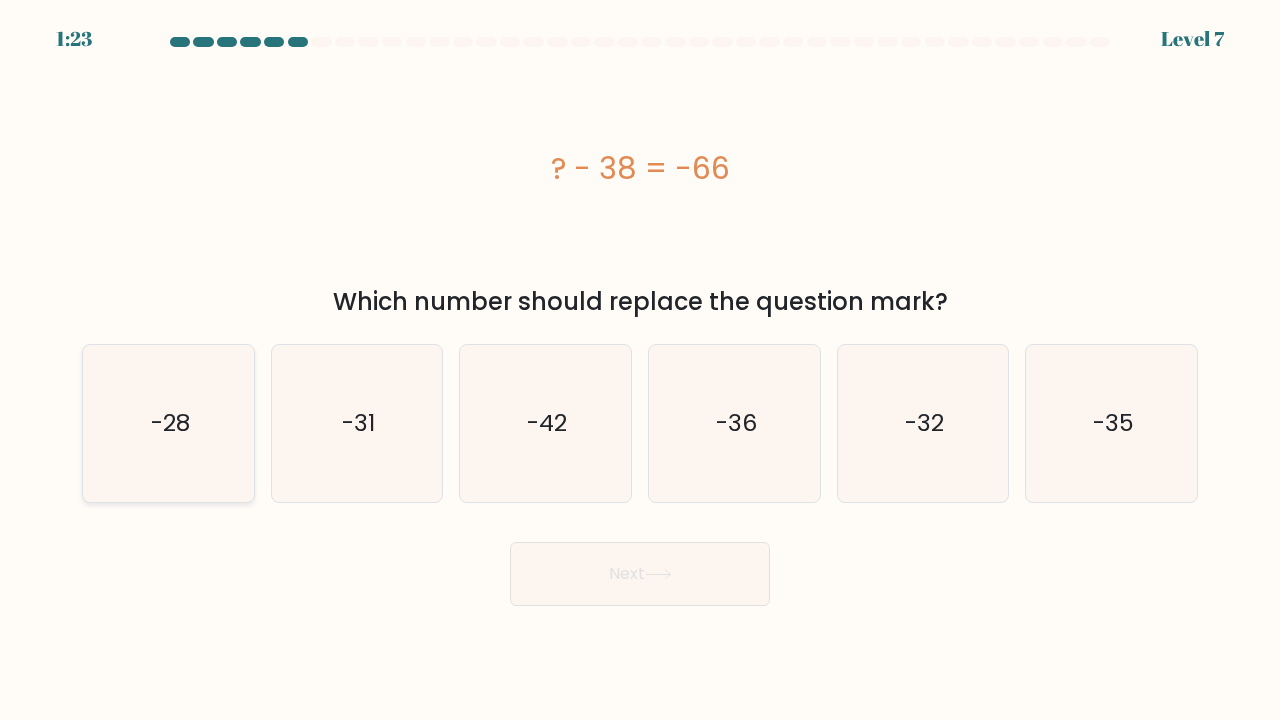 click on "-28" 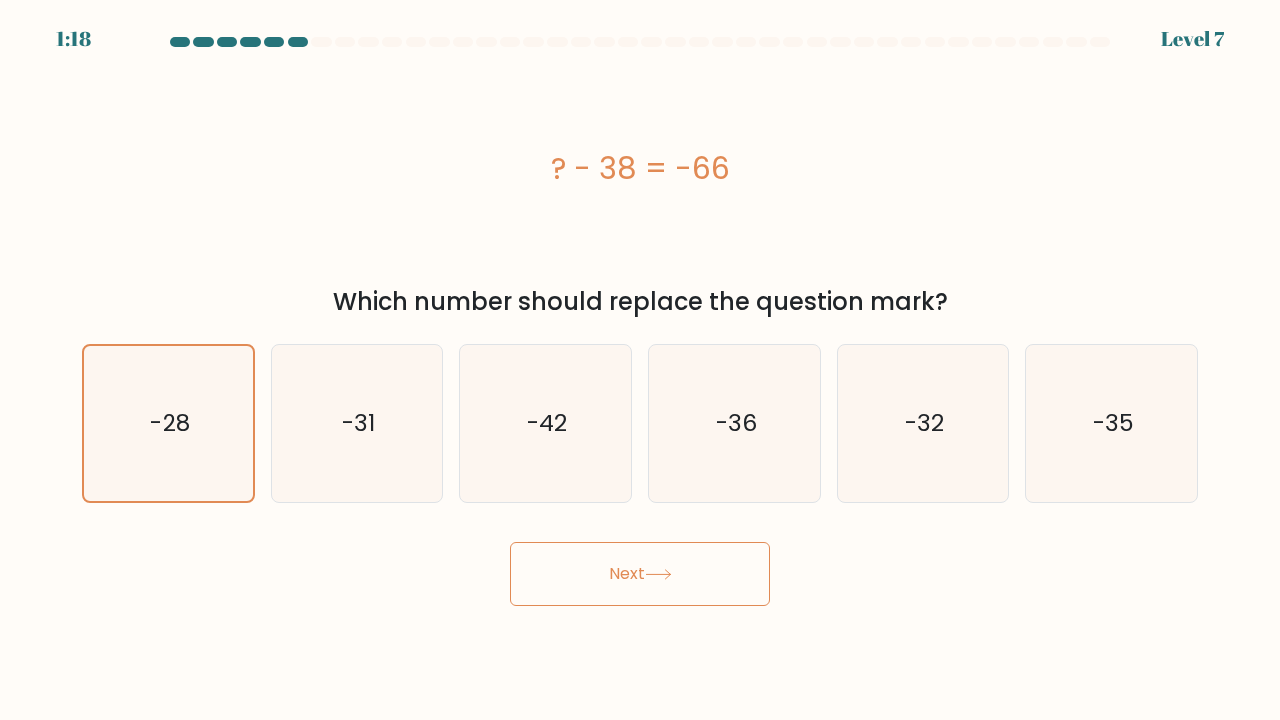 click 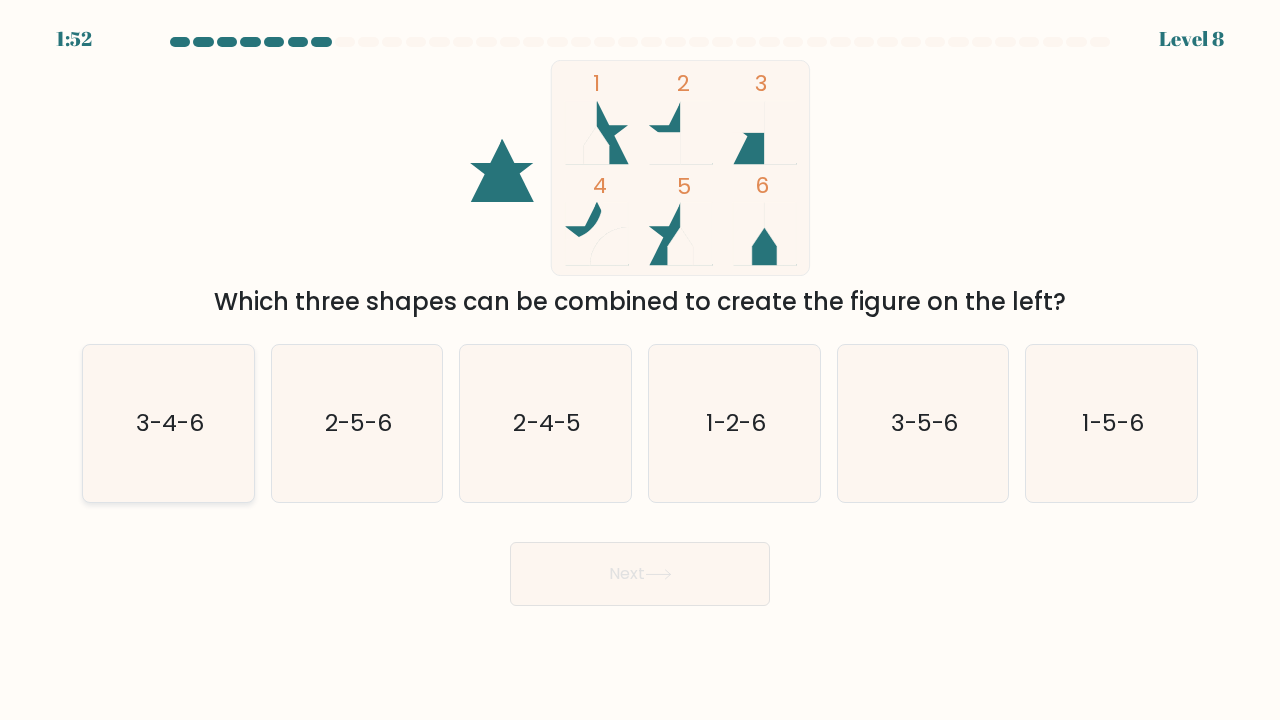 click on "3-4-6" 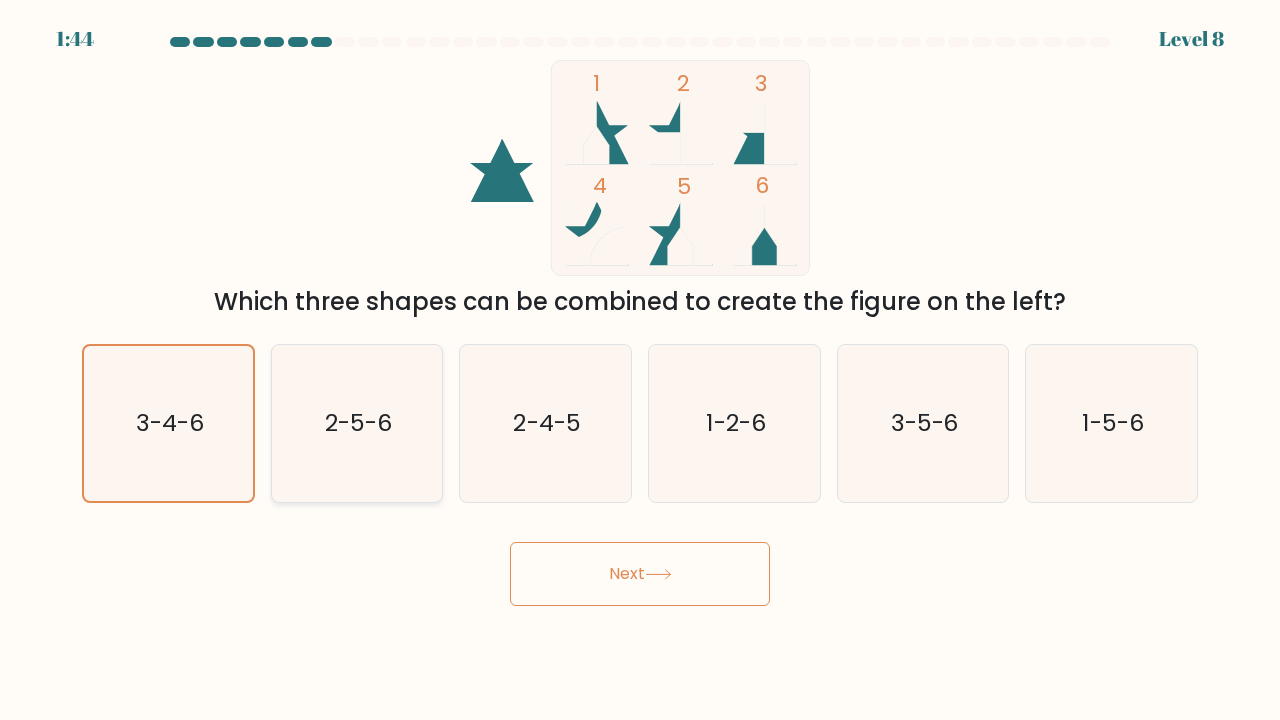 click on "2-5-6" 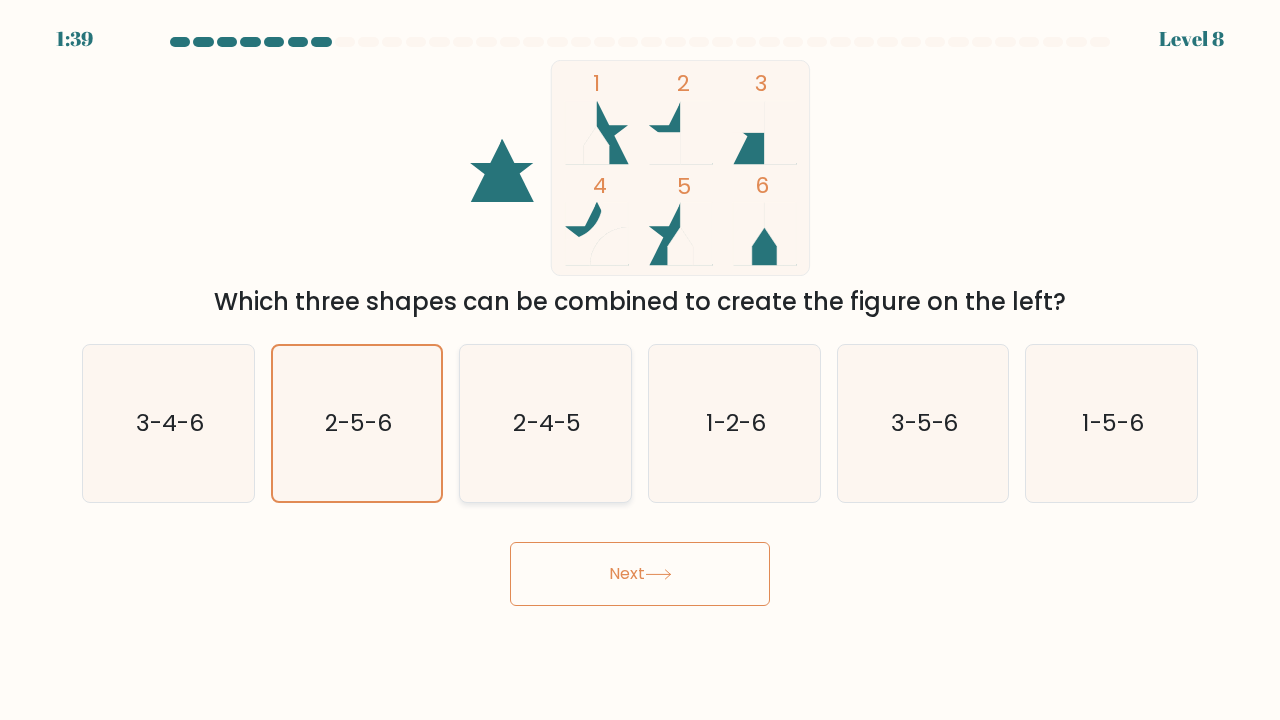 click on "2-4-5" 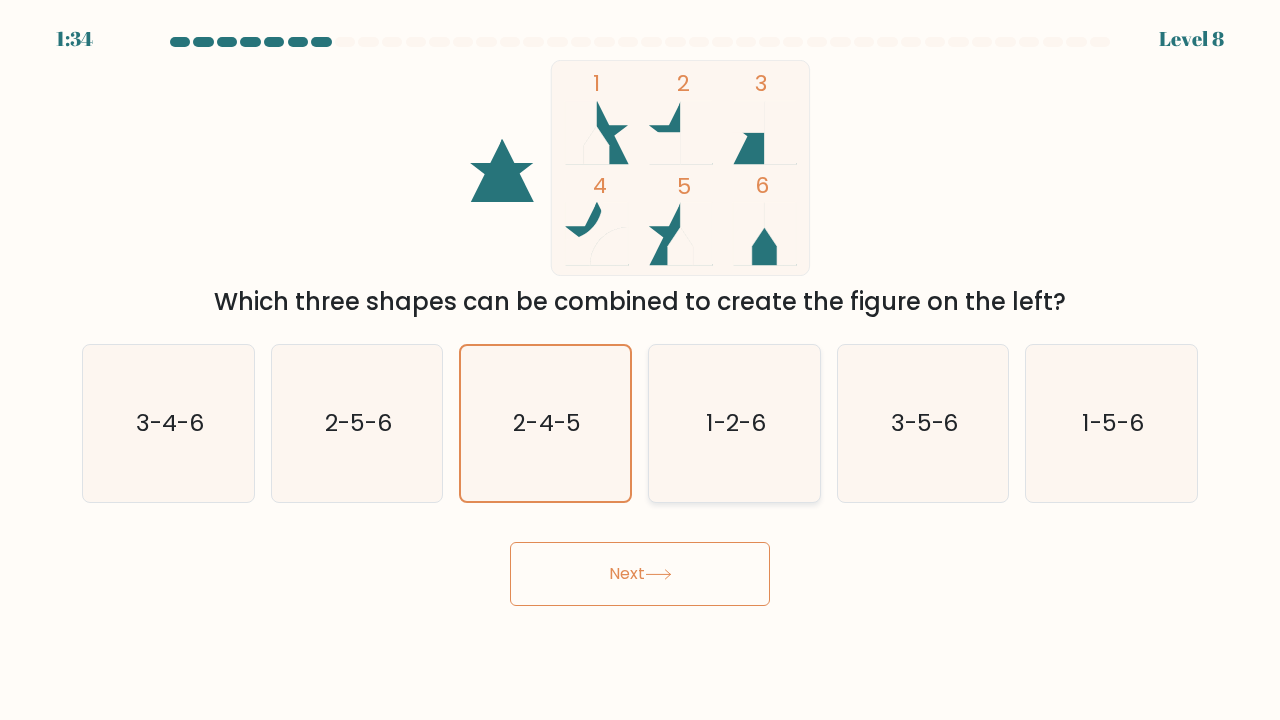 click on "1-2-6" 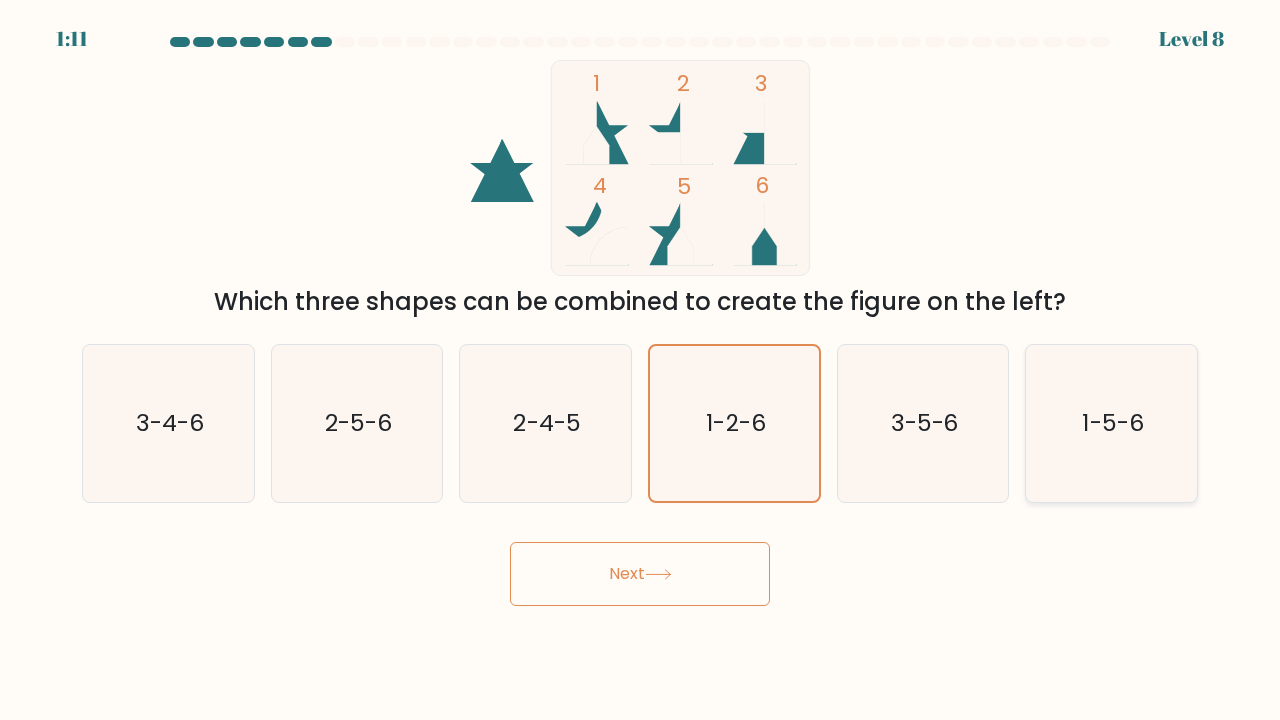 click on "1-5-6" 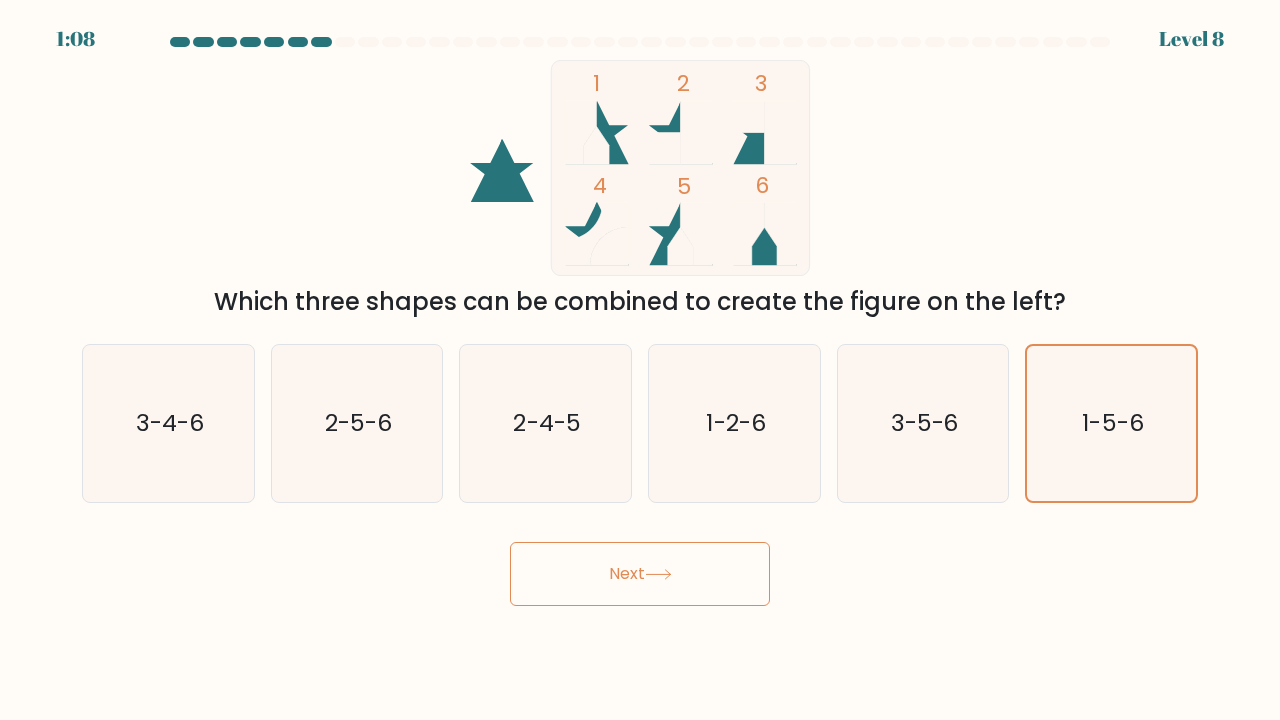 click on "Next" at bounding box center [640, 574] 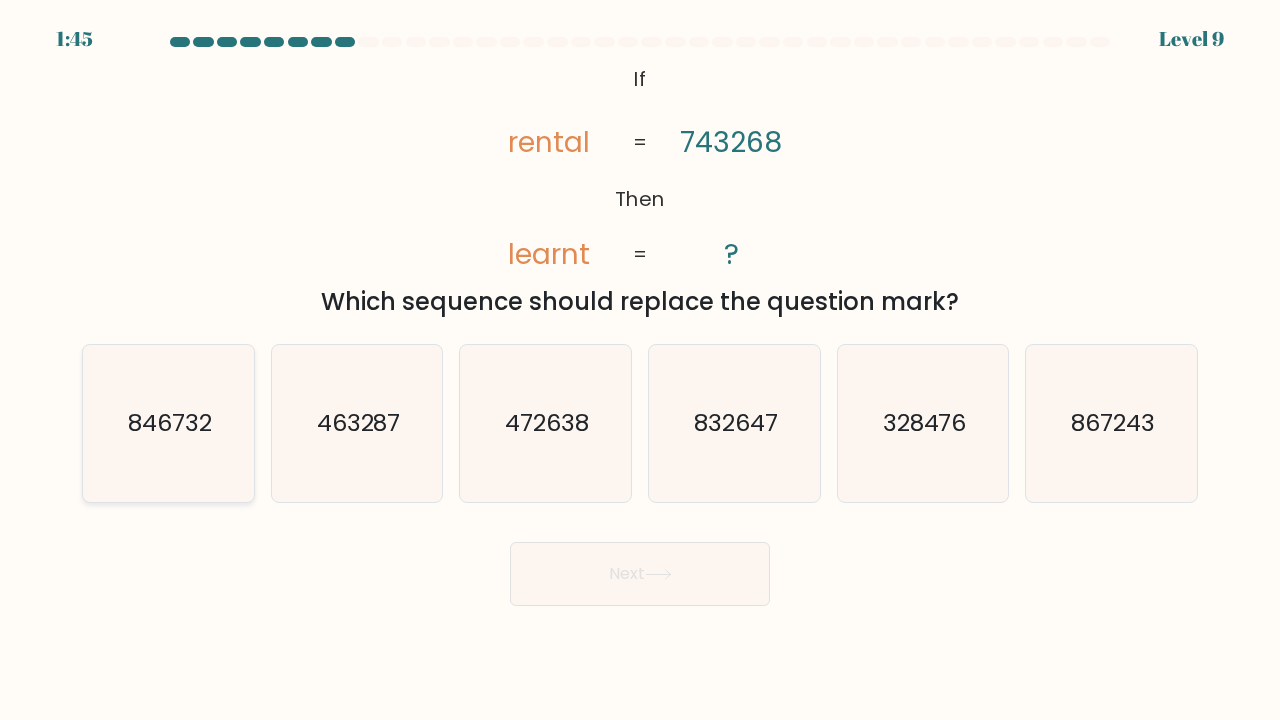 click on "846732" 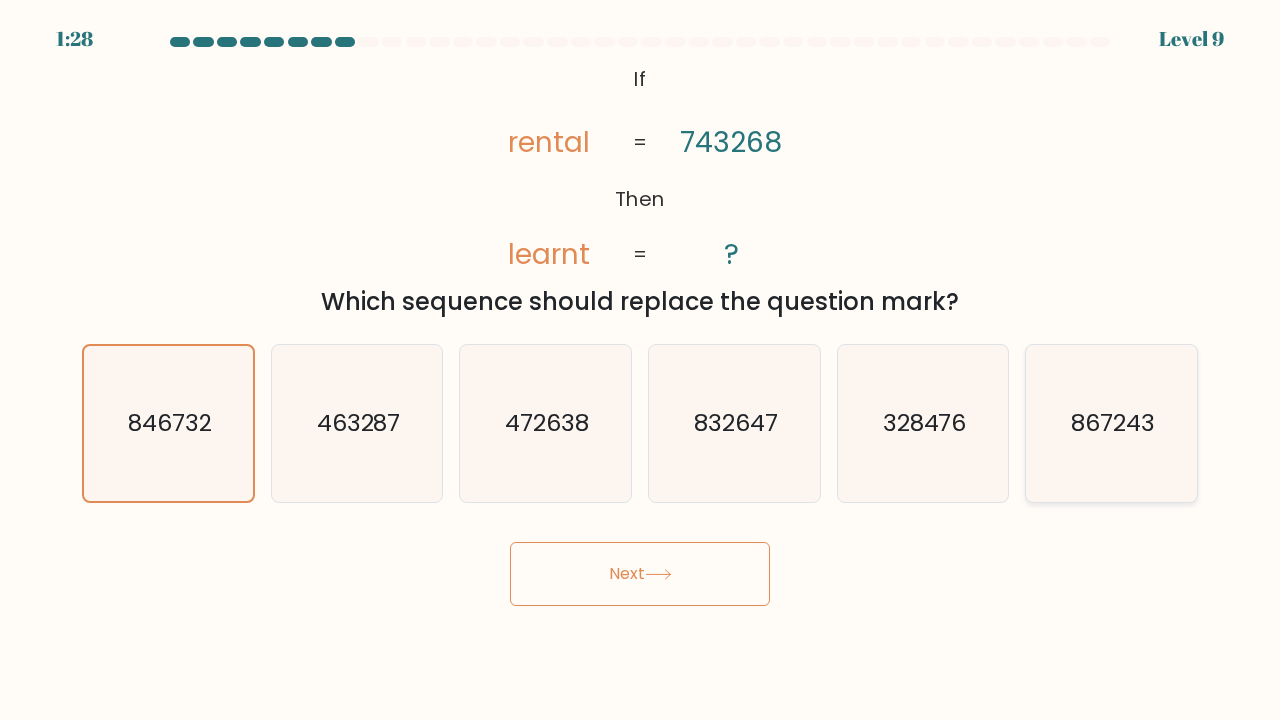 click on "867243" 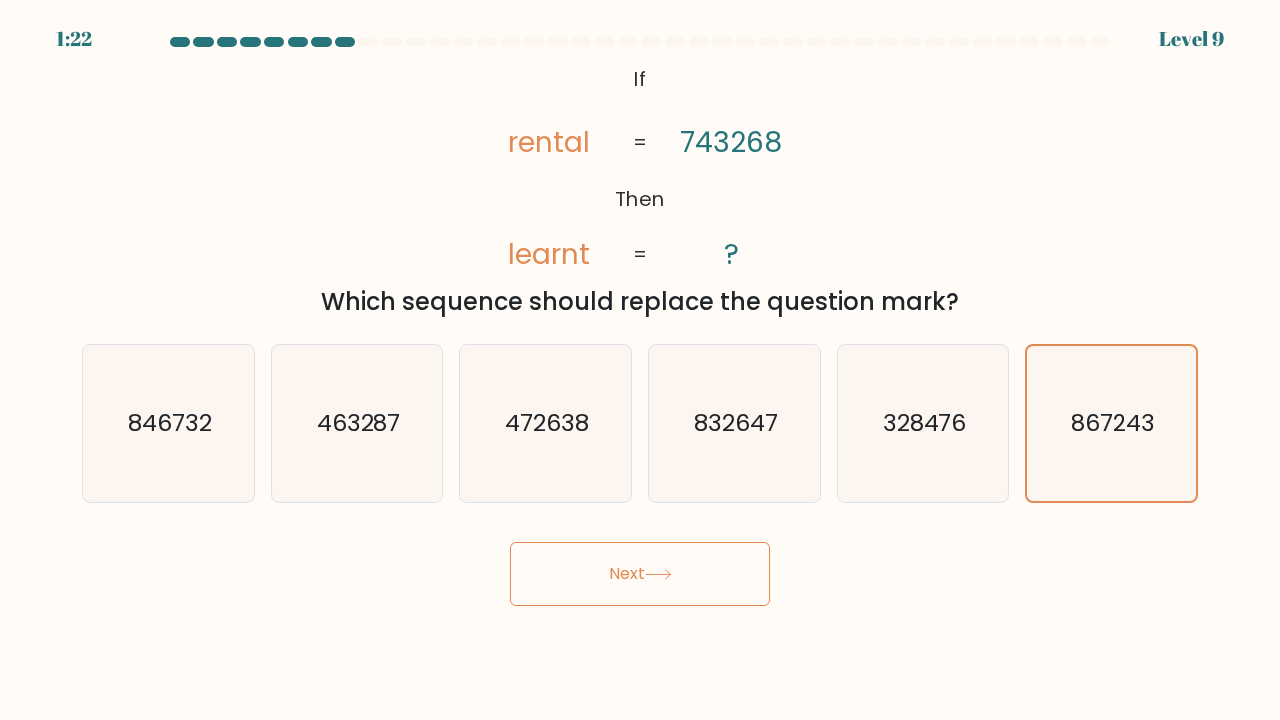 click on "@import url('https://fonts.googleapis.com/css?family=Abril+Fatface:400,100,100italic,300,300italic,400italic,500,500italic,700,700italic,900,900italic');           If       Then       rental       learnt       743268       ?       =       =" 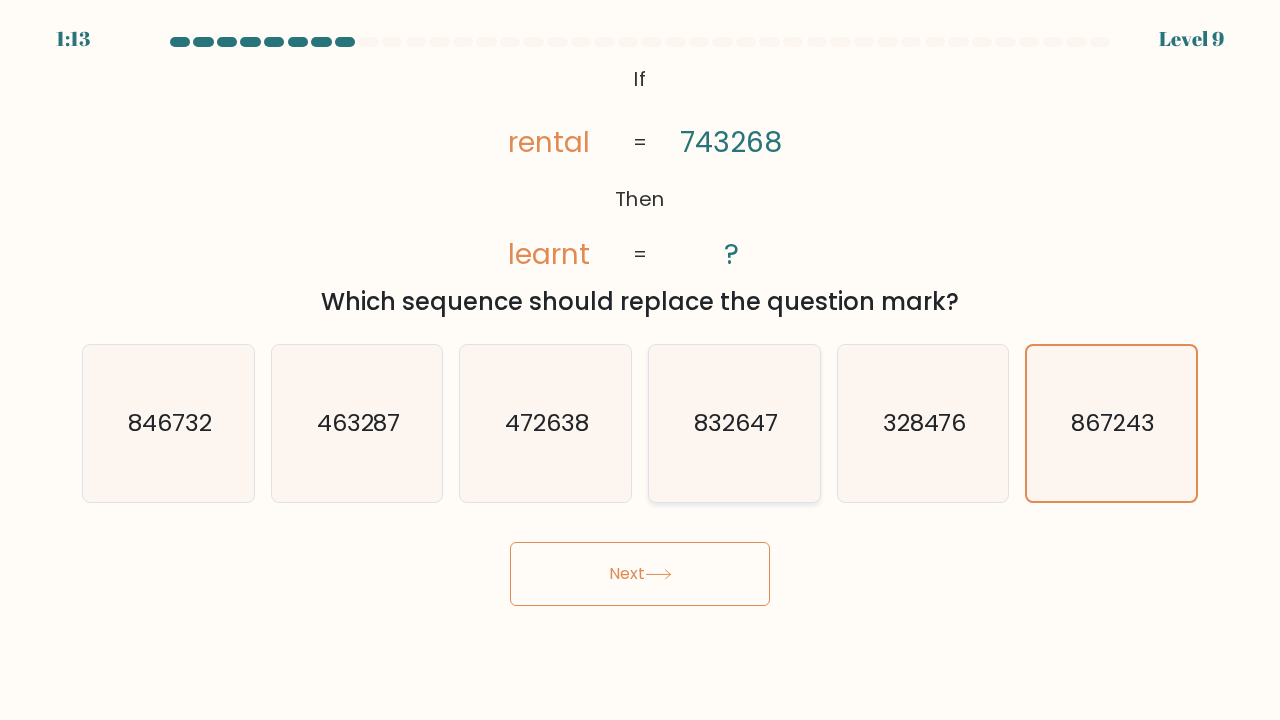 click on "832647" 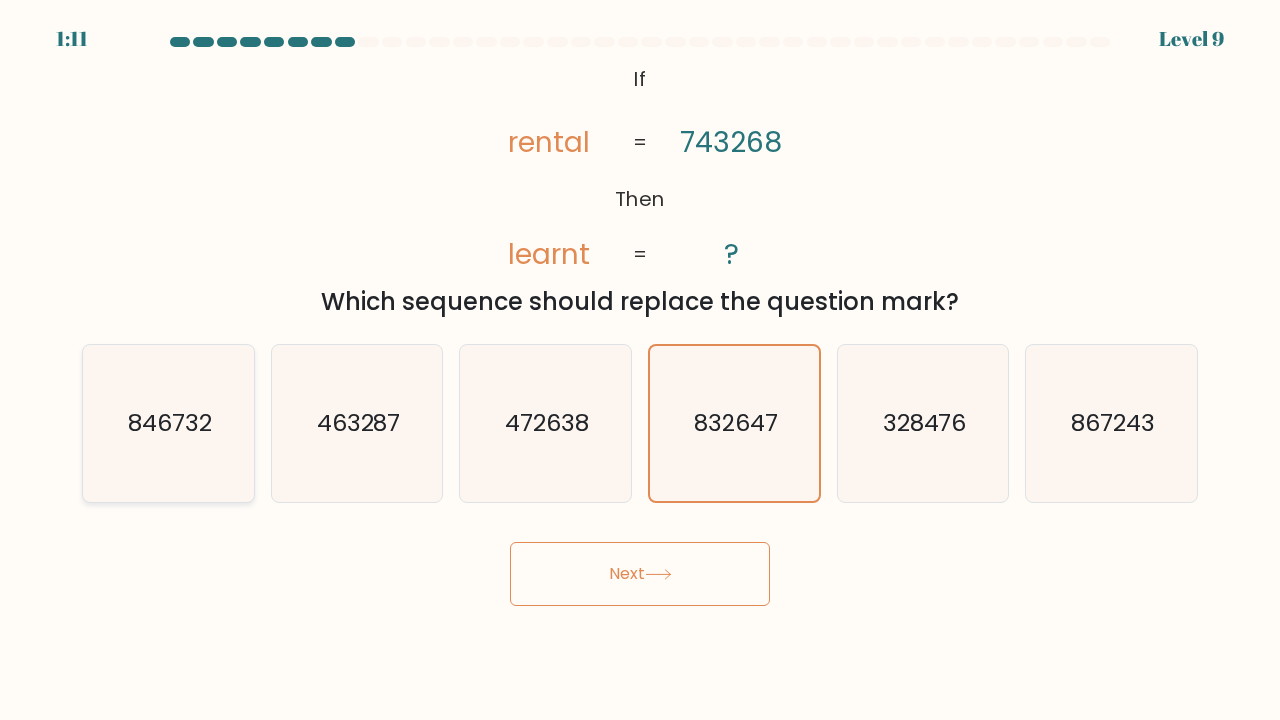 click on "846732" 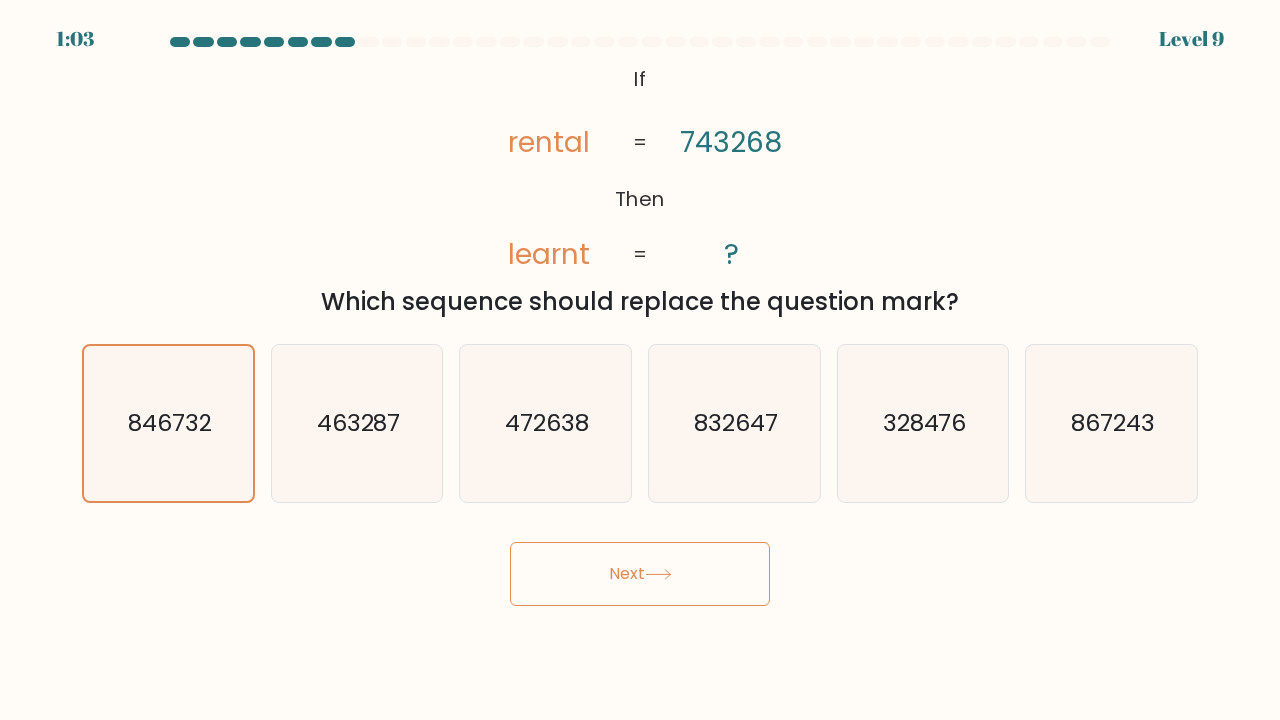 click on "Next" at bounding box center [640, 574] 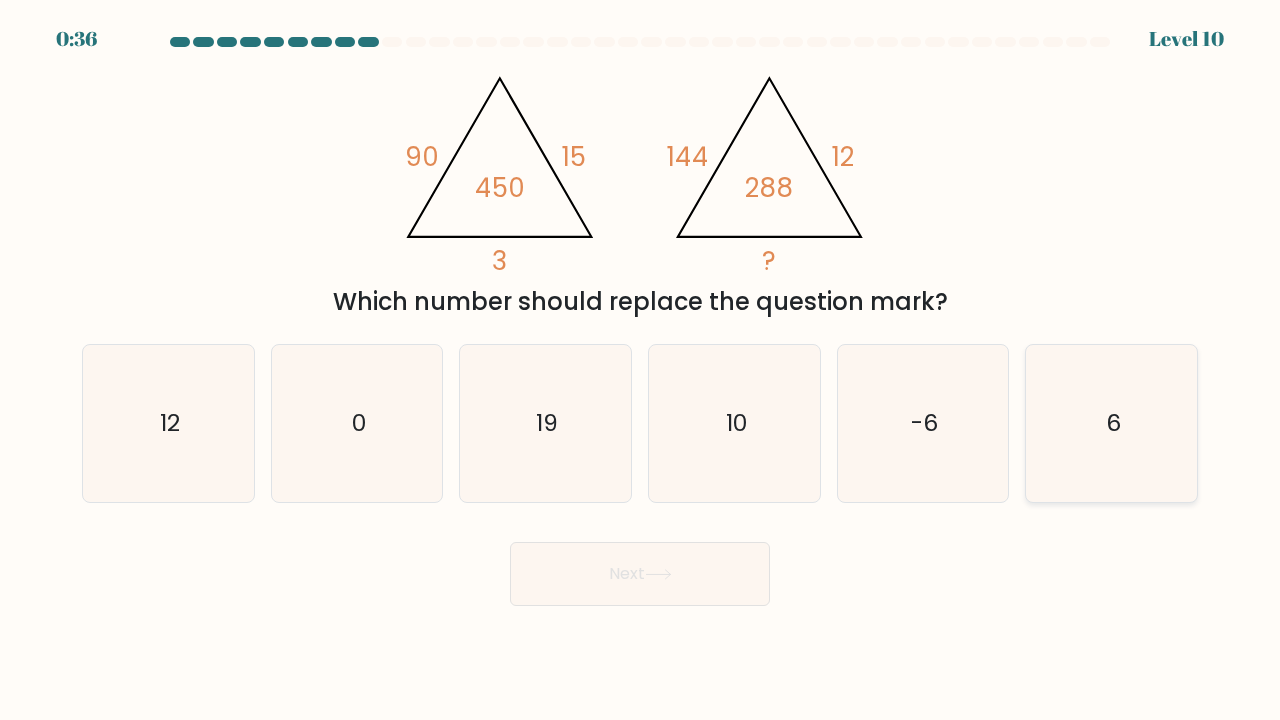 click on "6" 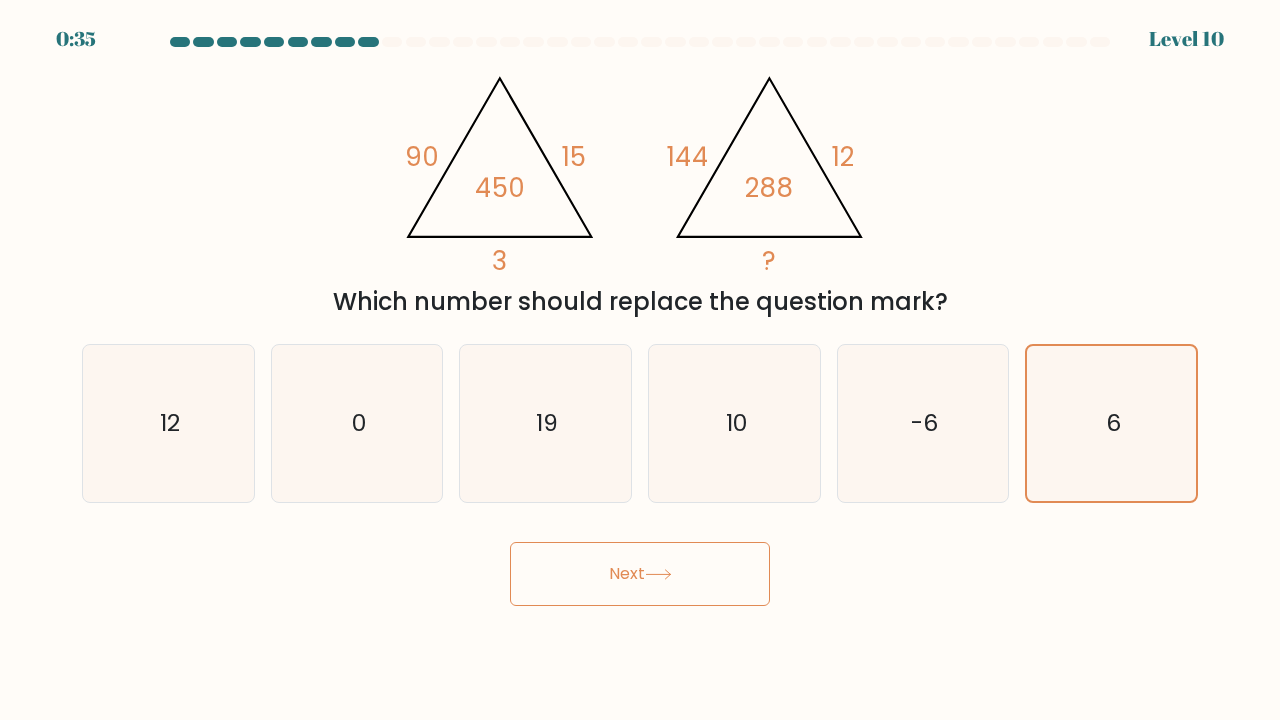 click on "Next" at bounding box center [640, 574] 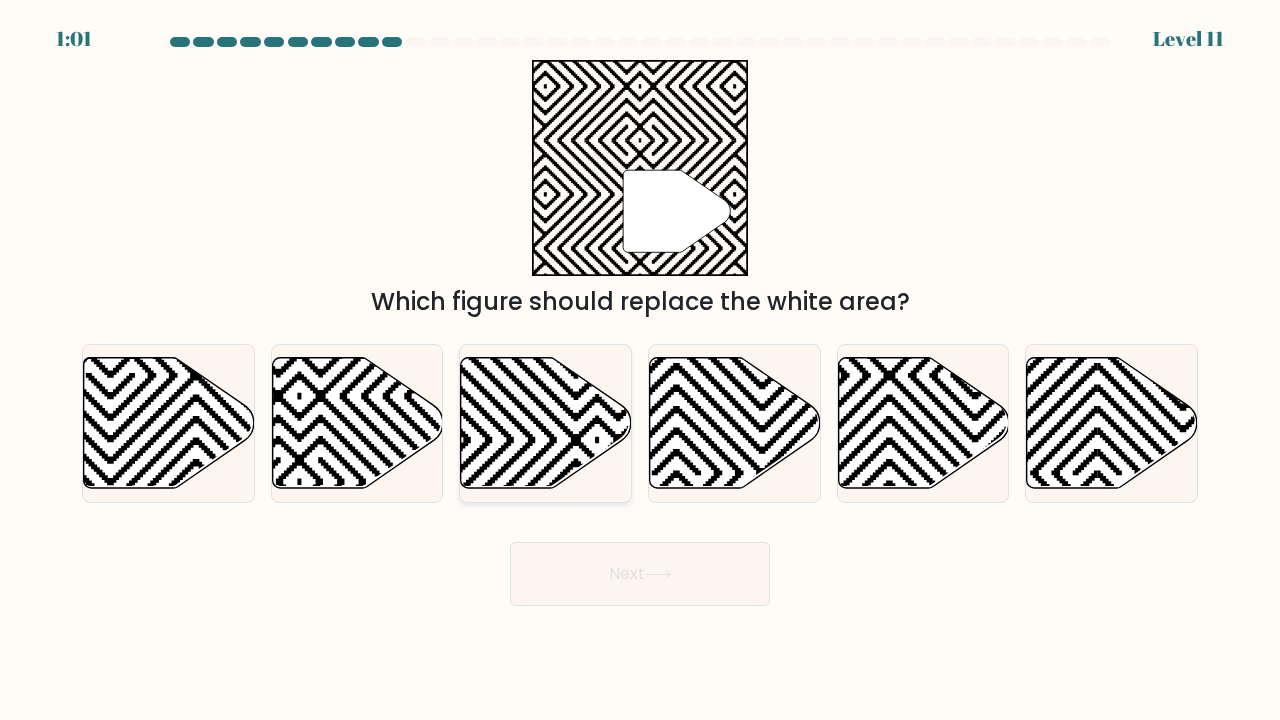 click 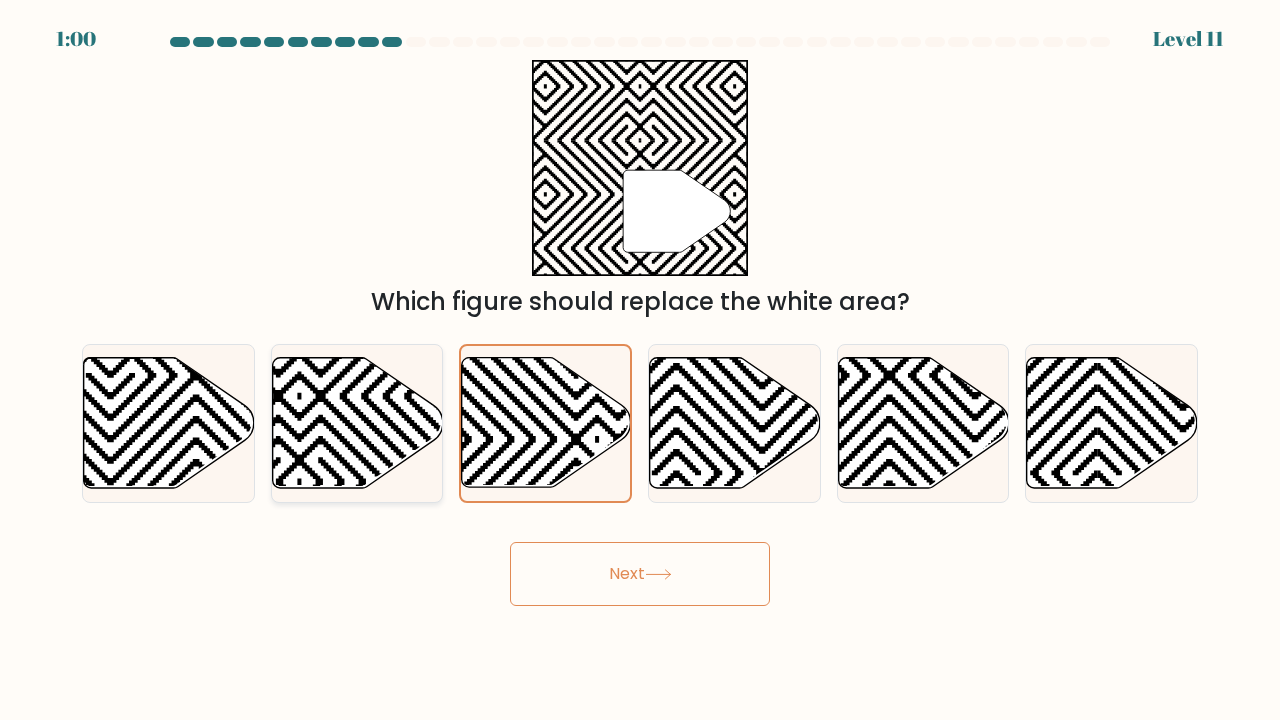 click 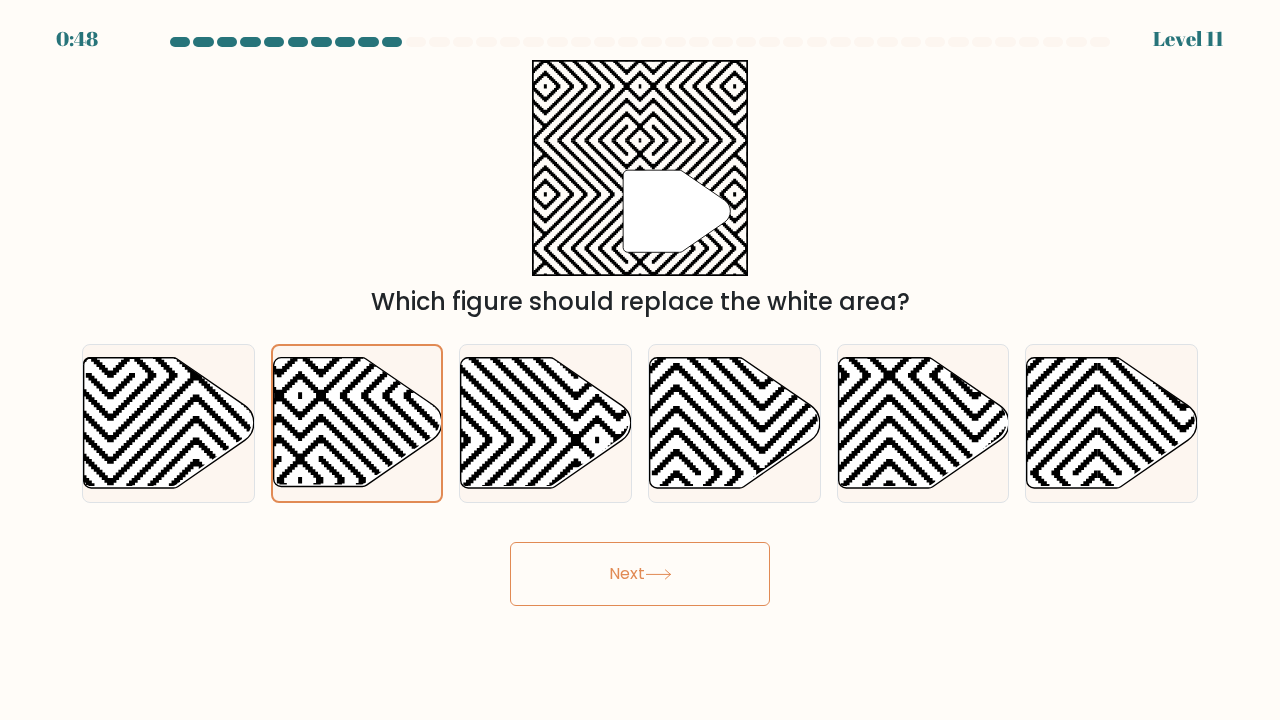 click on "Next" at bounding box center [640, 574] 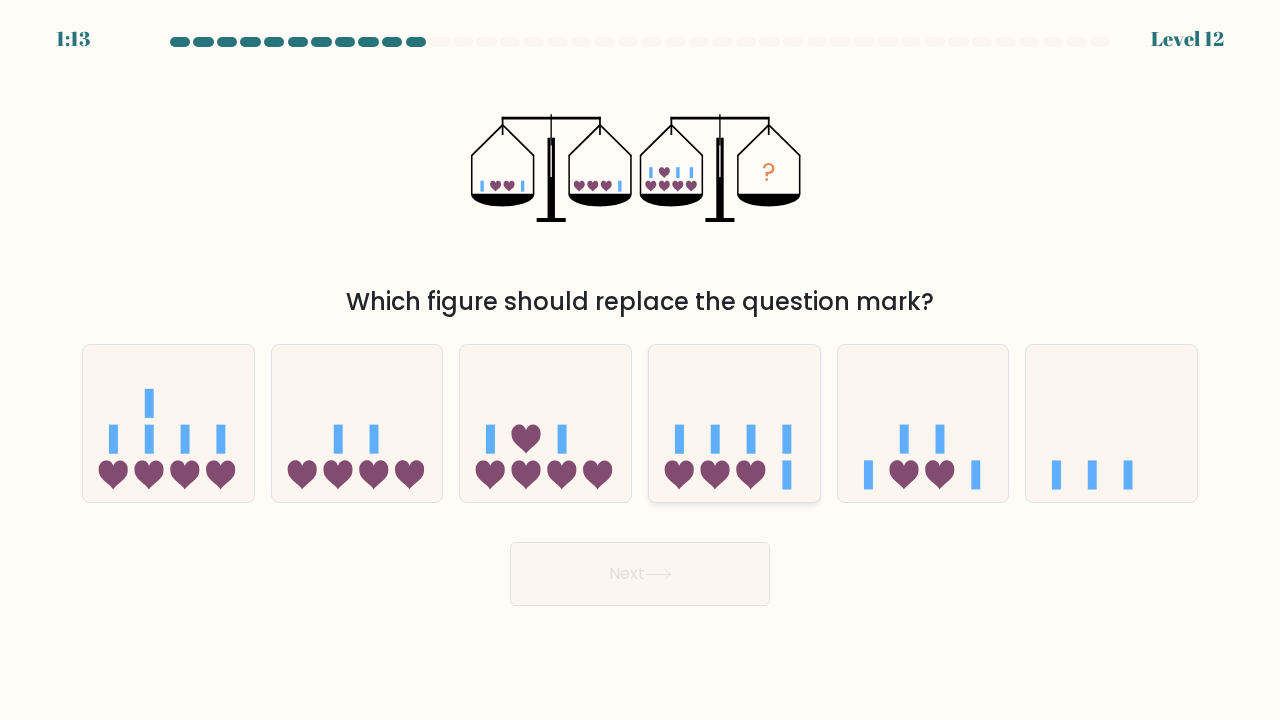 click 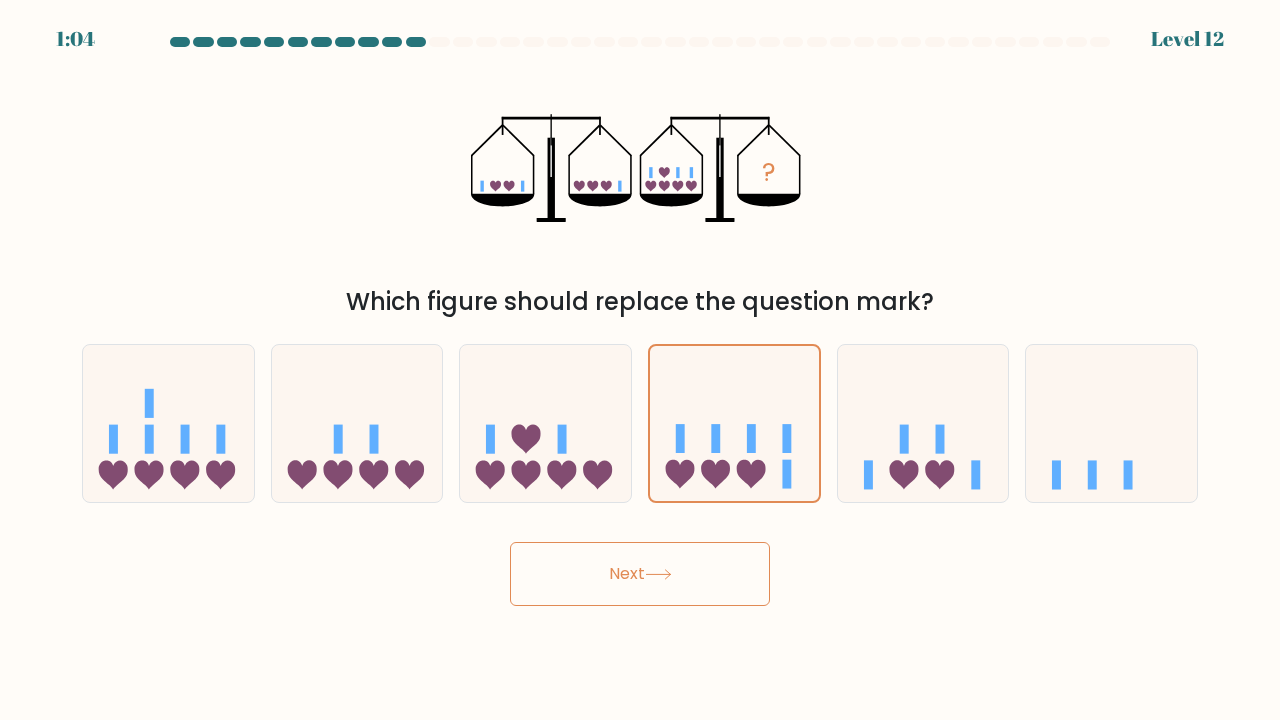 click on "Next" at bounding box center [640, 574] 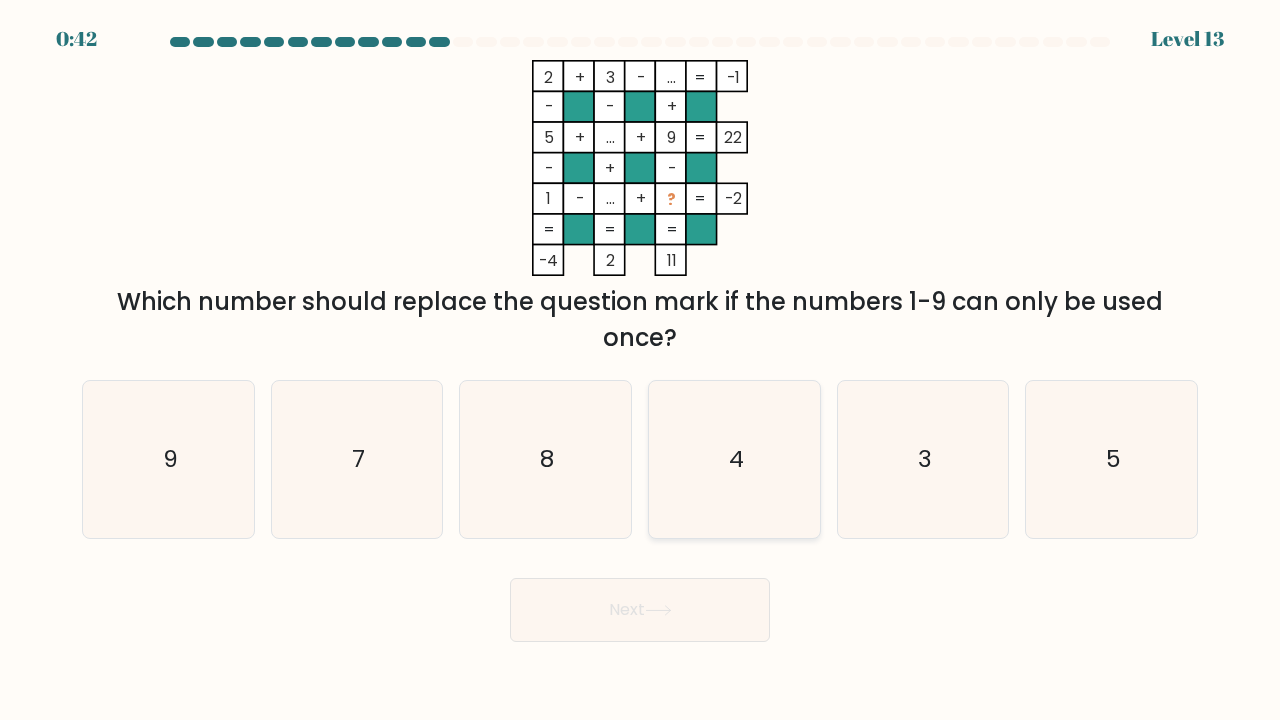 click on "4" 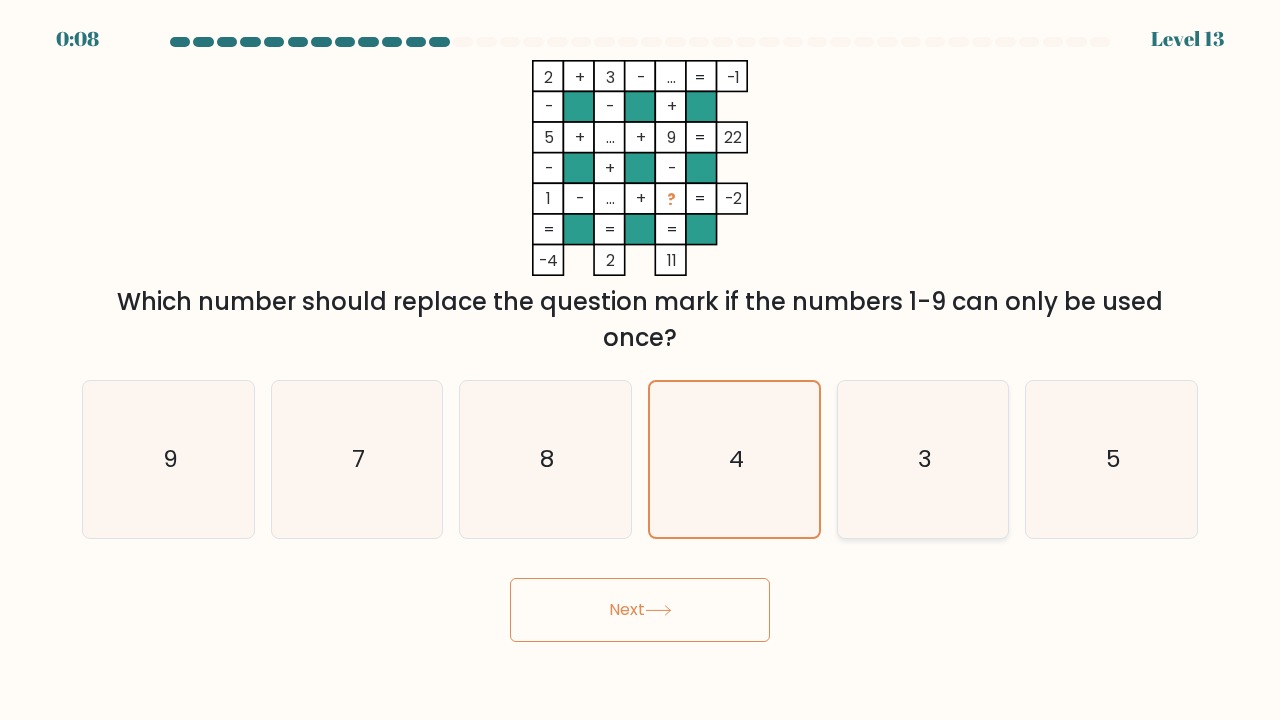 click on "3" 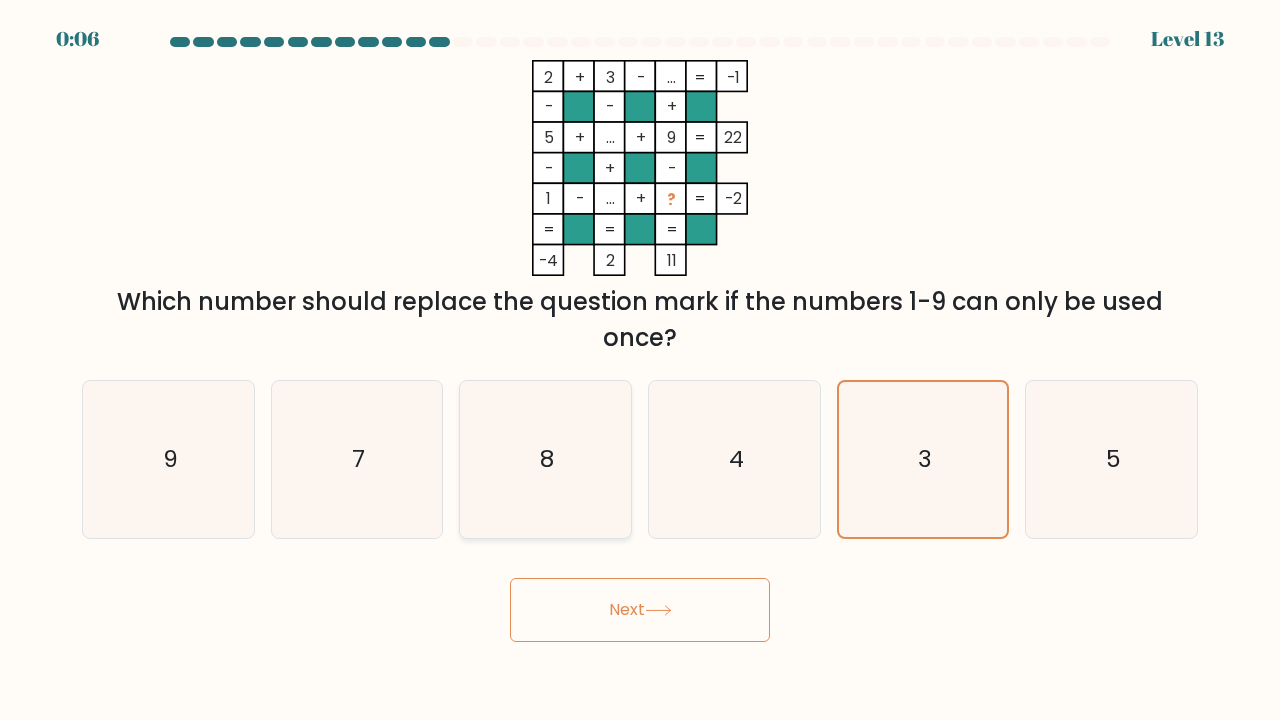 click on "8" 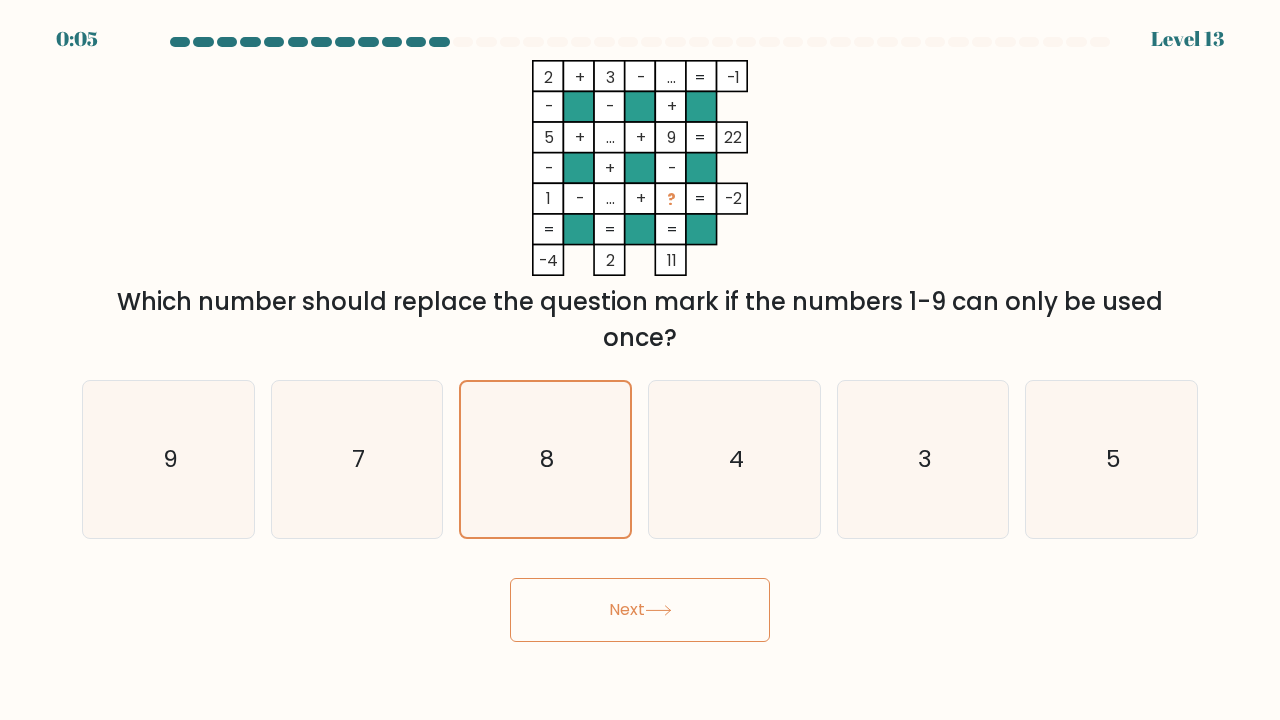click on "Next" at bounding box center [640, 610] 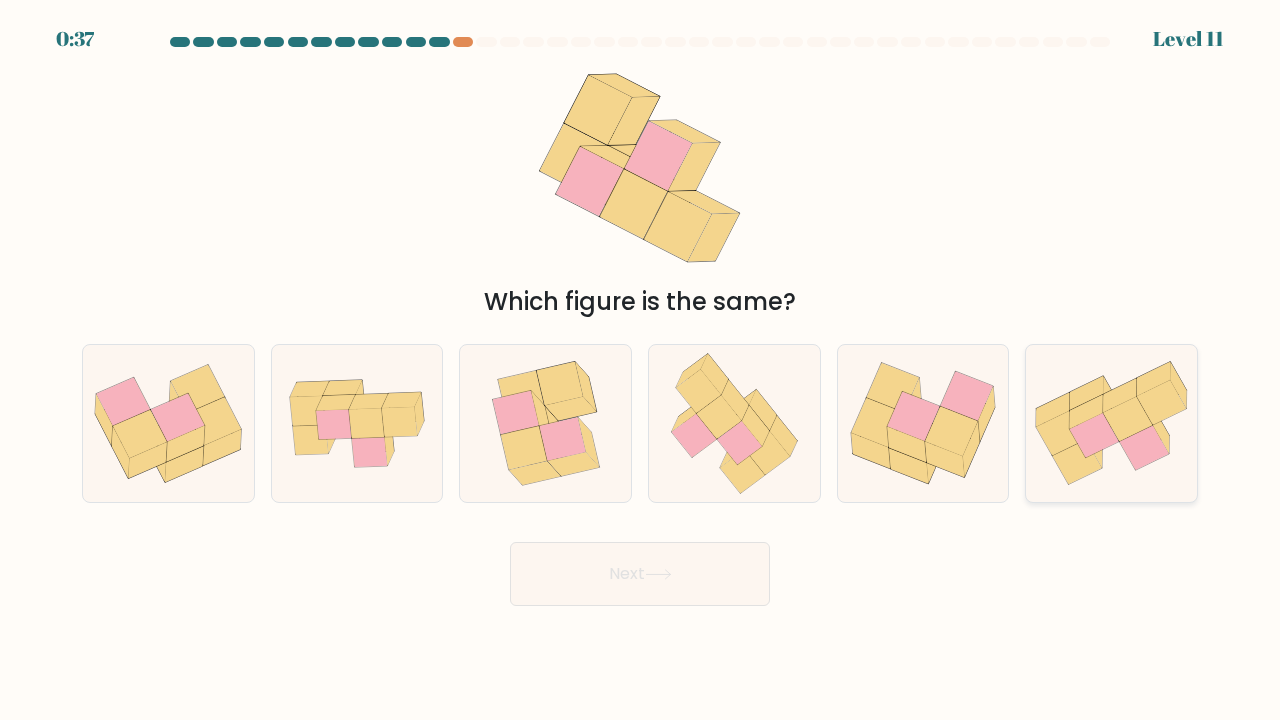 click 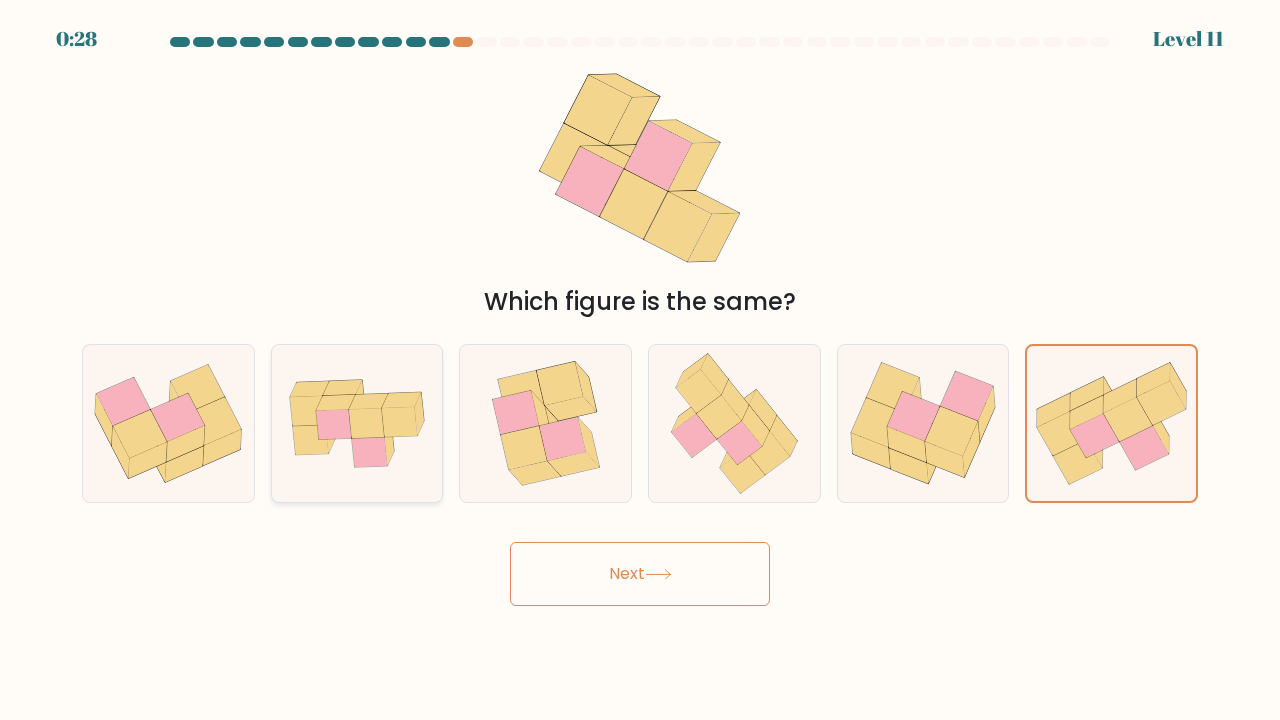 click 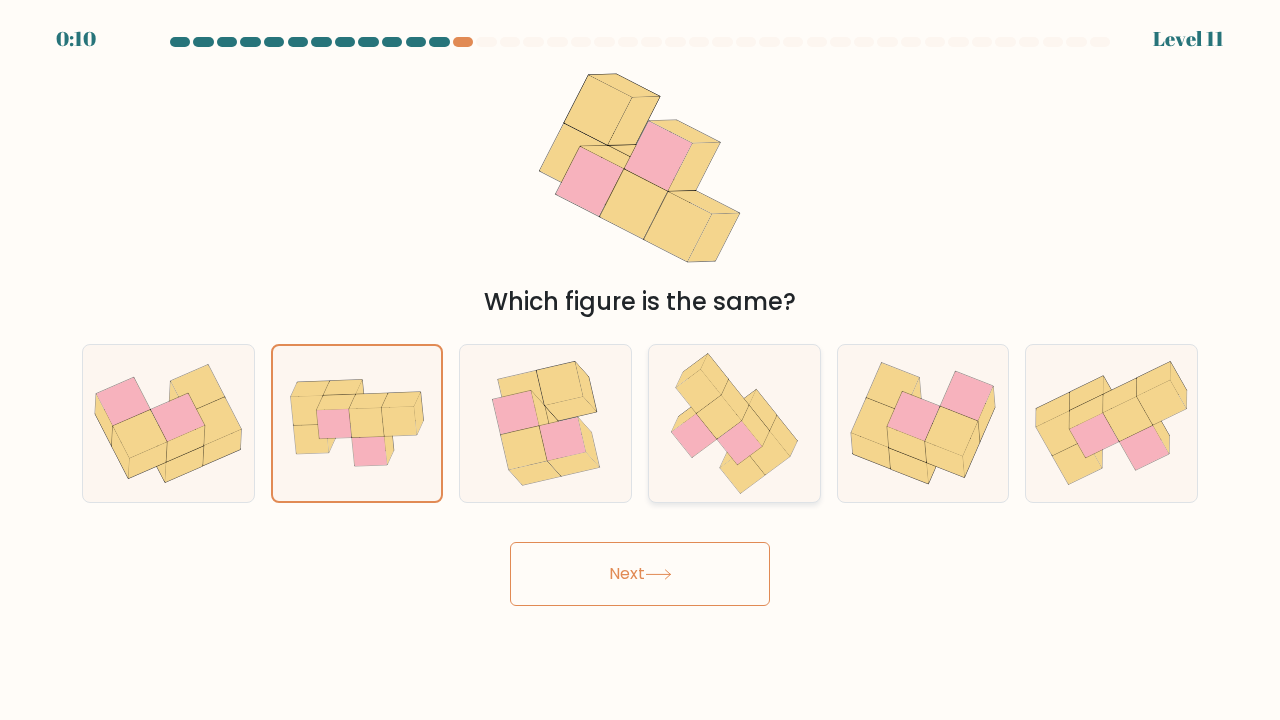 click 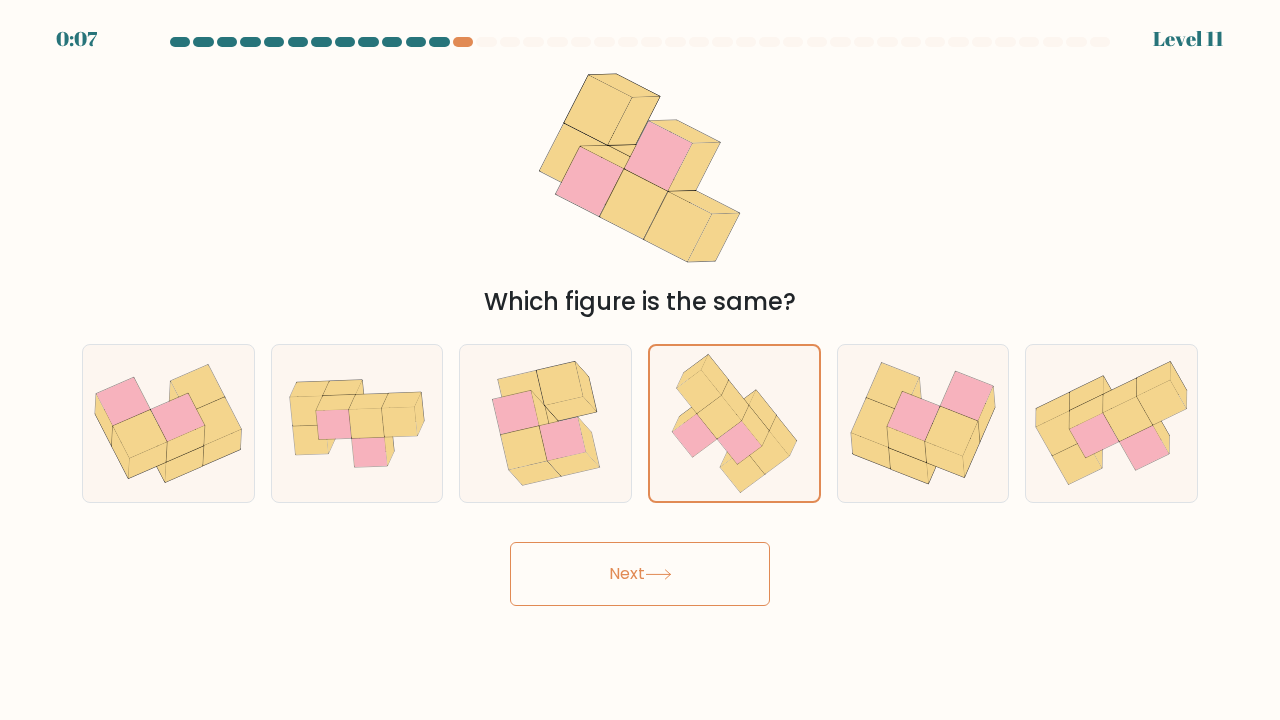 click on "Next" at bounding box center (640, 574) 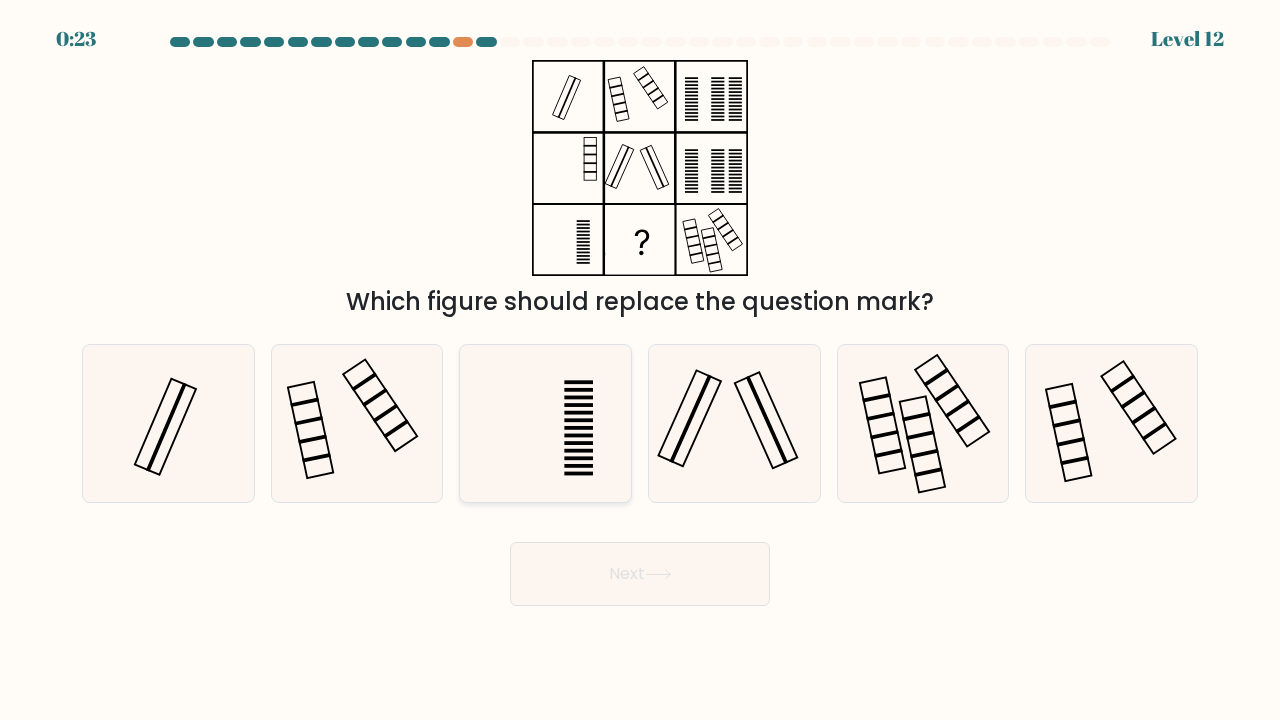click 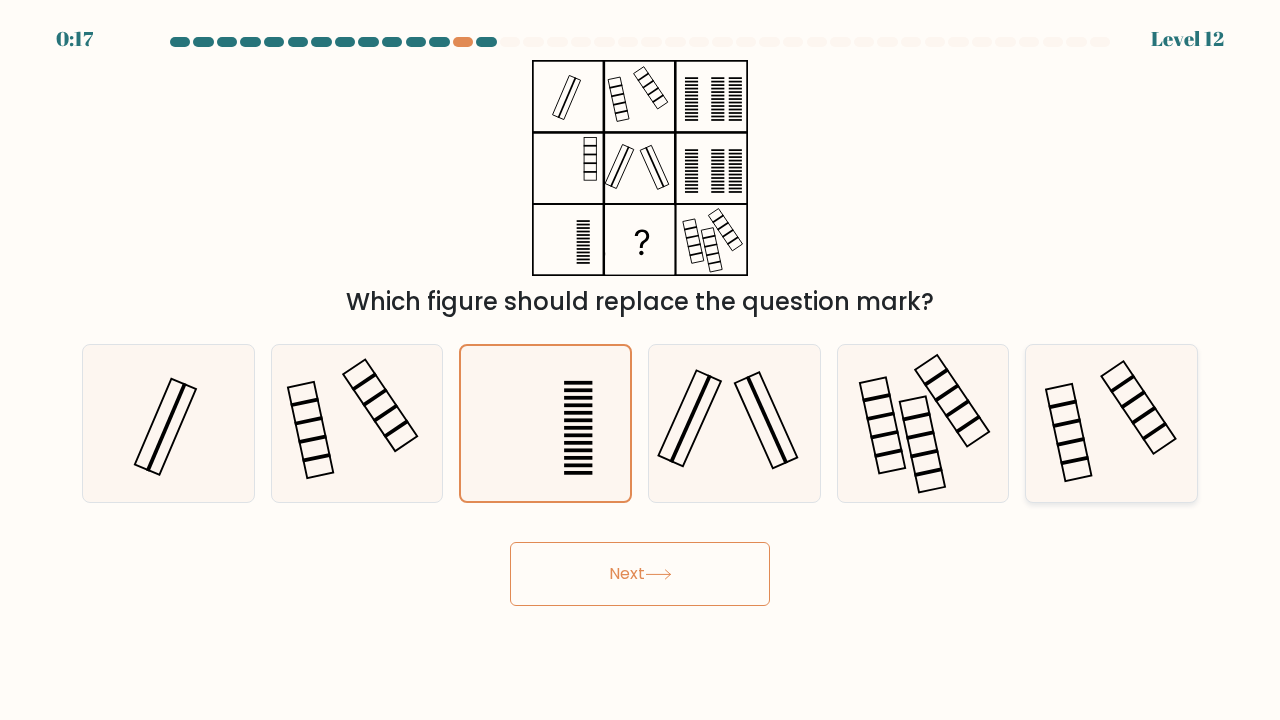 click 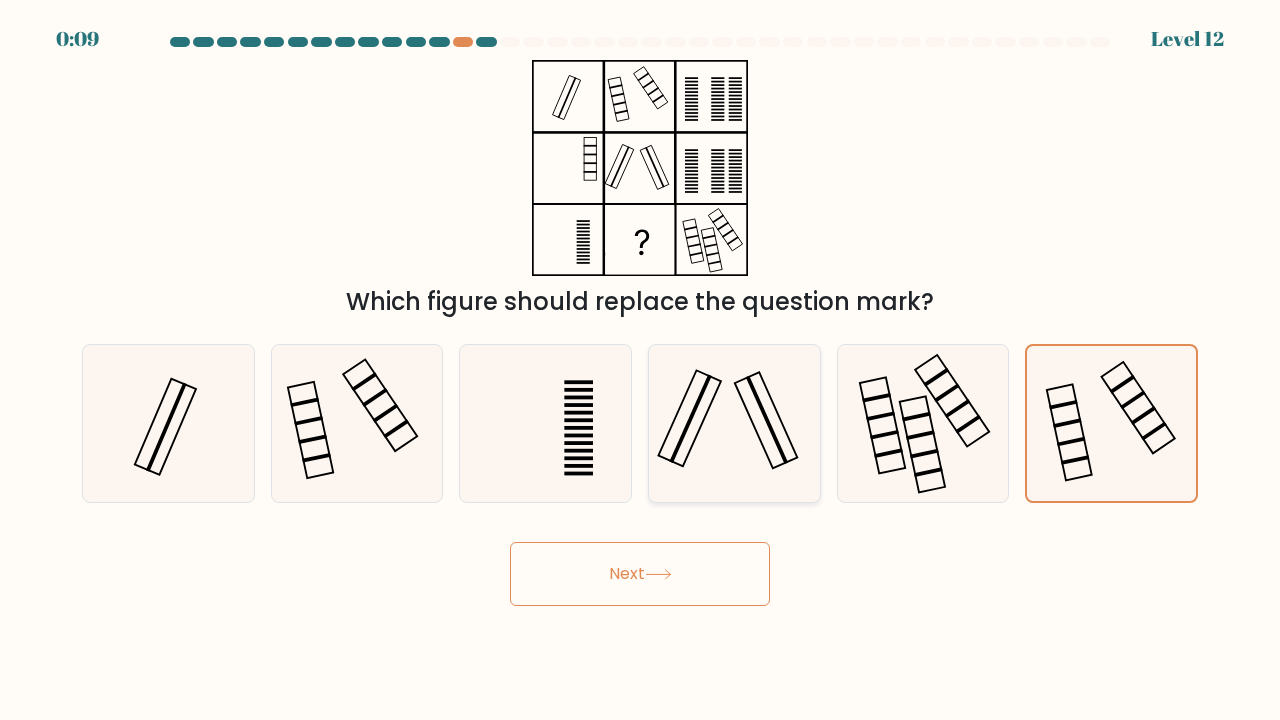 click 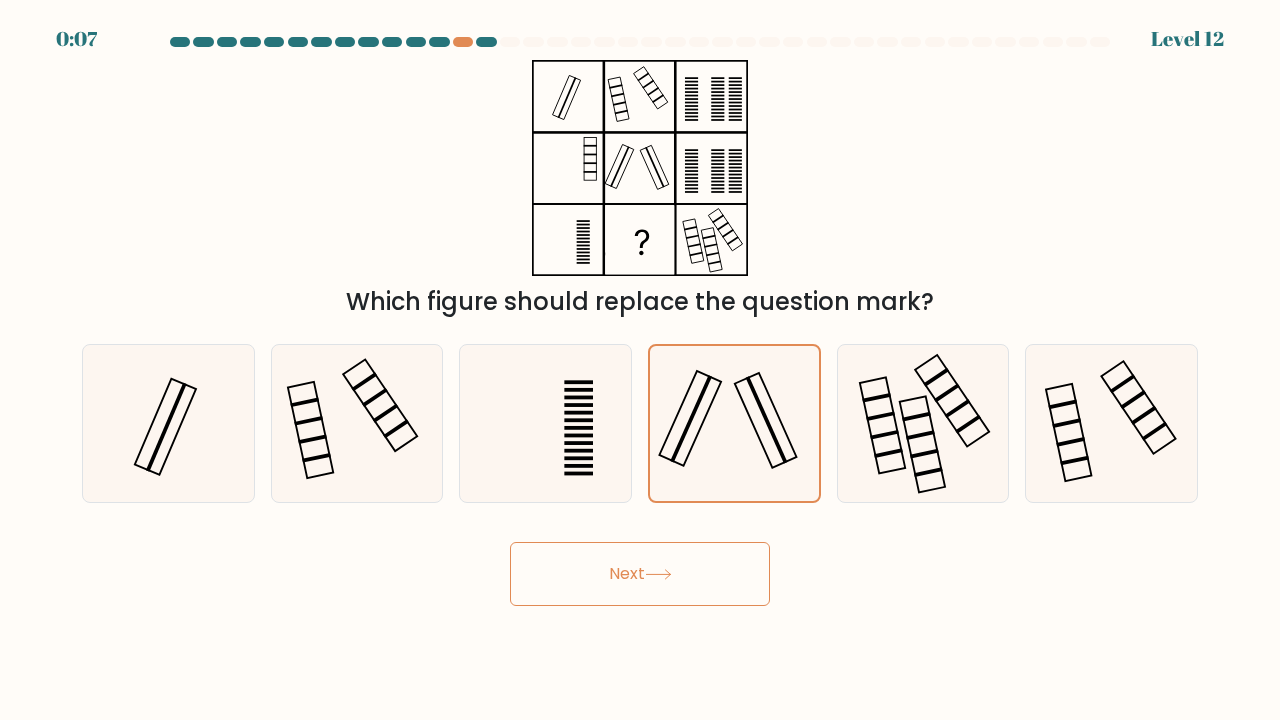 click on "Next" at bounding box center (640, 574) 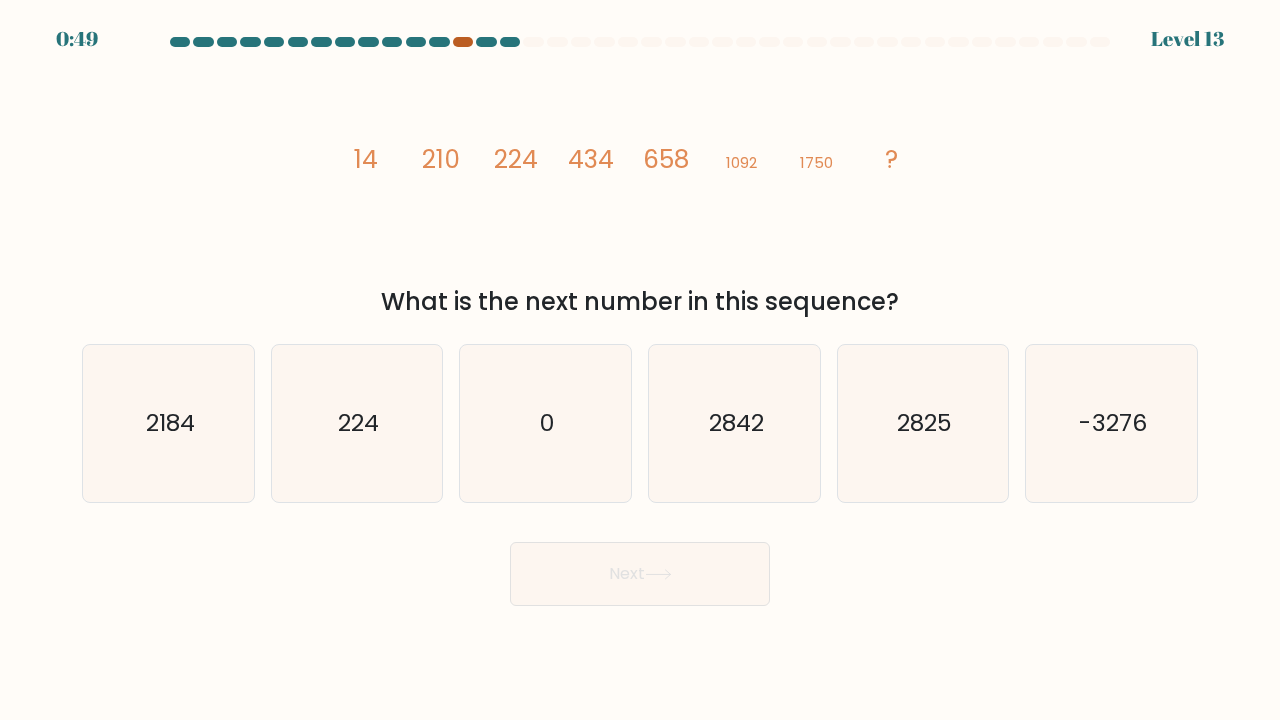 click at bounding box center (463, 42) 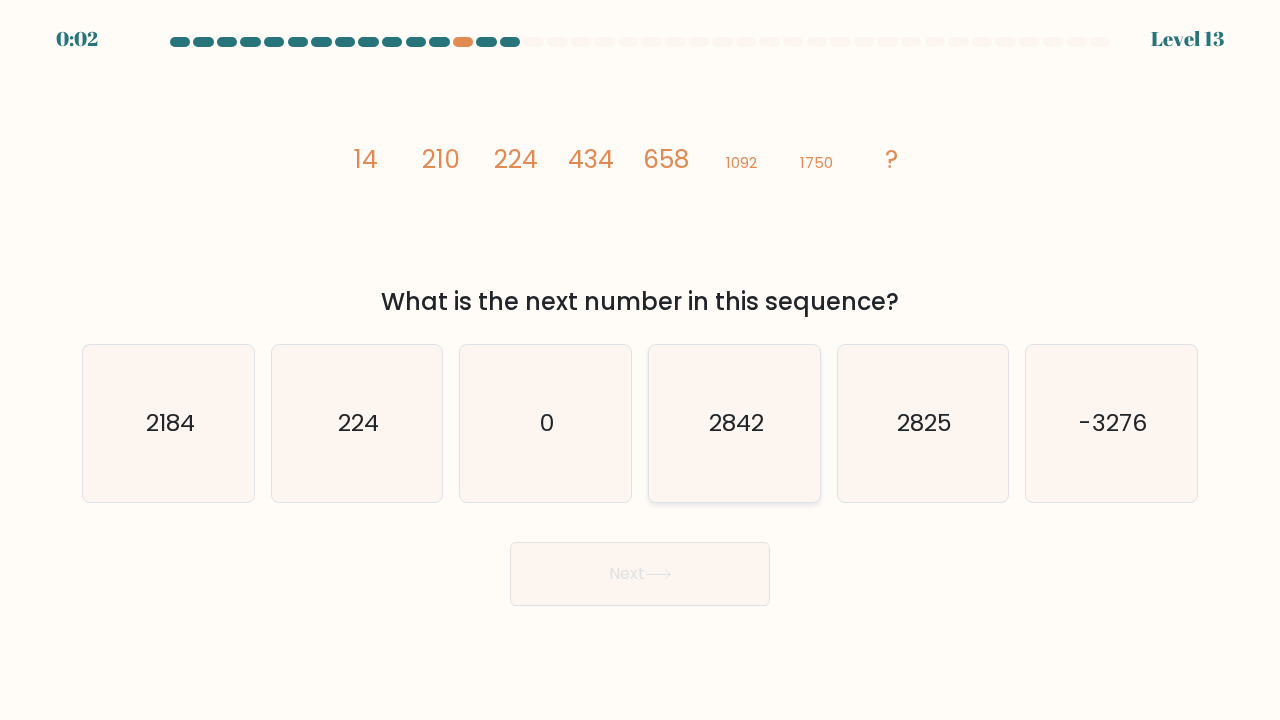 click on "2842" 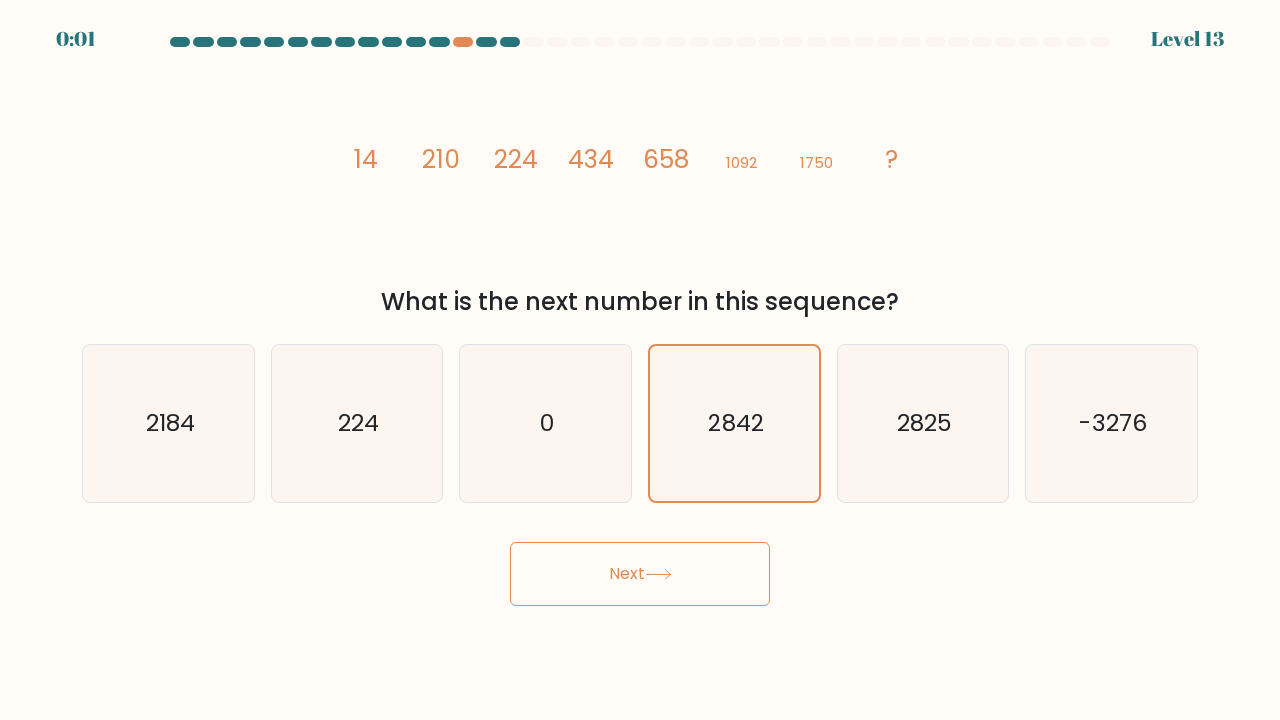 click on "Next" at bounding box center (640, 574) 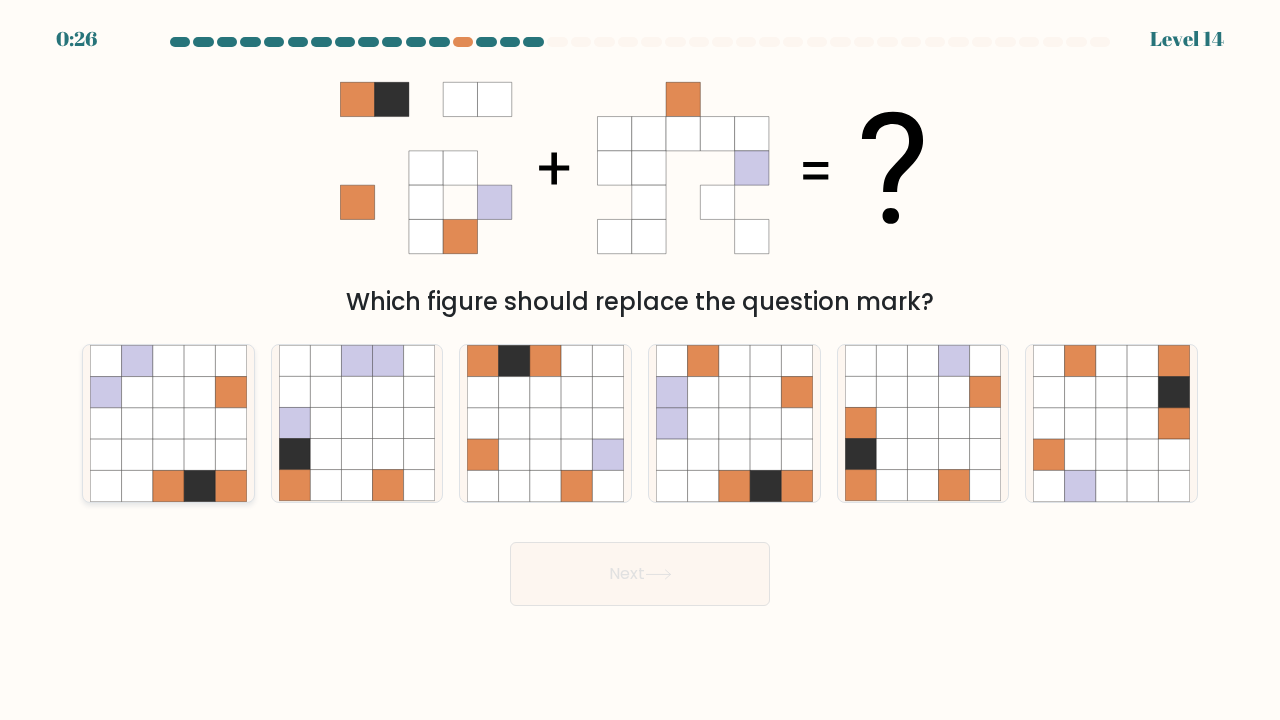 click 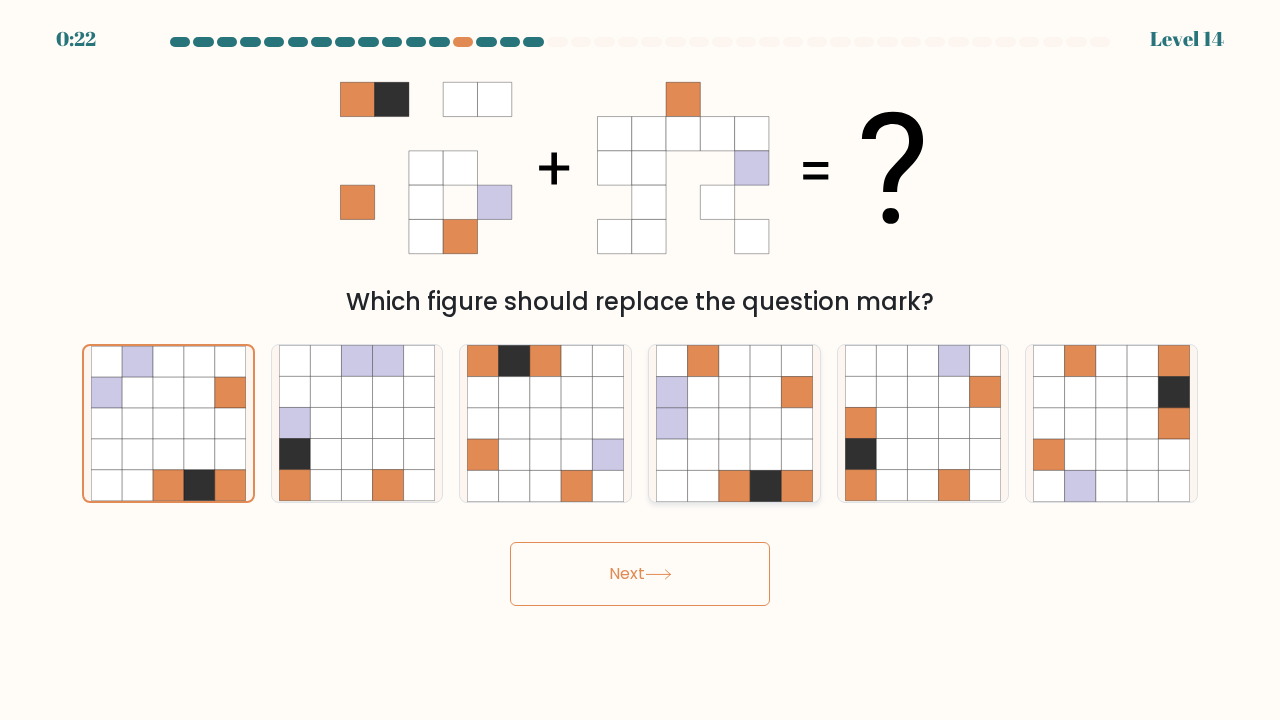 click 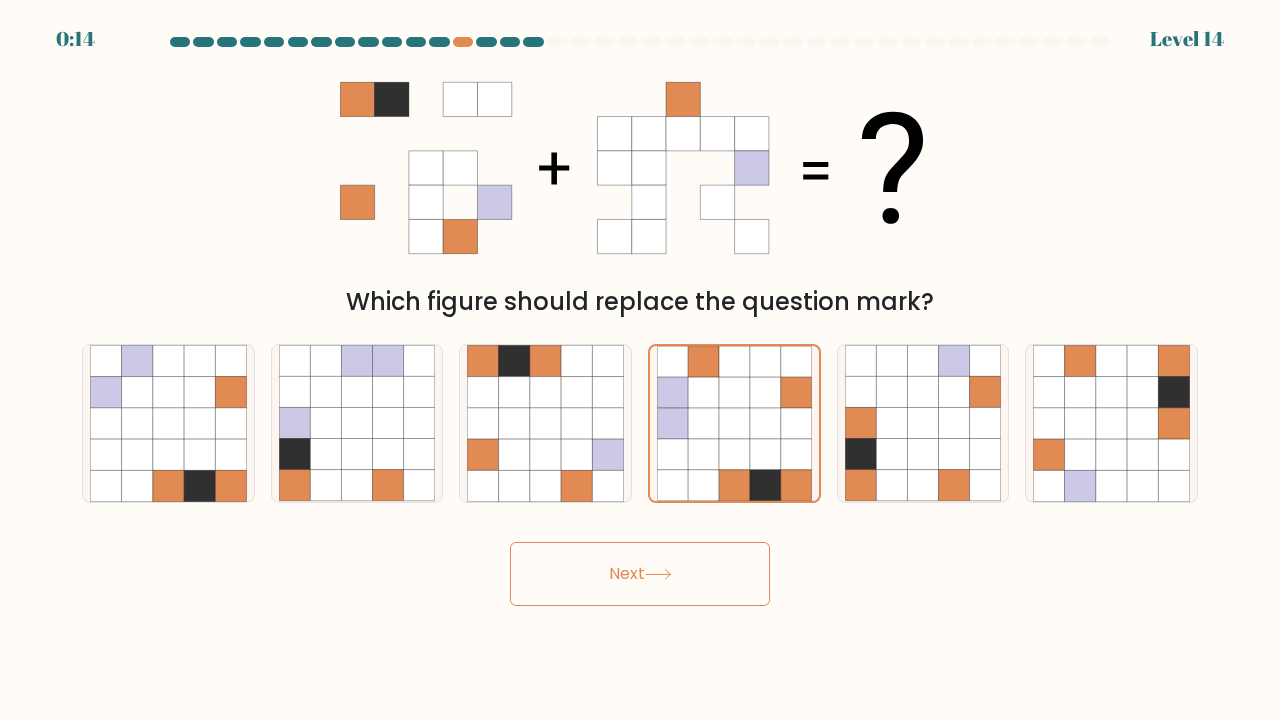 click 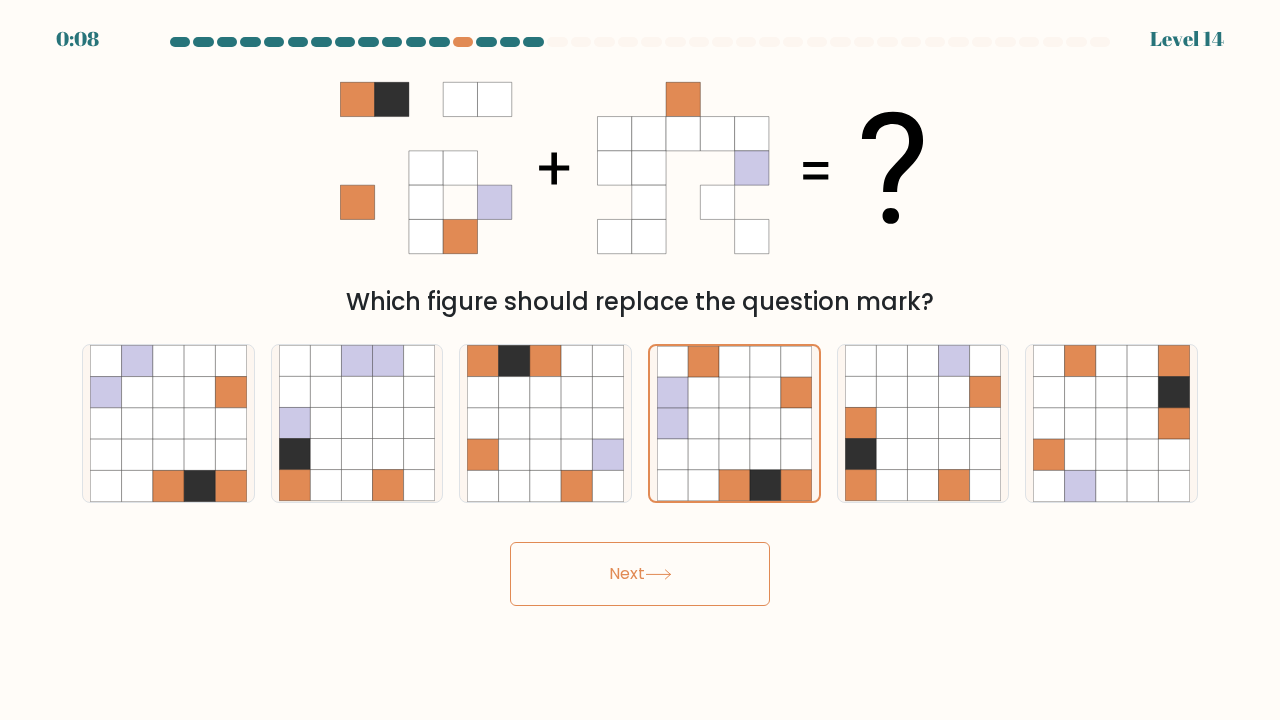 click on "Next" at bounding box center [640, 574] 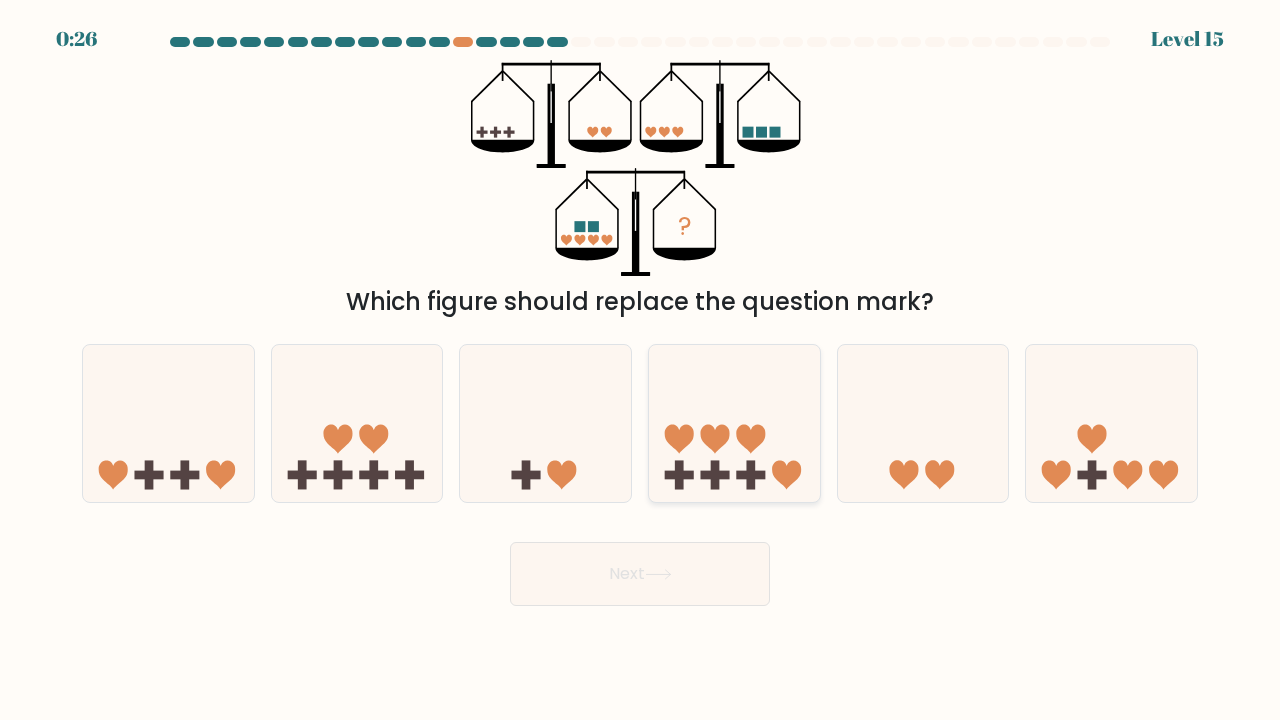 click 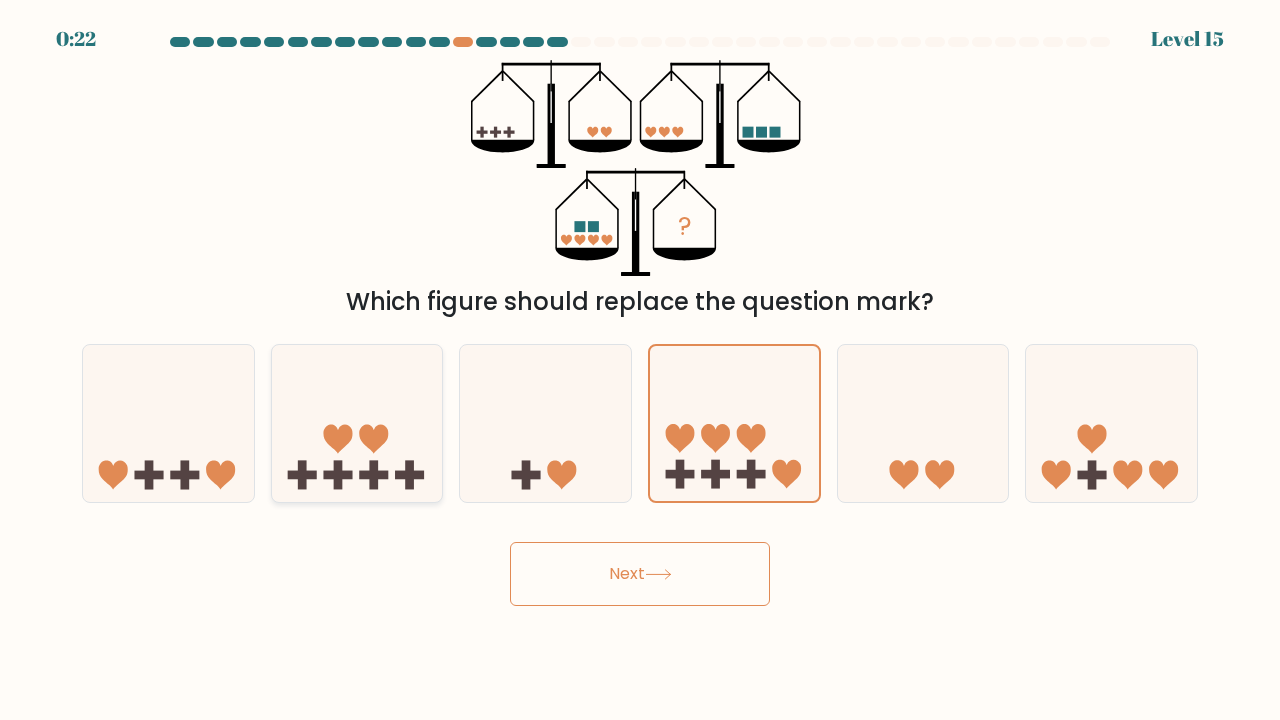 click 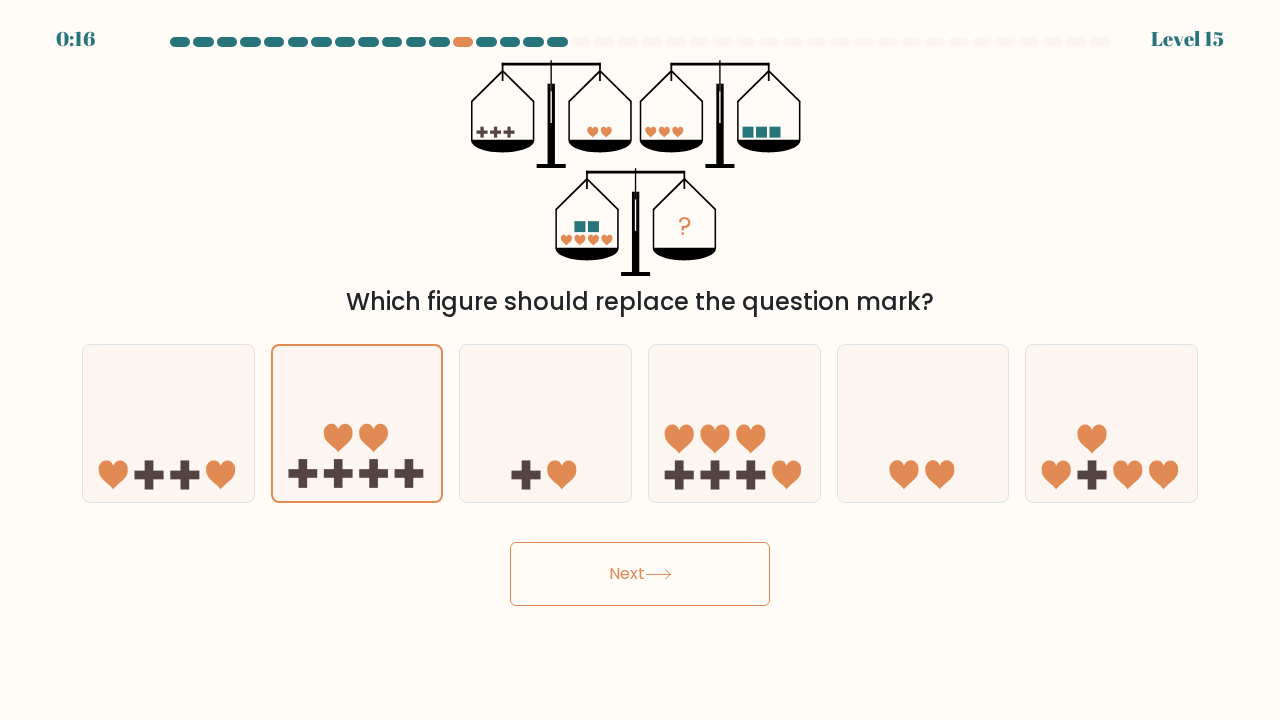 click on "Next" at bounding box center [640, 574] 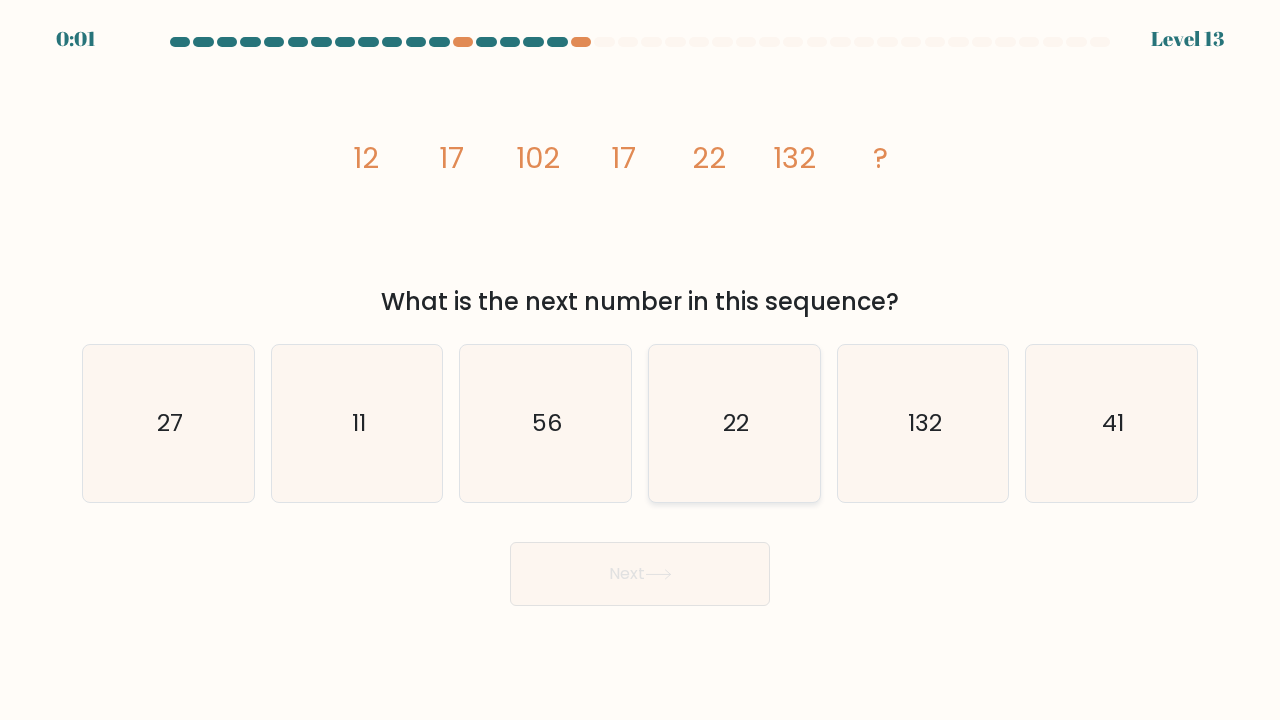 click on "22" 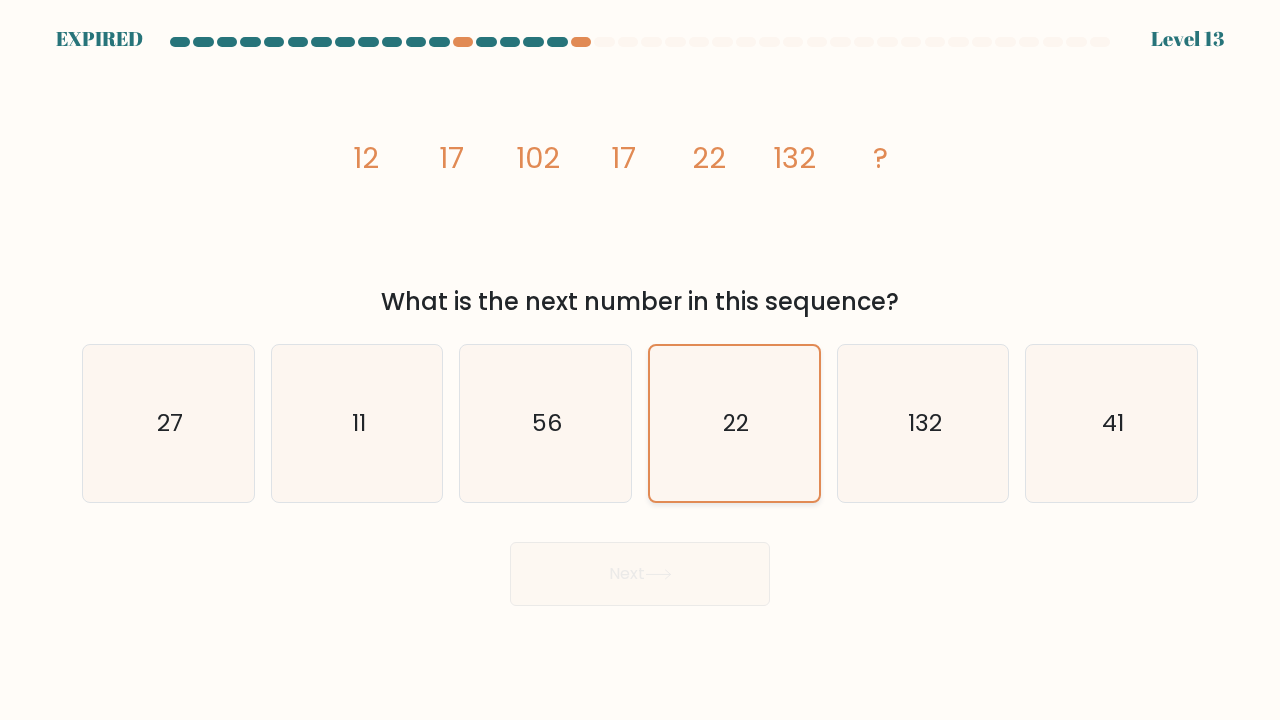 click on "22" 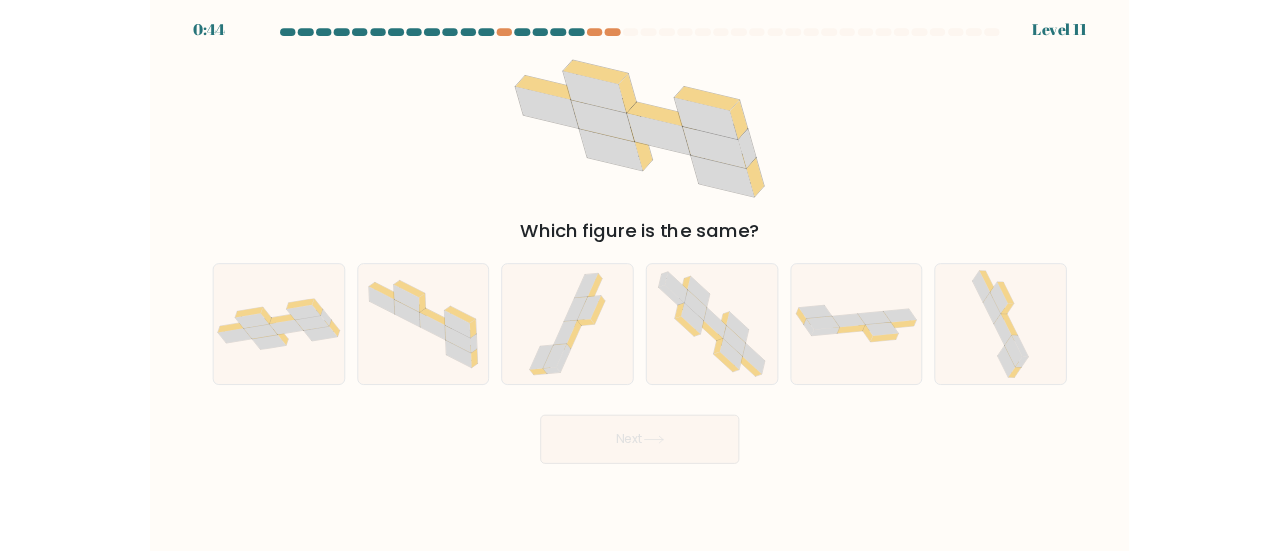 scroll, scrollTop: 0, scrollLeft: 0, axis: both 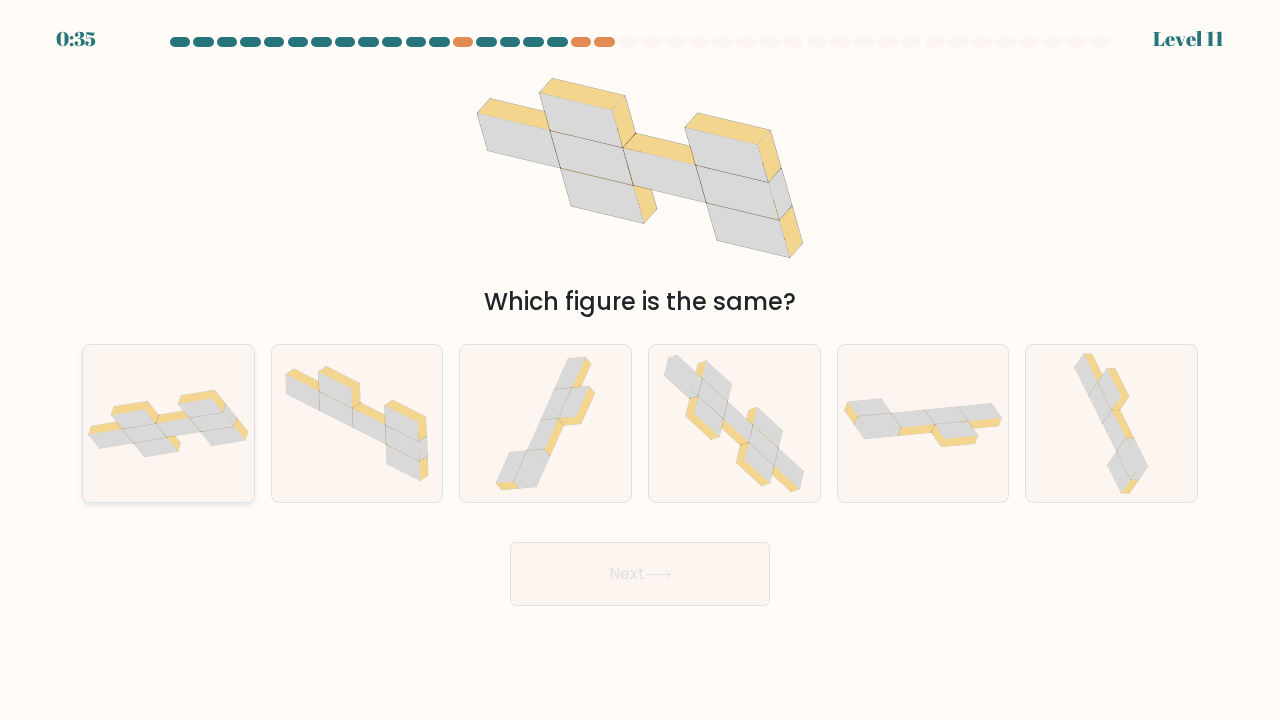 click 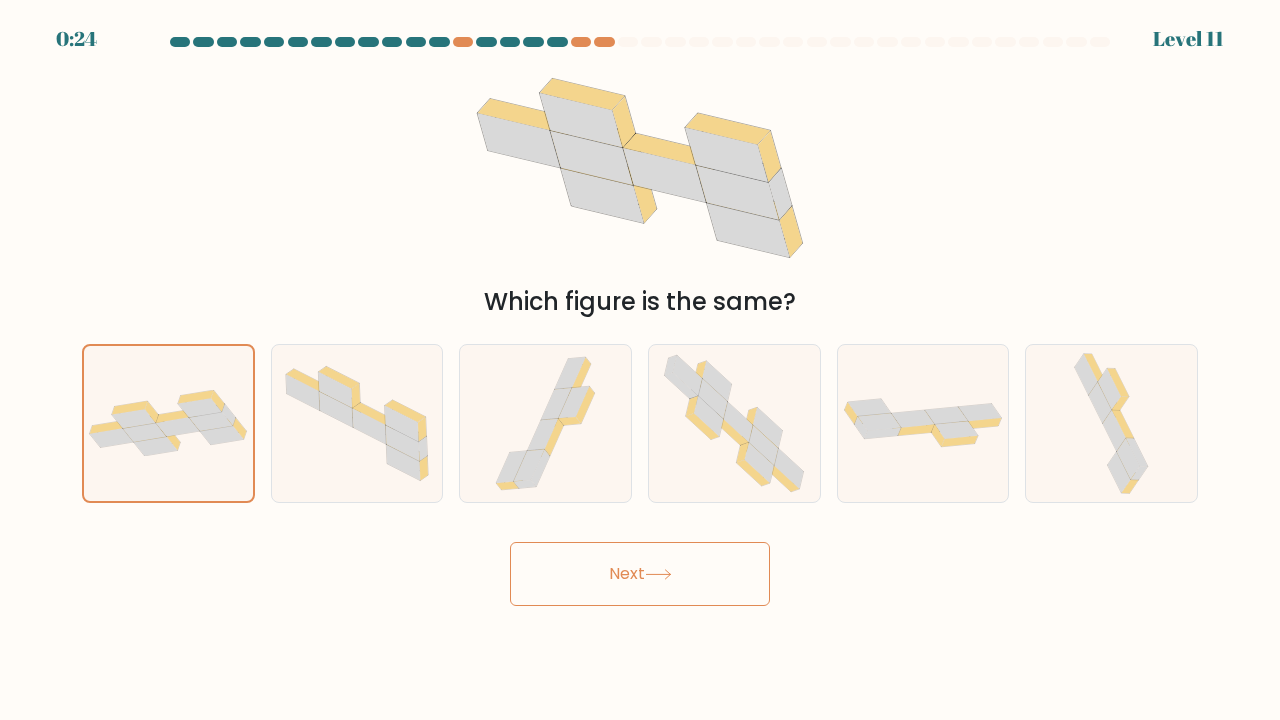 click on "Next" at bounding box center [640, 574] 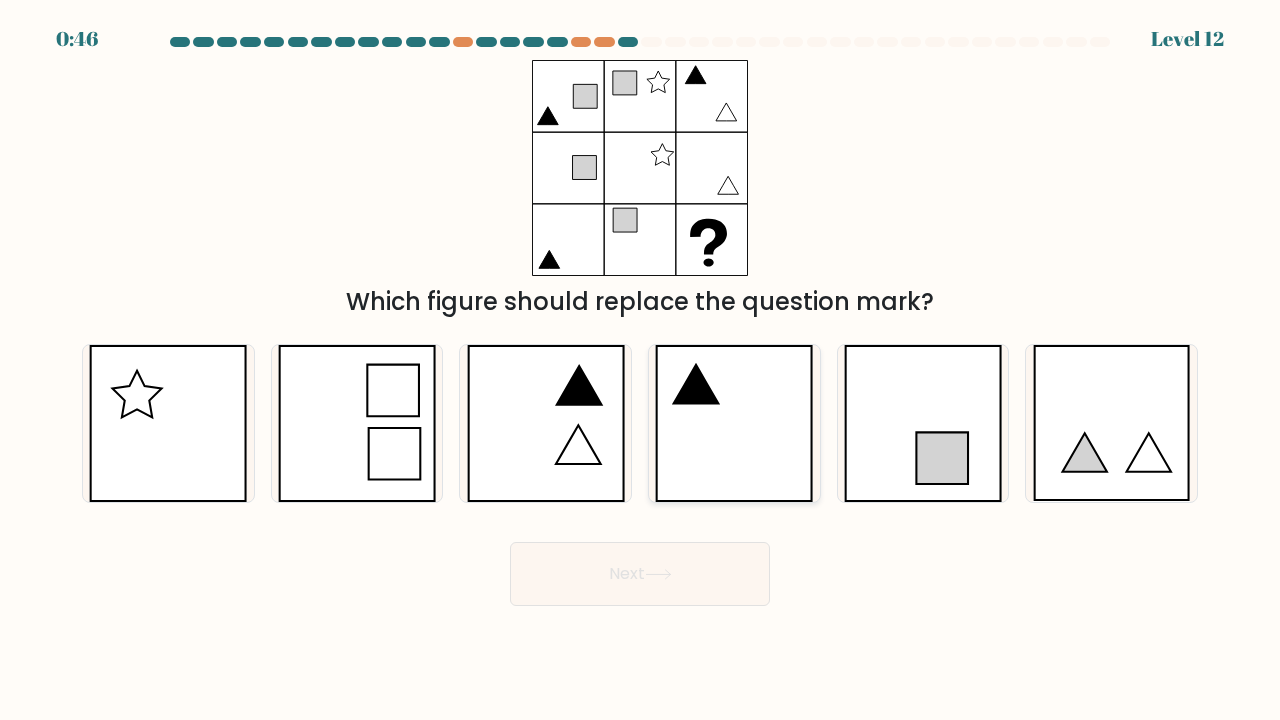 click 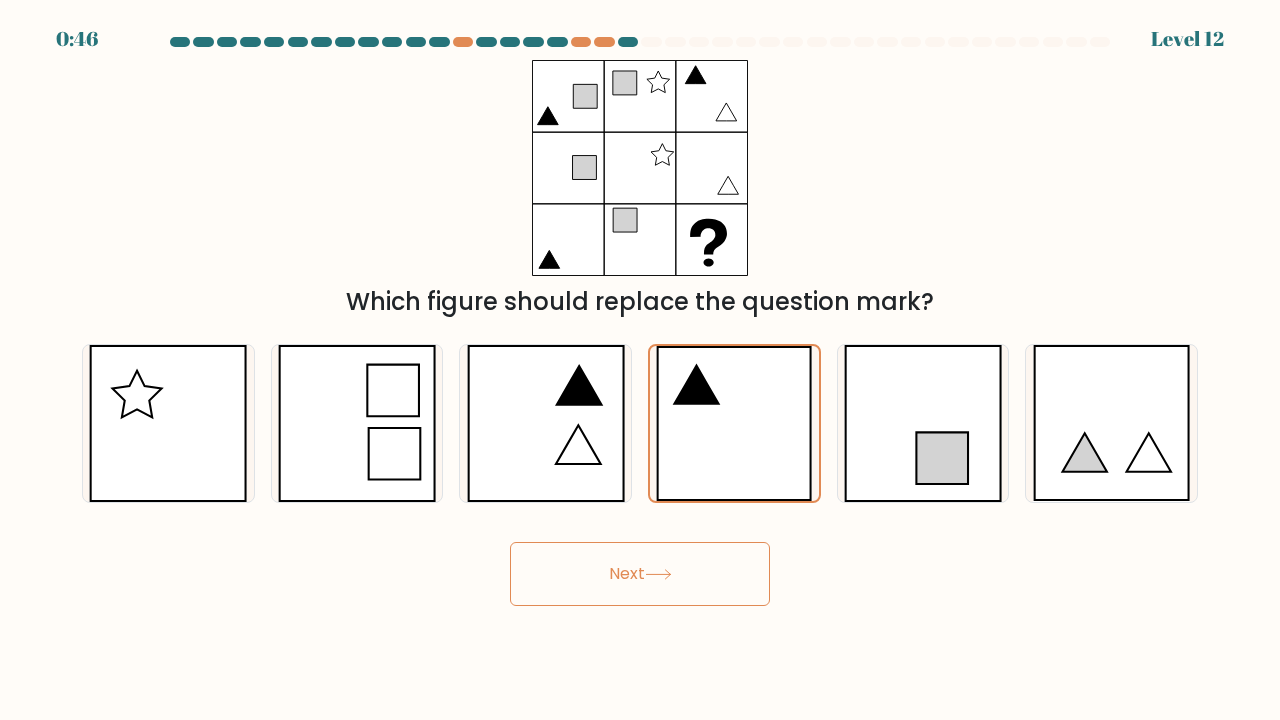 click on "Next" at bounding box center [640, 574] 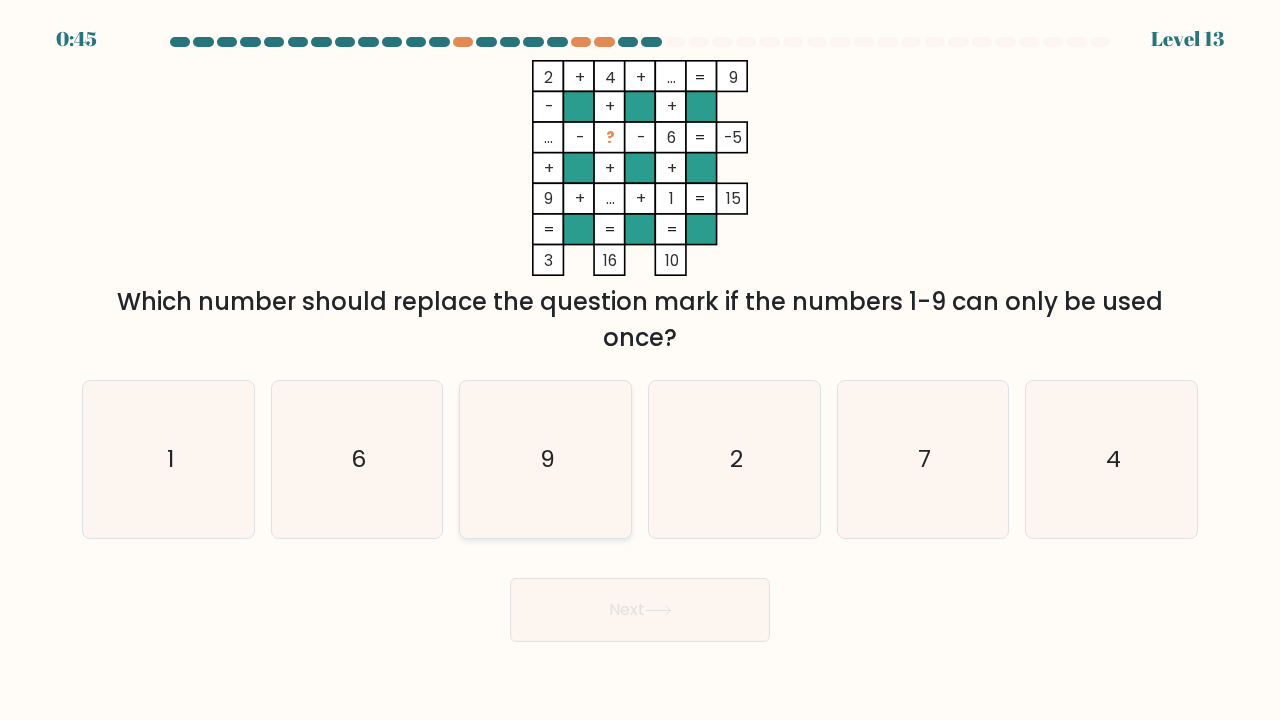 click on "9" 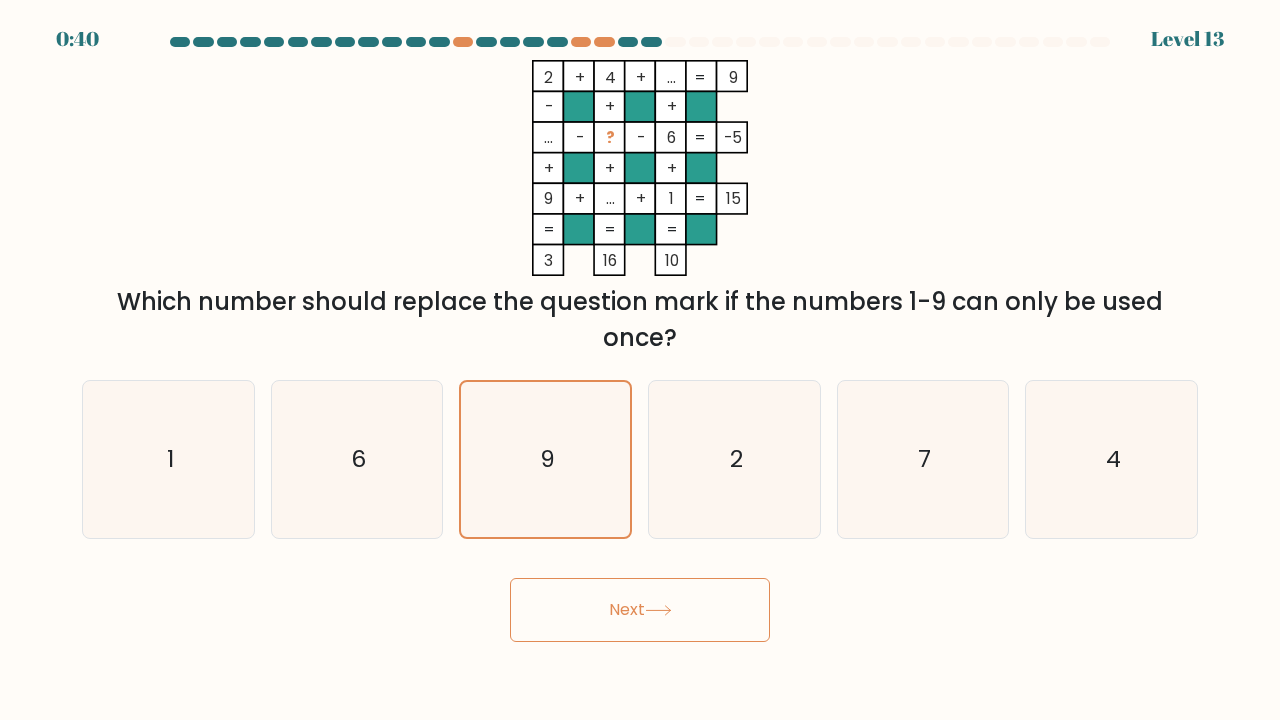 click on "Next" at bounding box center [640, 610] 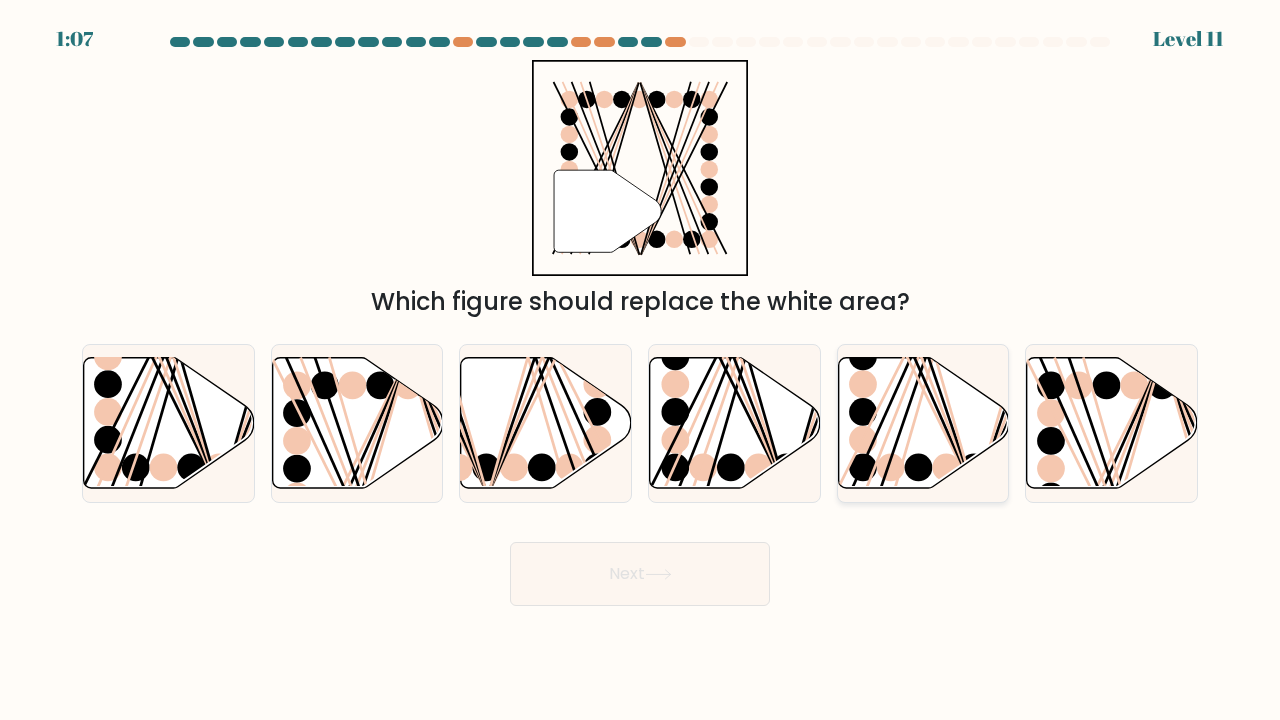 click 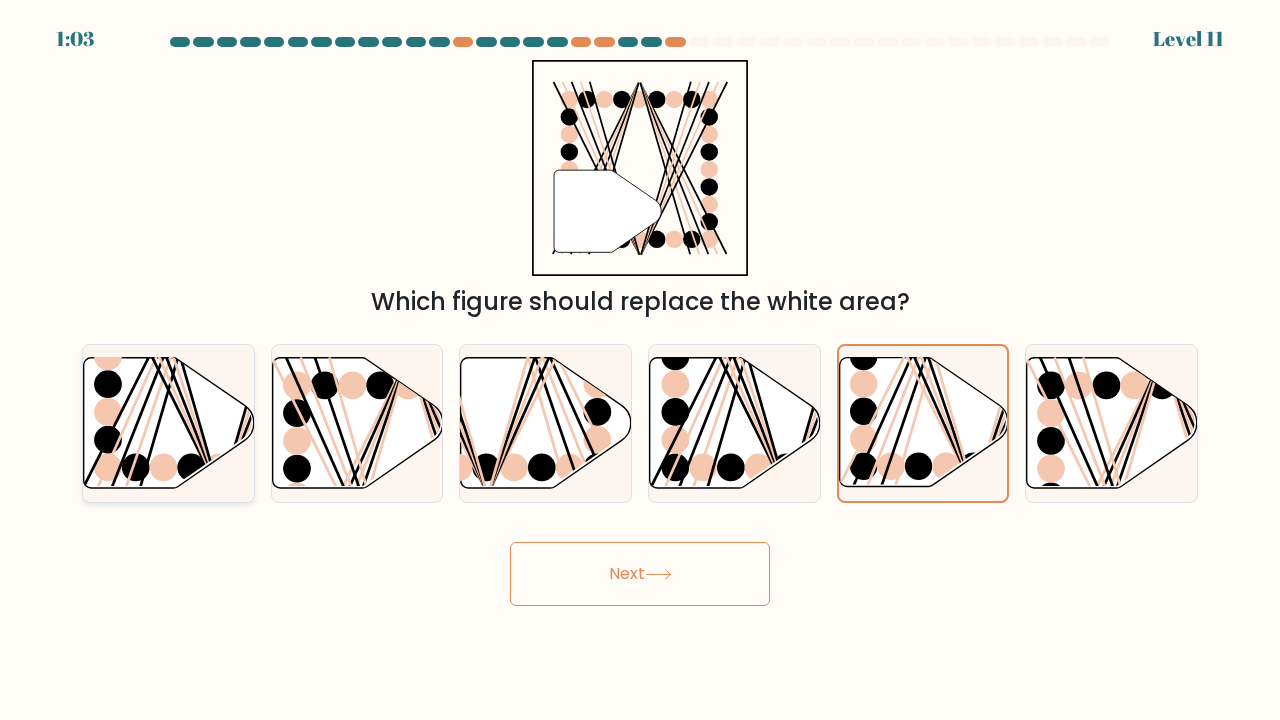 click 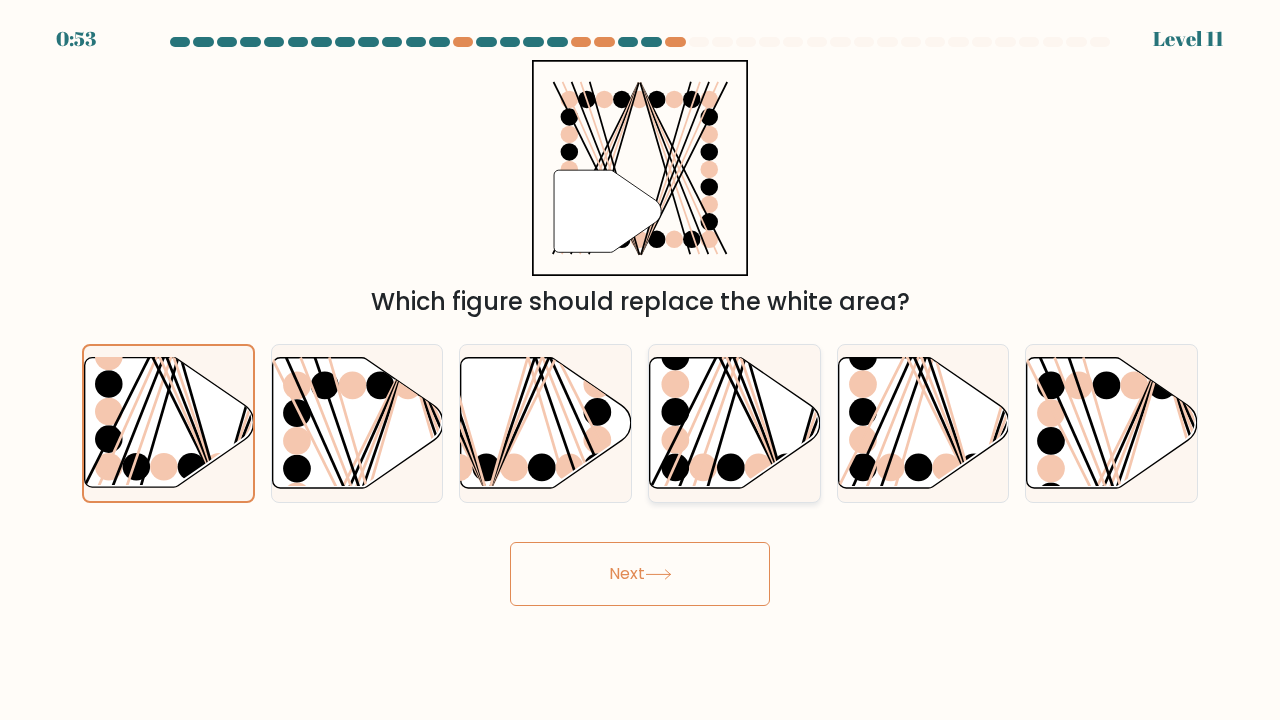 click 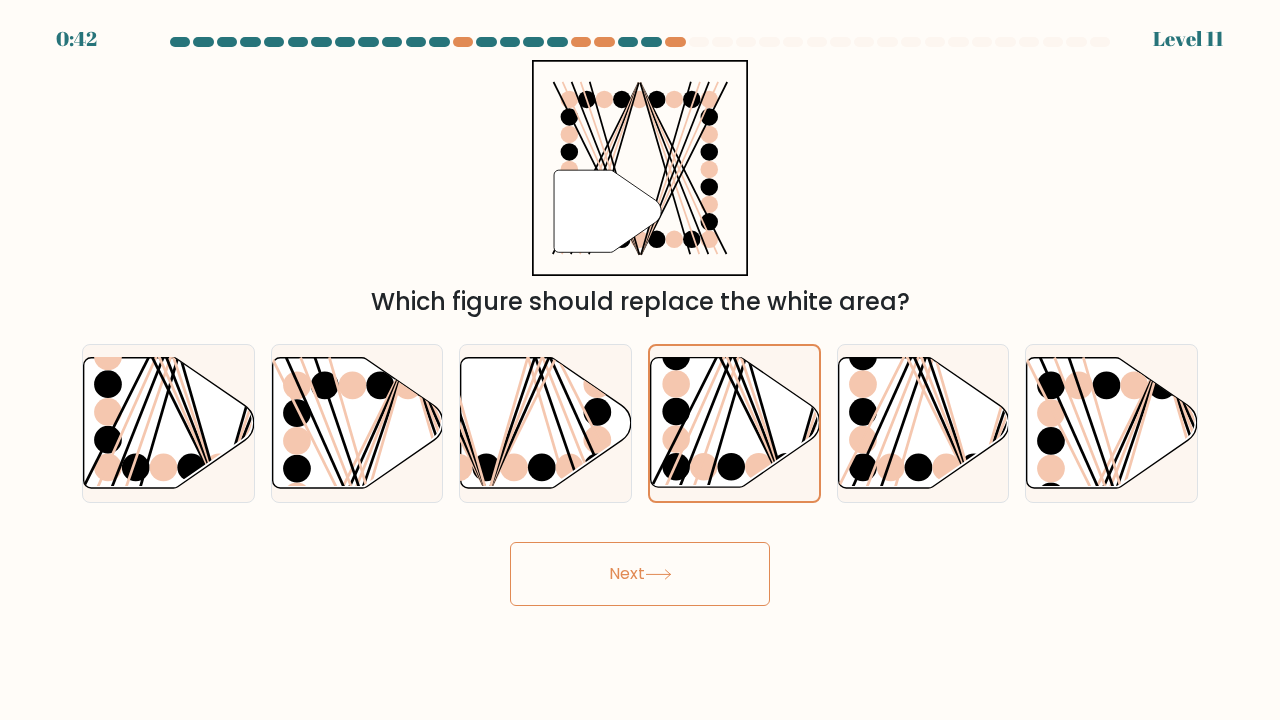 click on "Next" at bounding box center [640, 574] 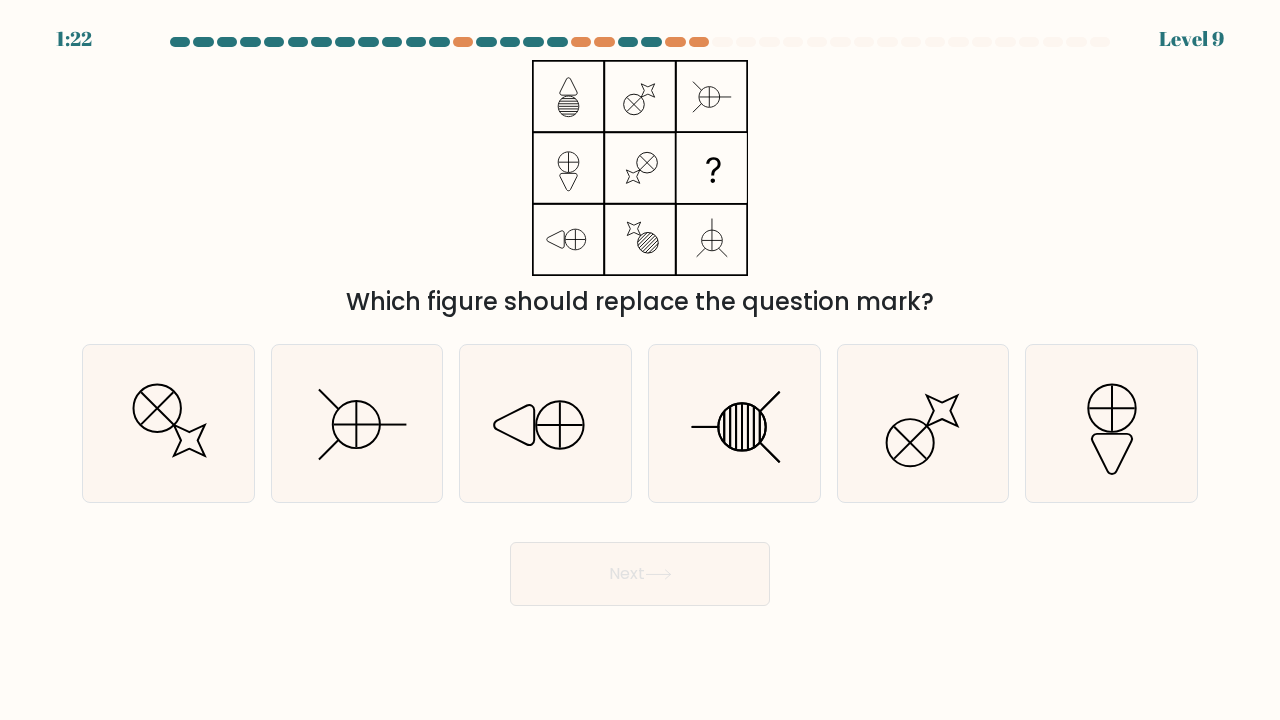 click at bounding box center [640, 42] 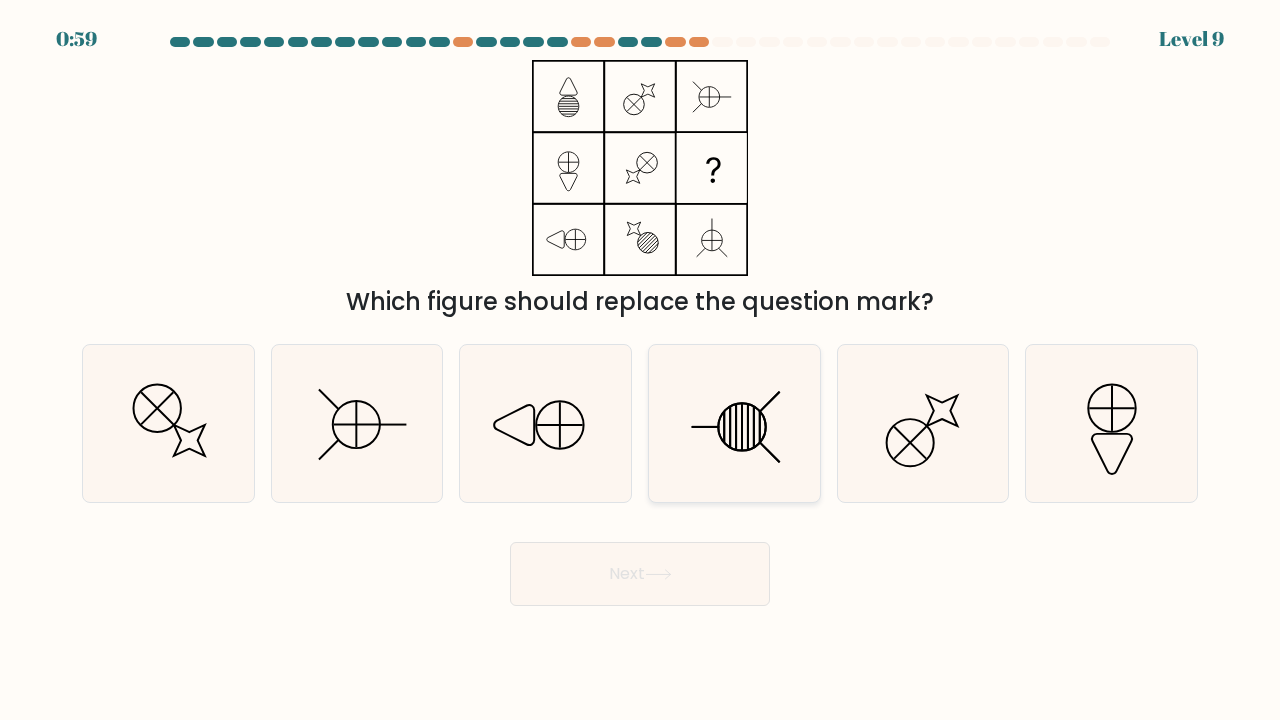 click 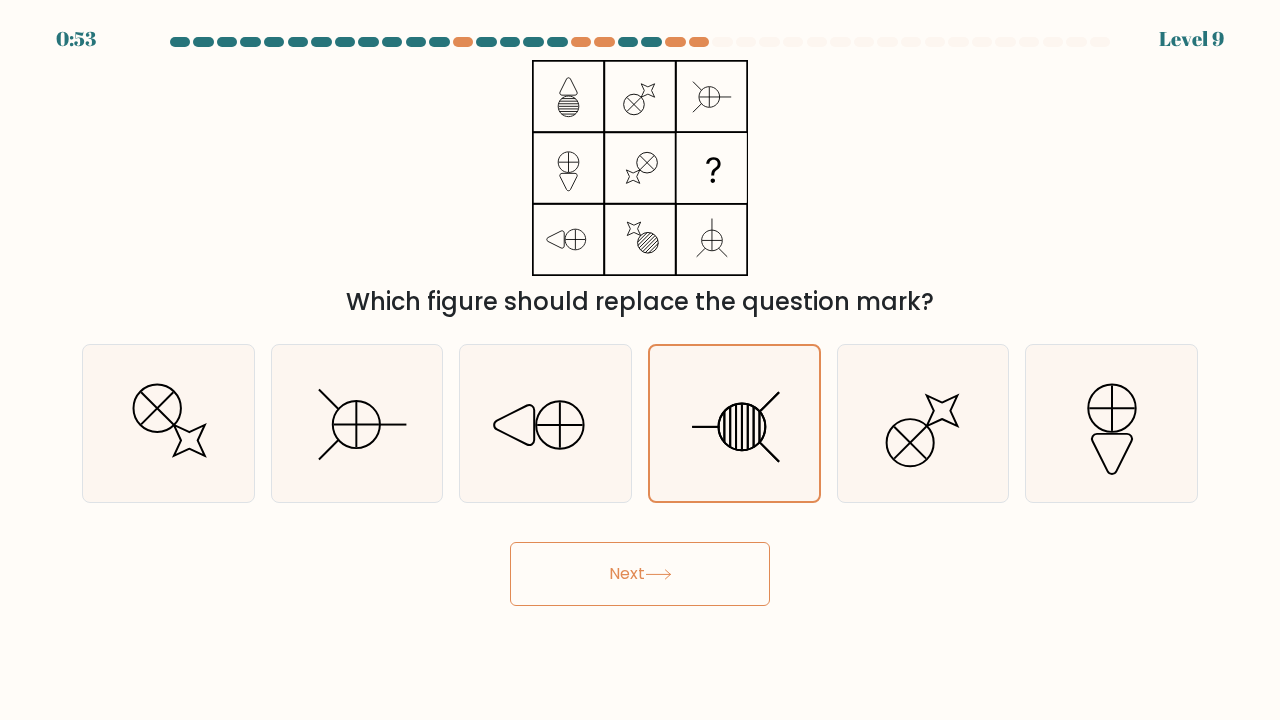click on "Next" at bounding box center [640, 574] 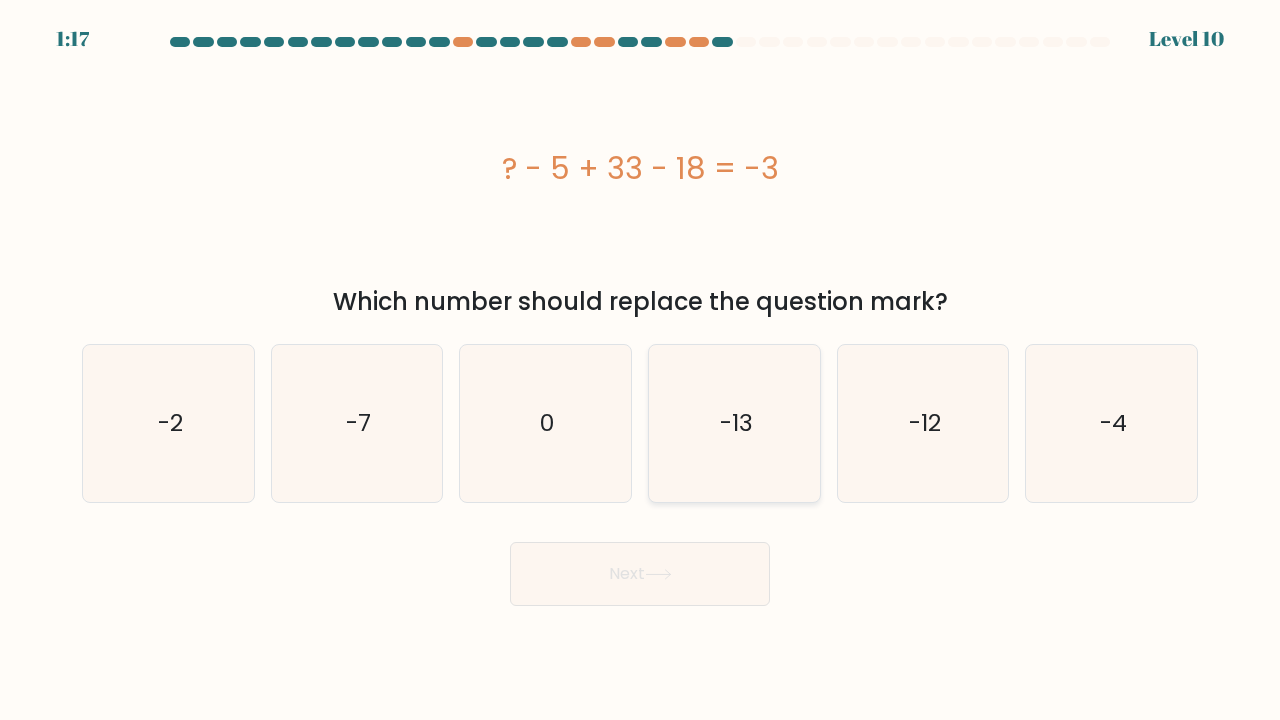 click on "-13" 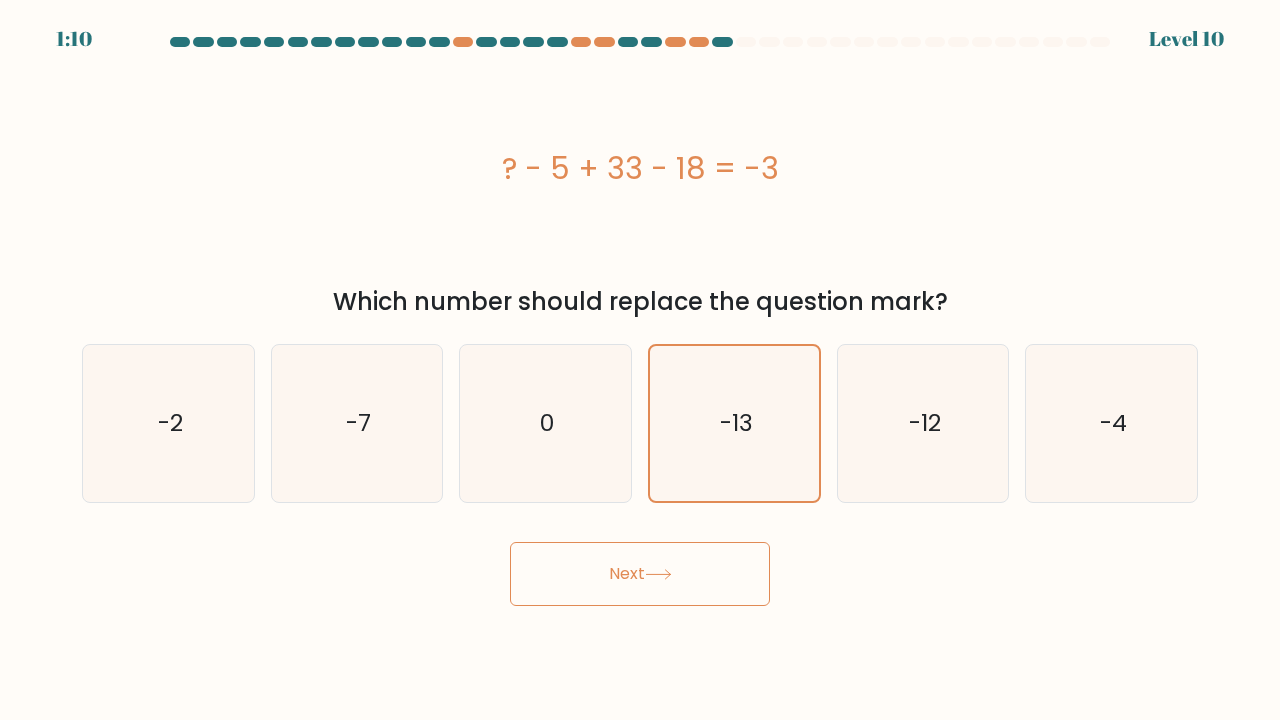 click on "Next" at bounding box center [640, 574] 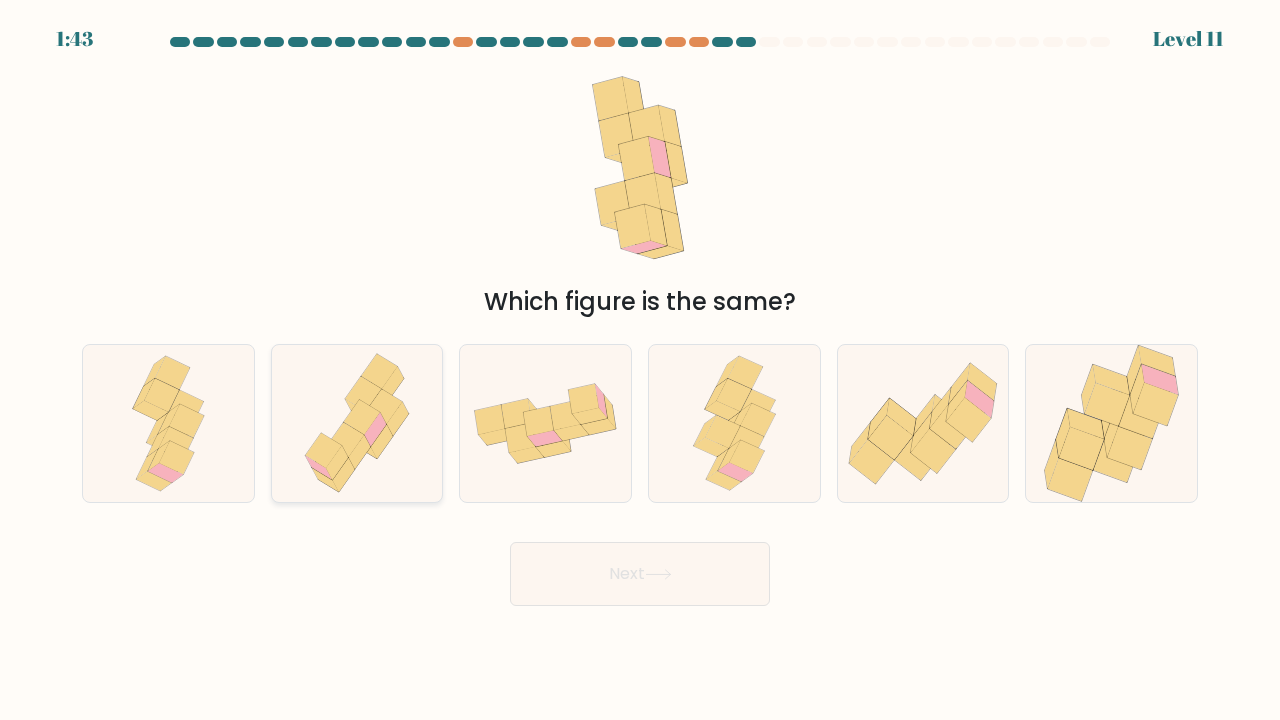 click 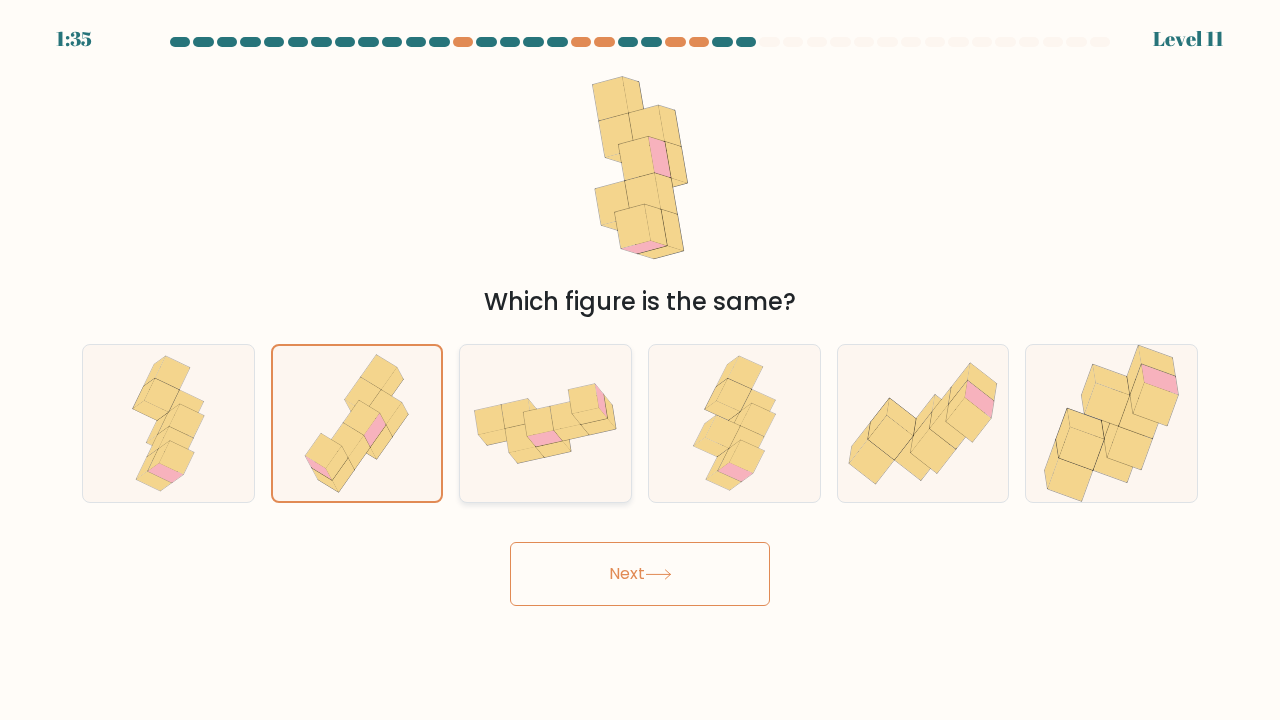 click 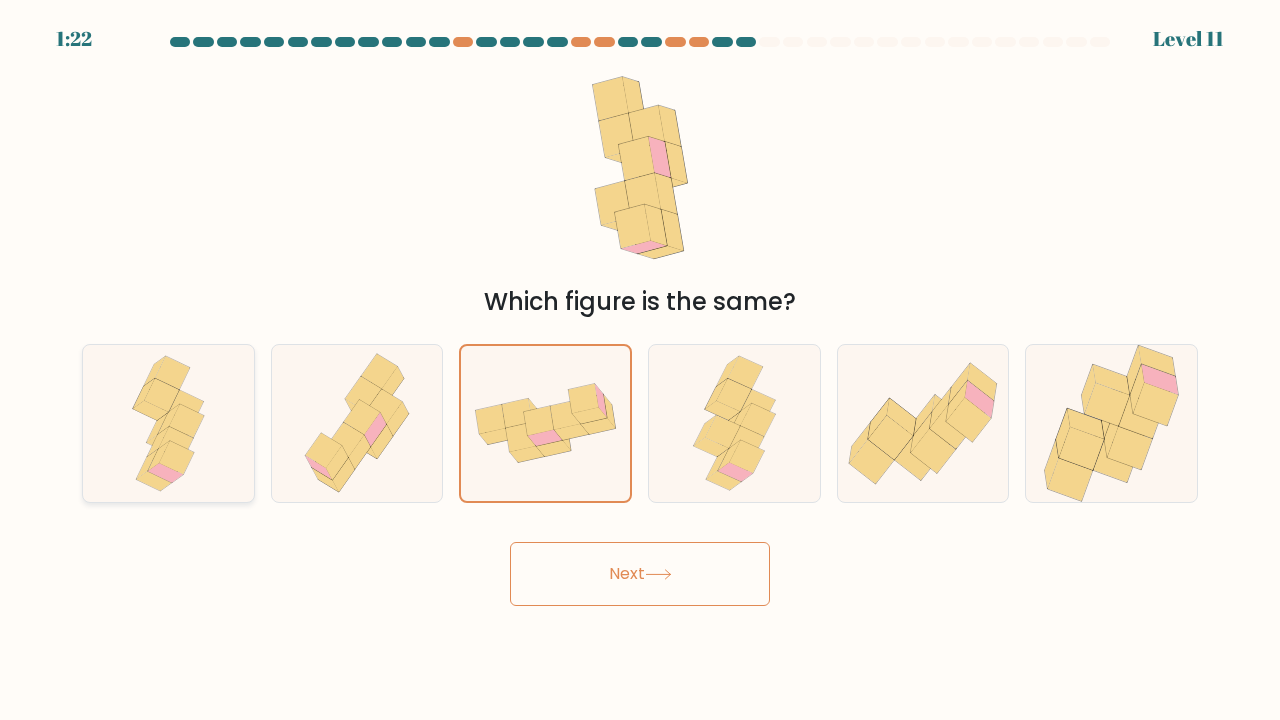 click at bounding box center (168, 423) 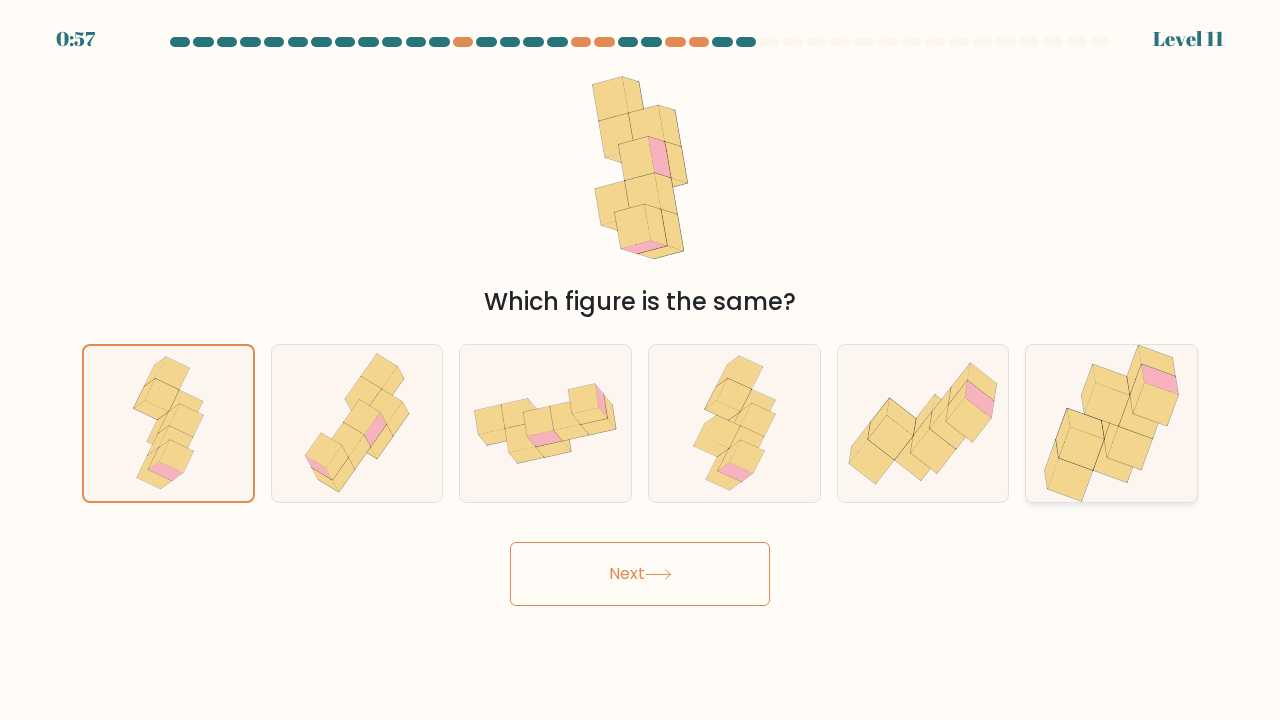 click 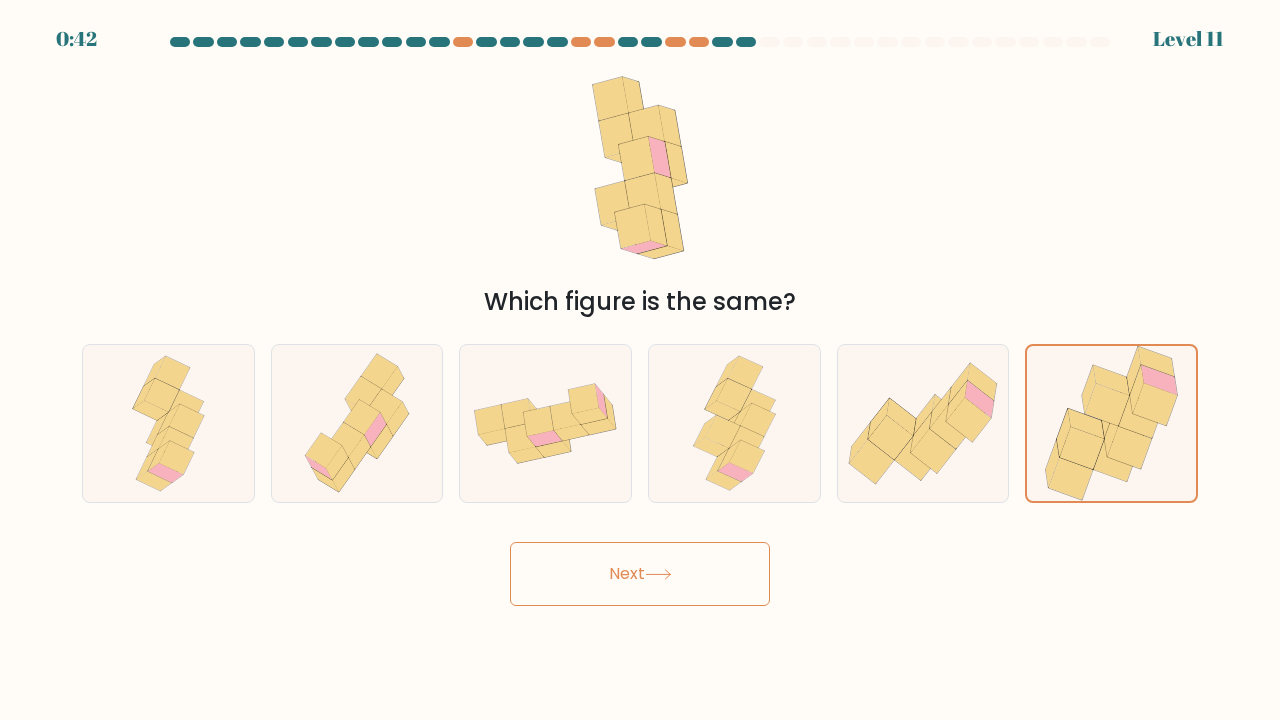 click on "Next" at bounding box center [640, 574] 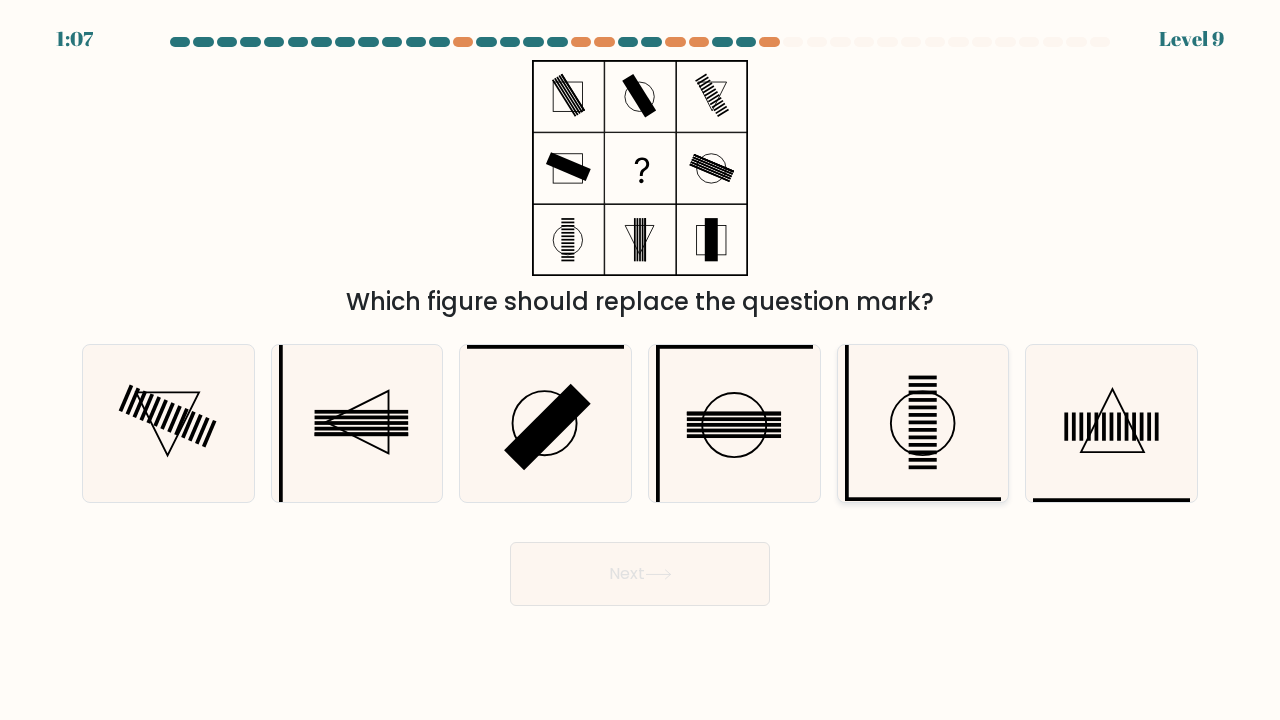 click 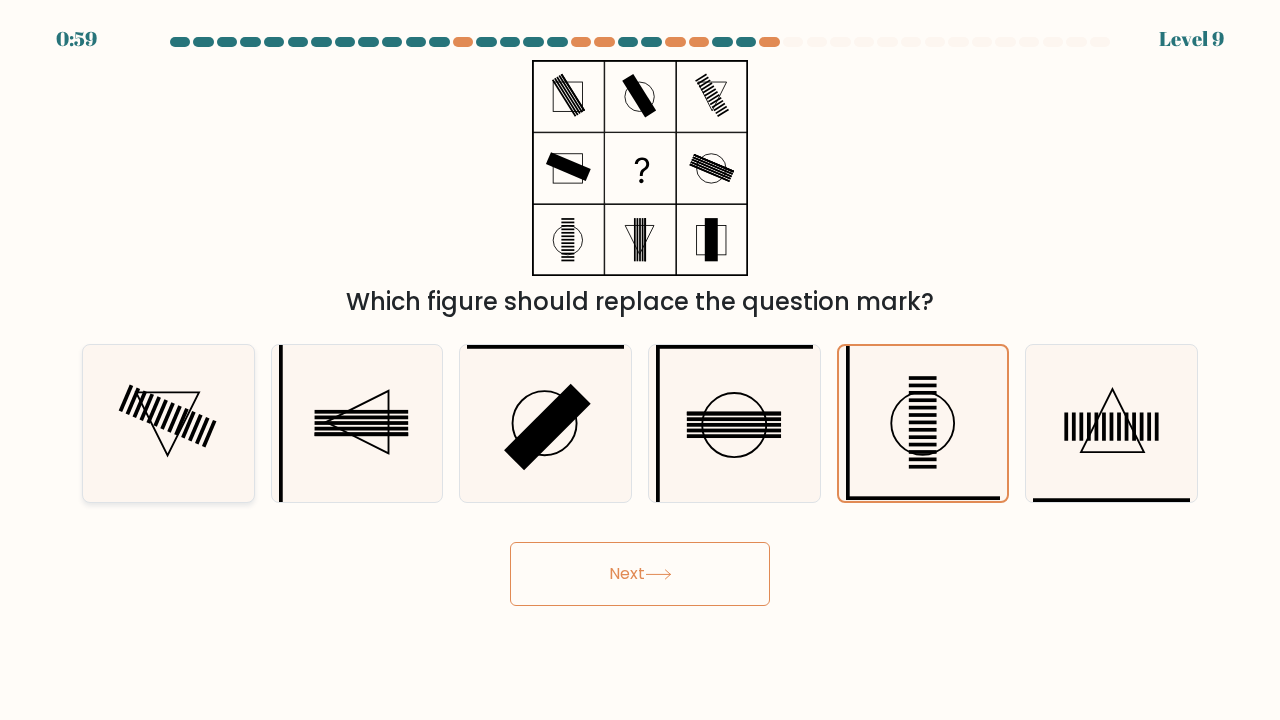 click 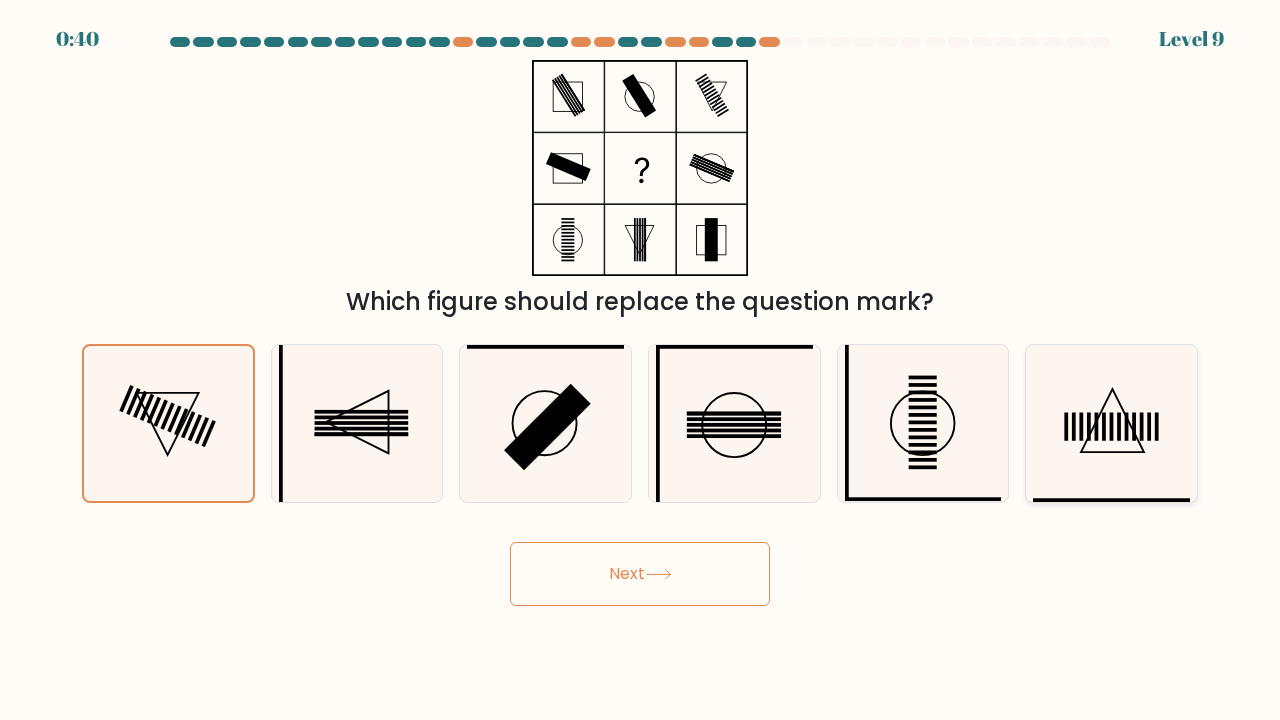 click 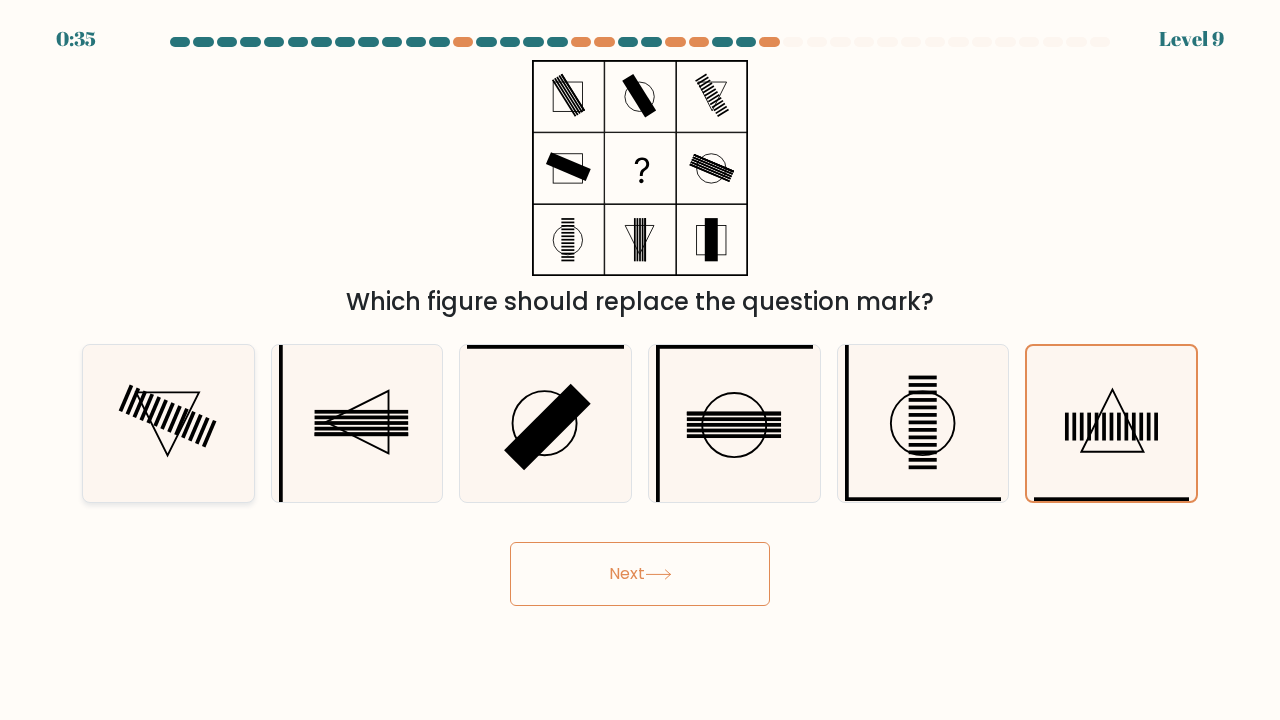 click 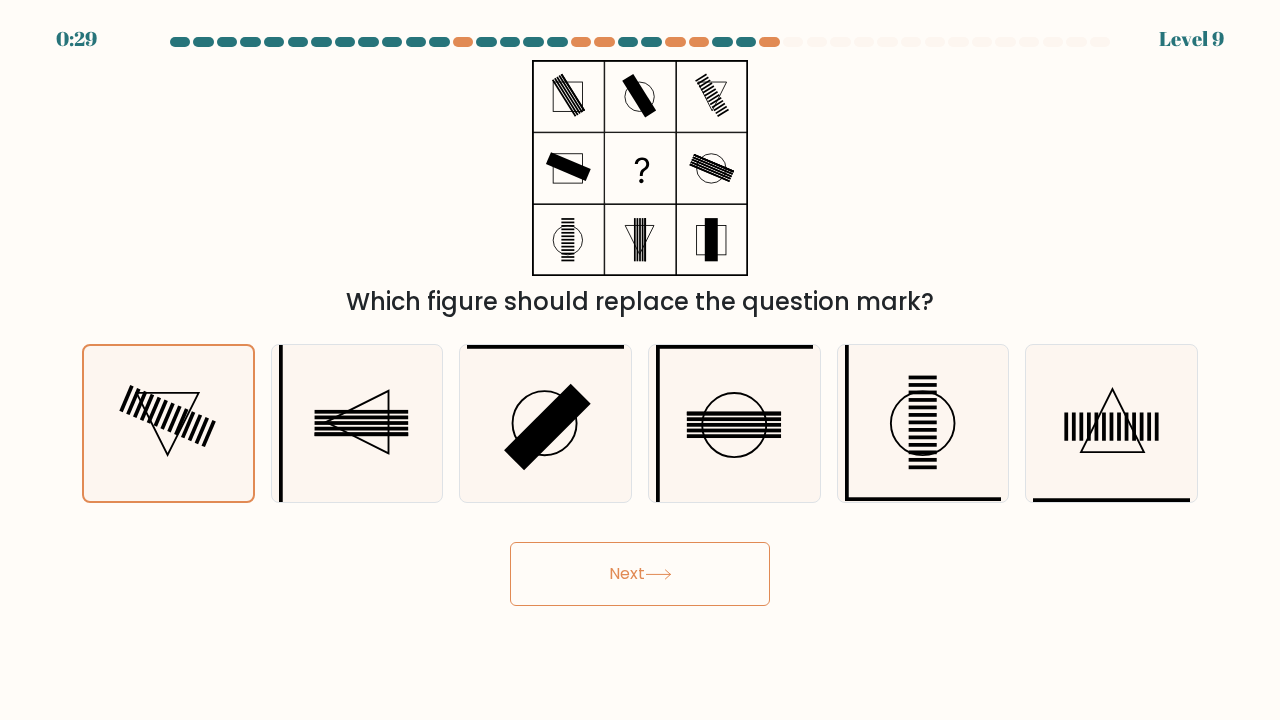 click on "Next" at bounding box center [640, 574] 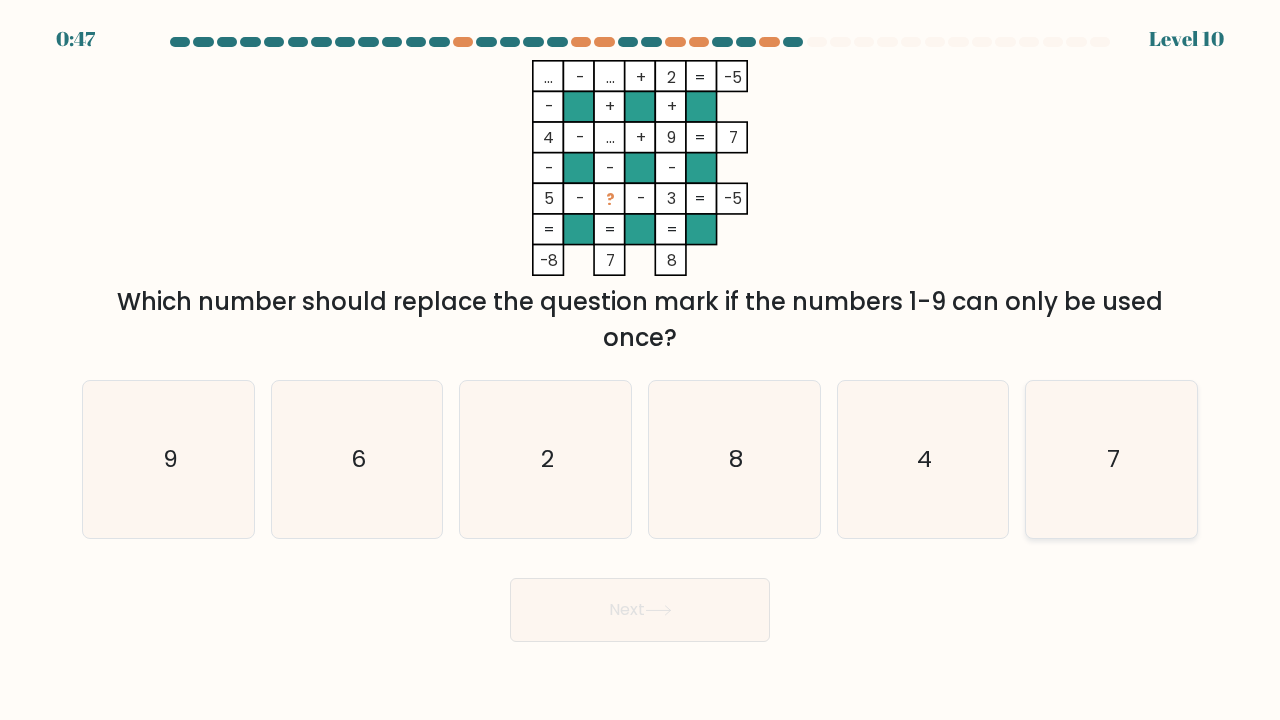 click on "7" 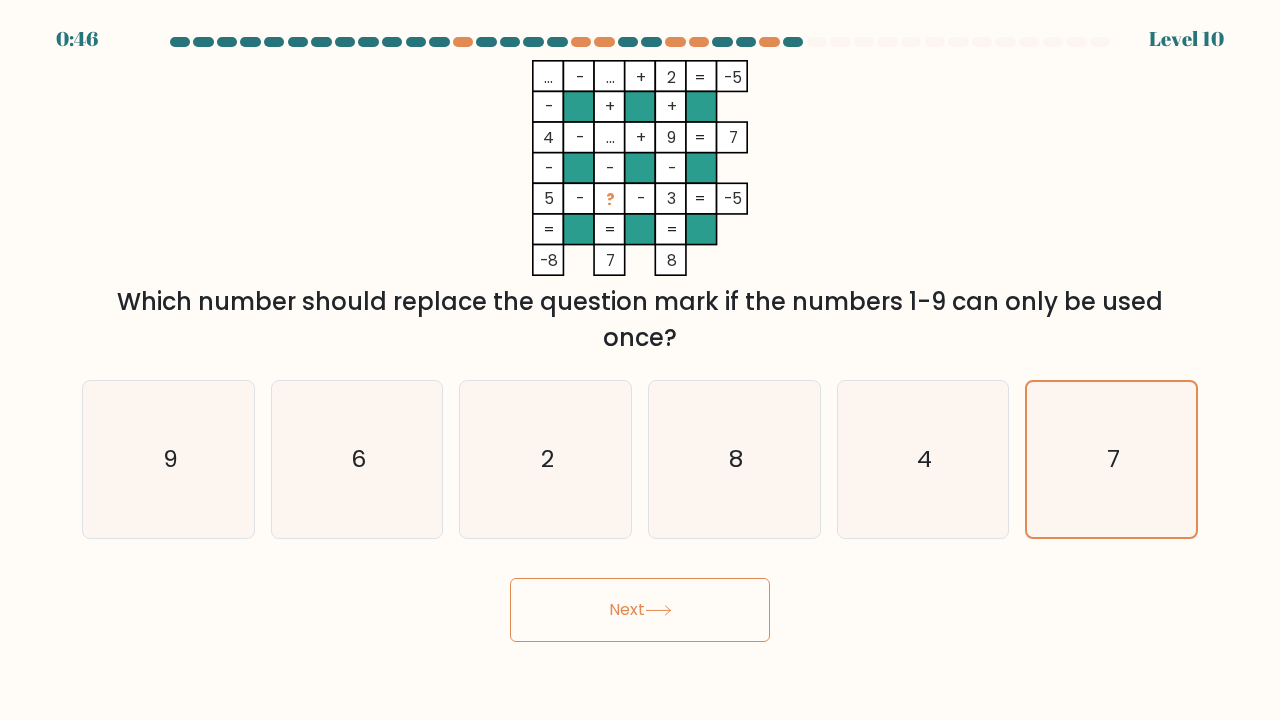 click on "Next" at bounding box center (640, 610) 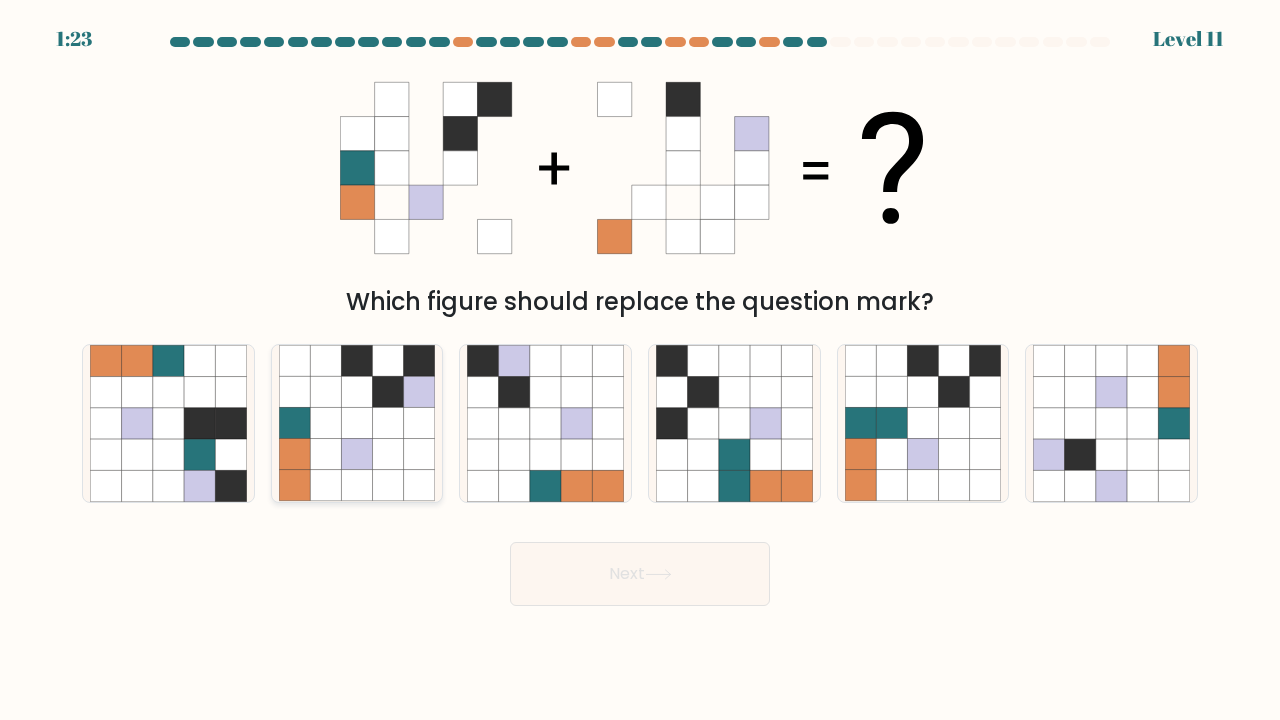 click 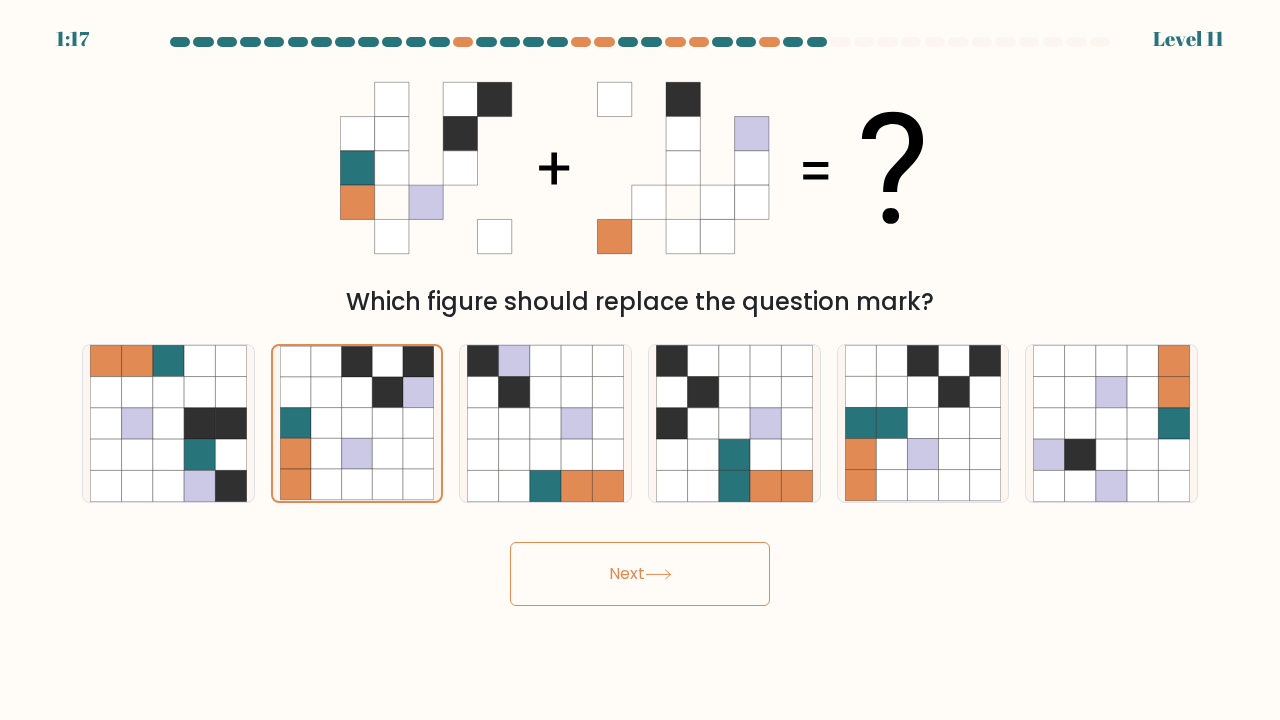 click on "Next" at bounding box center [640, 574] 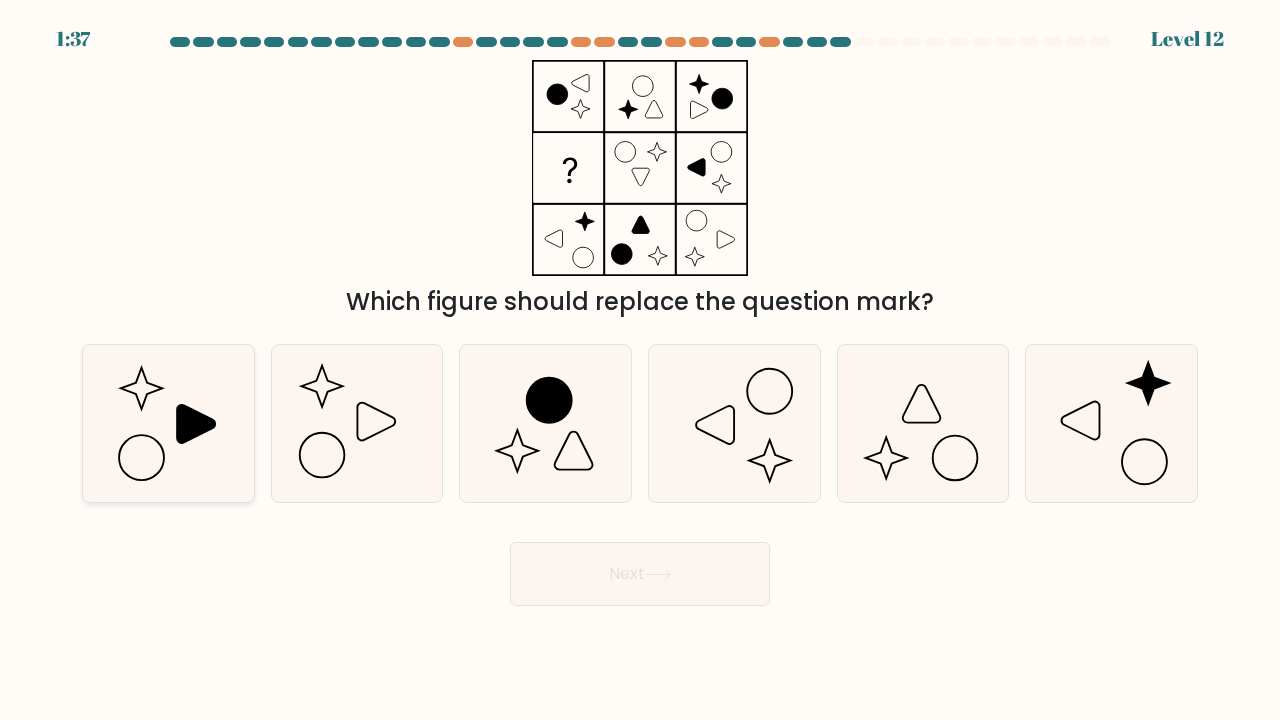 click 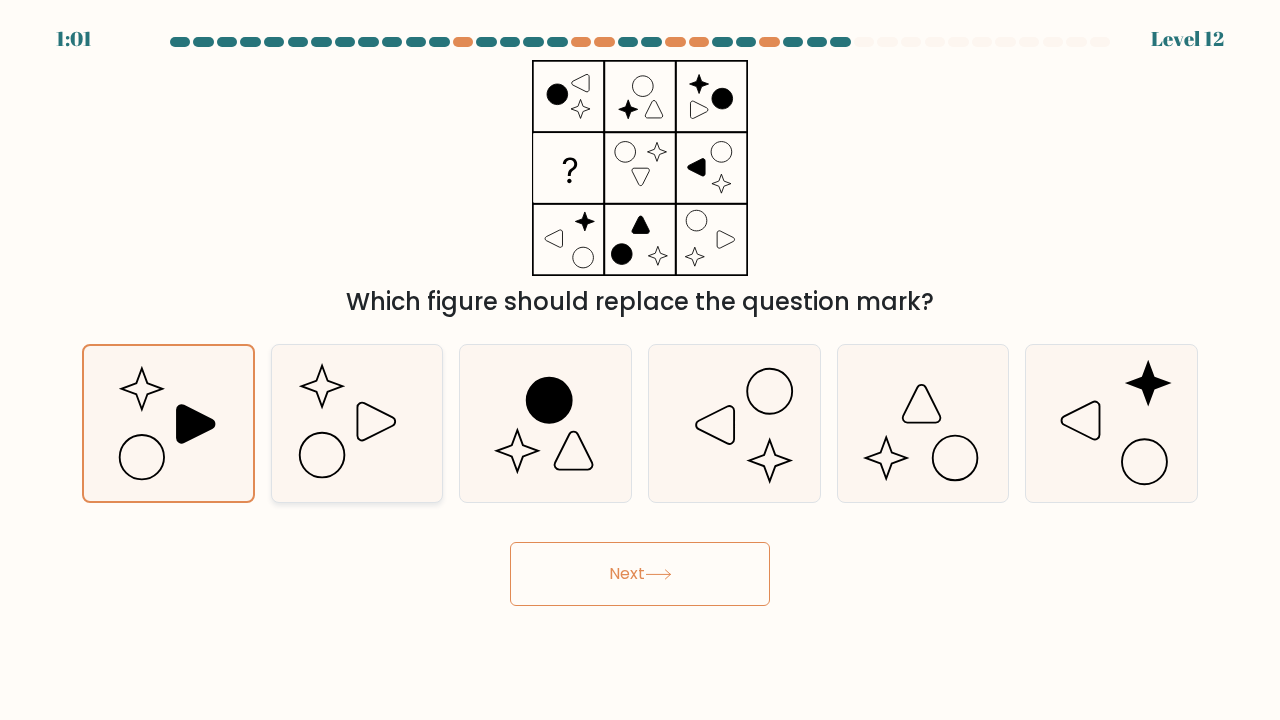 click 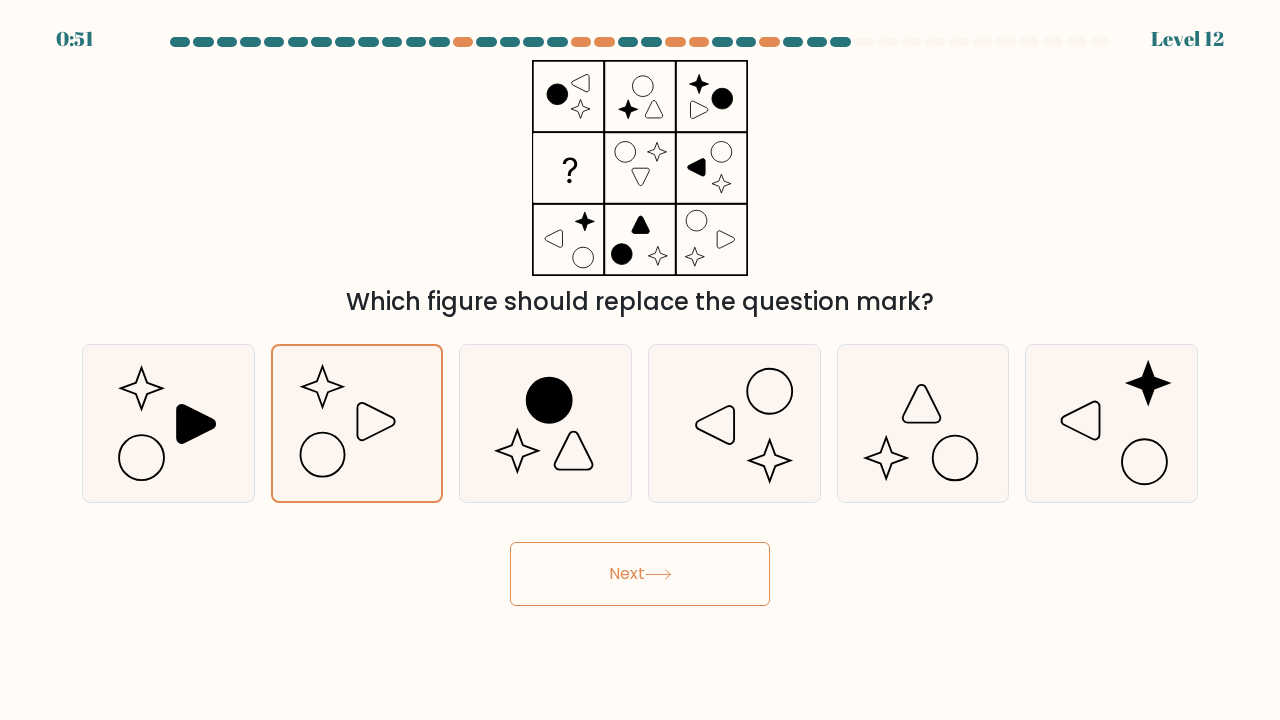 click on "Next" at bounding box center (640, 574) 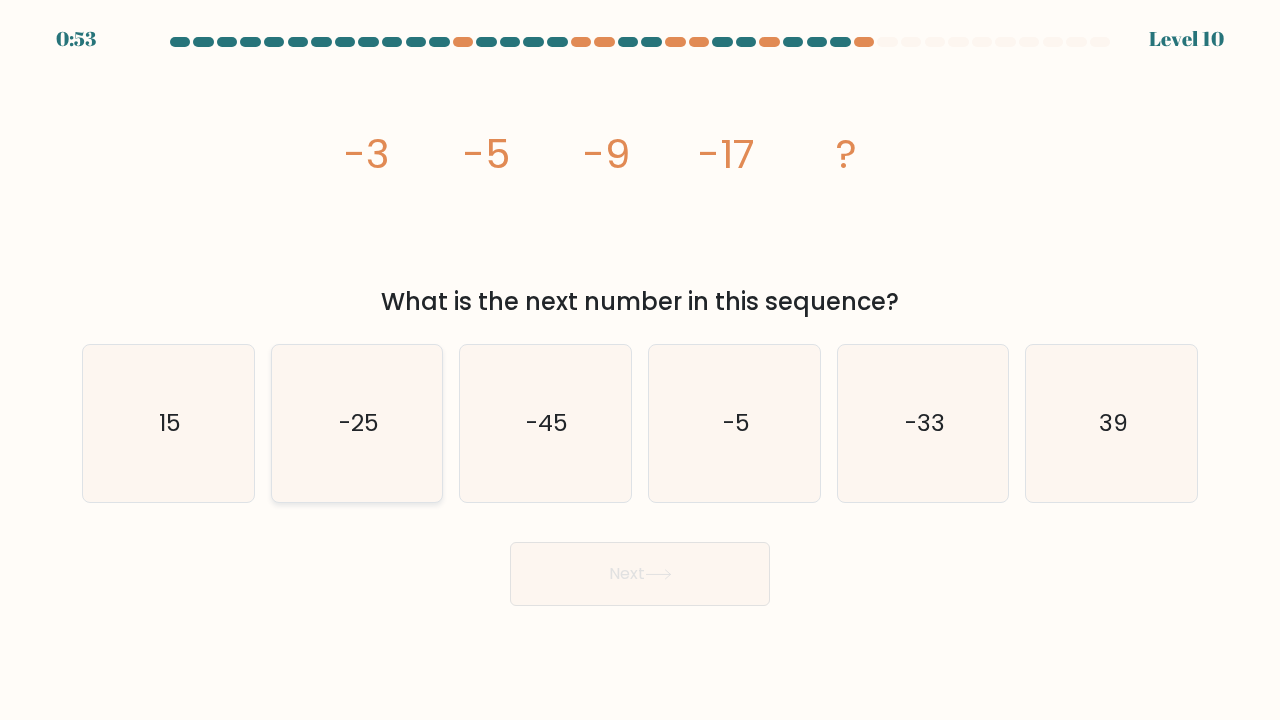 click on "-25" 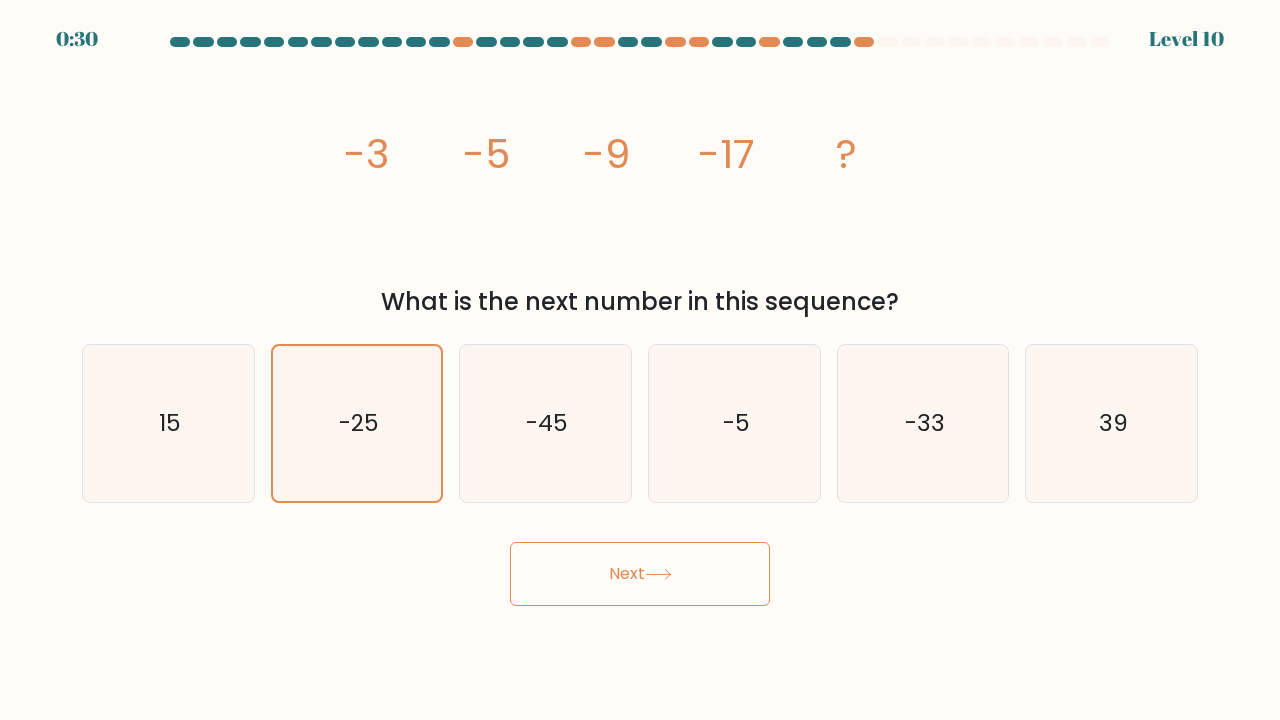 click on "Next" at bounding box center (640, 574) 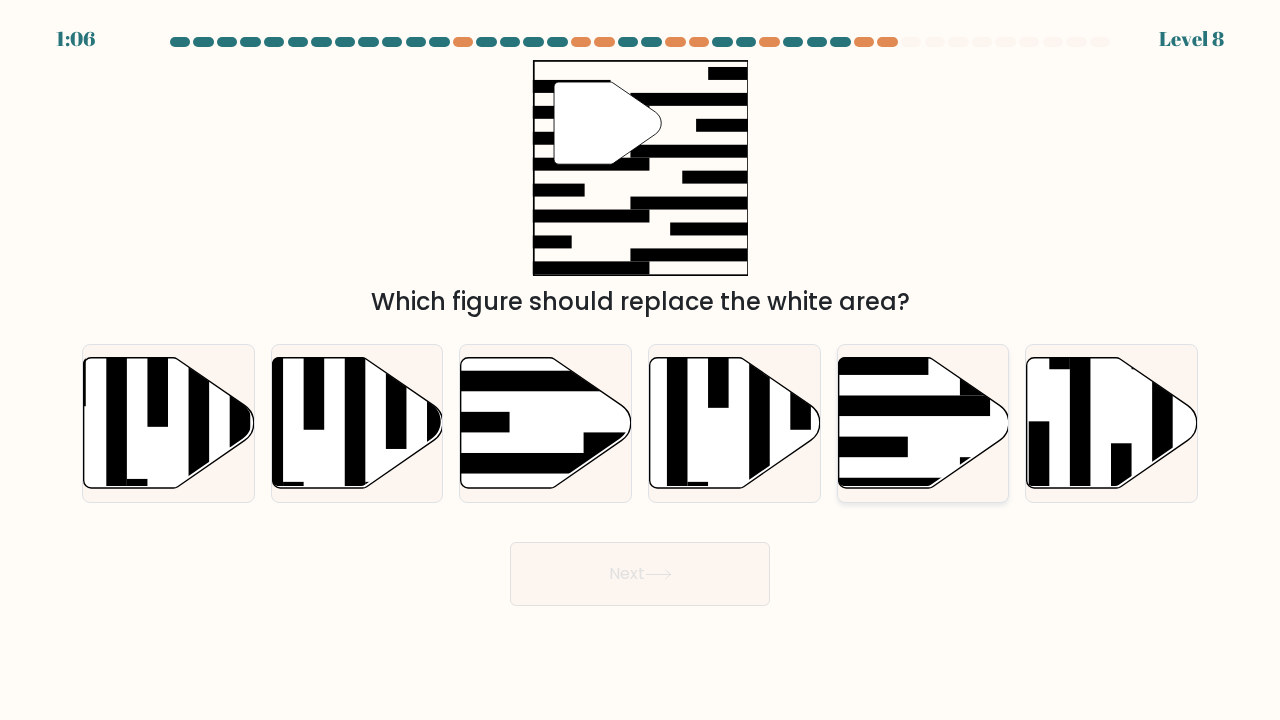 click 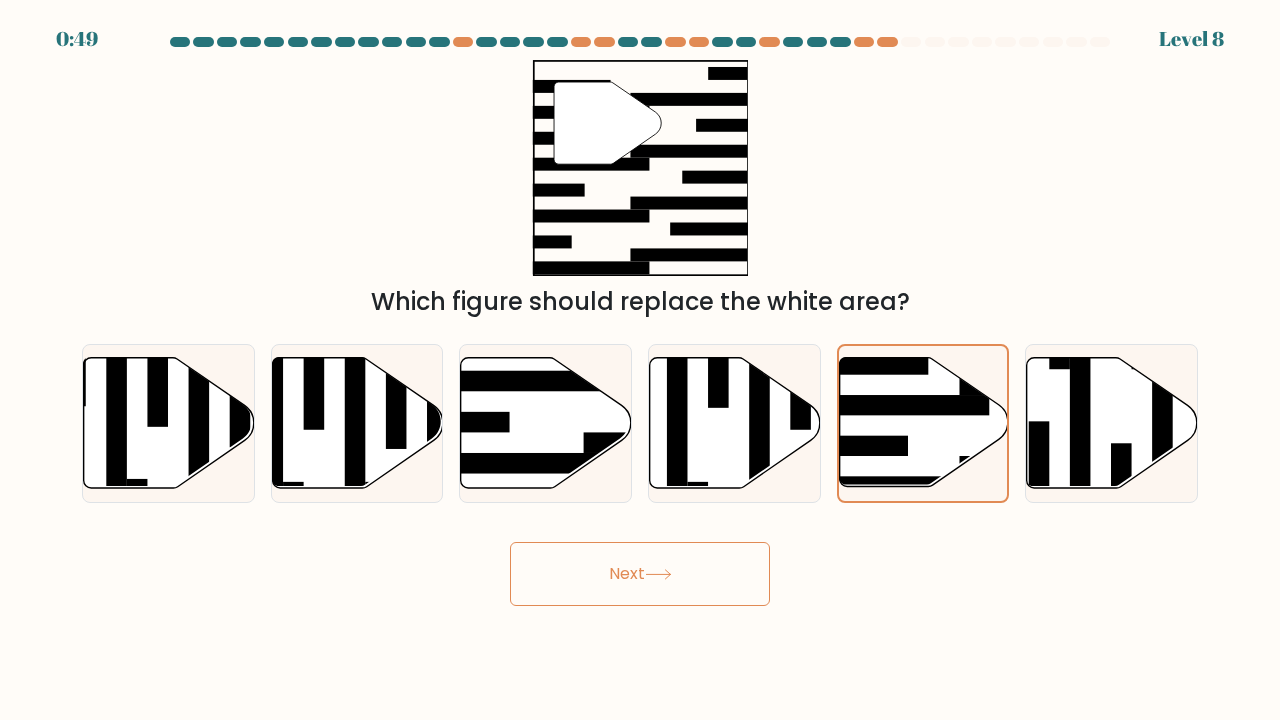 click 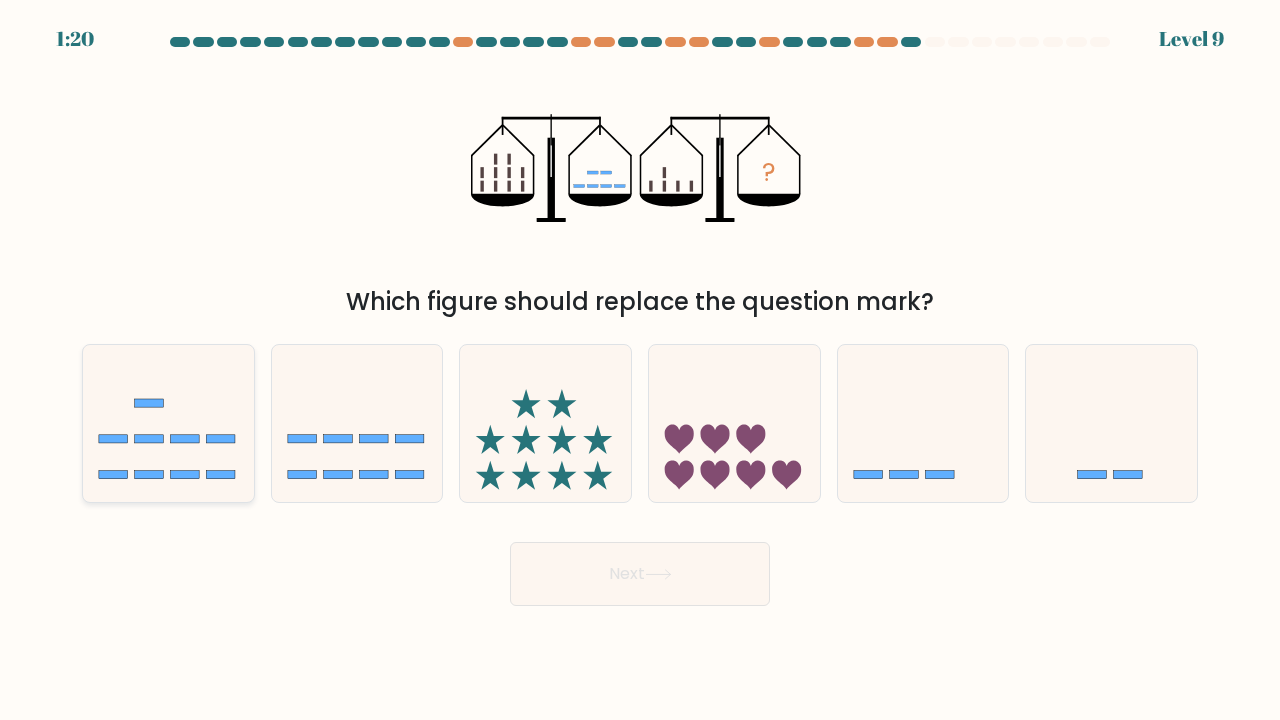 click 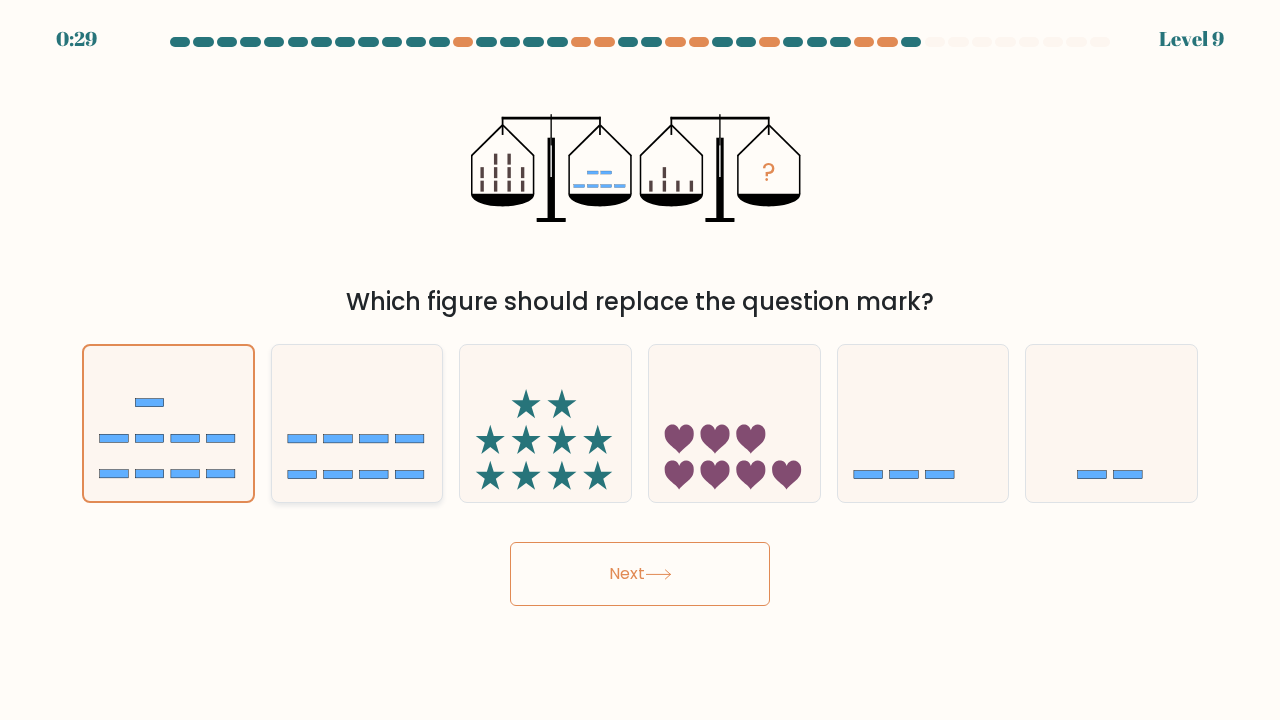 click 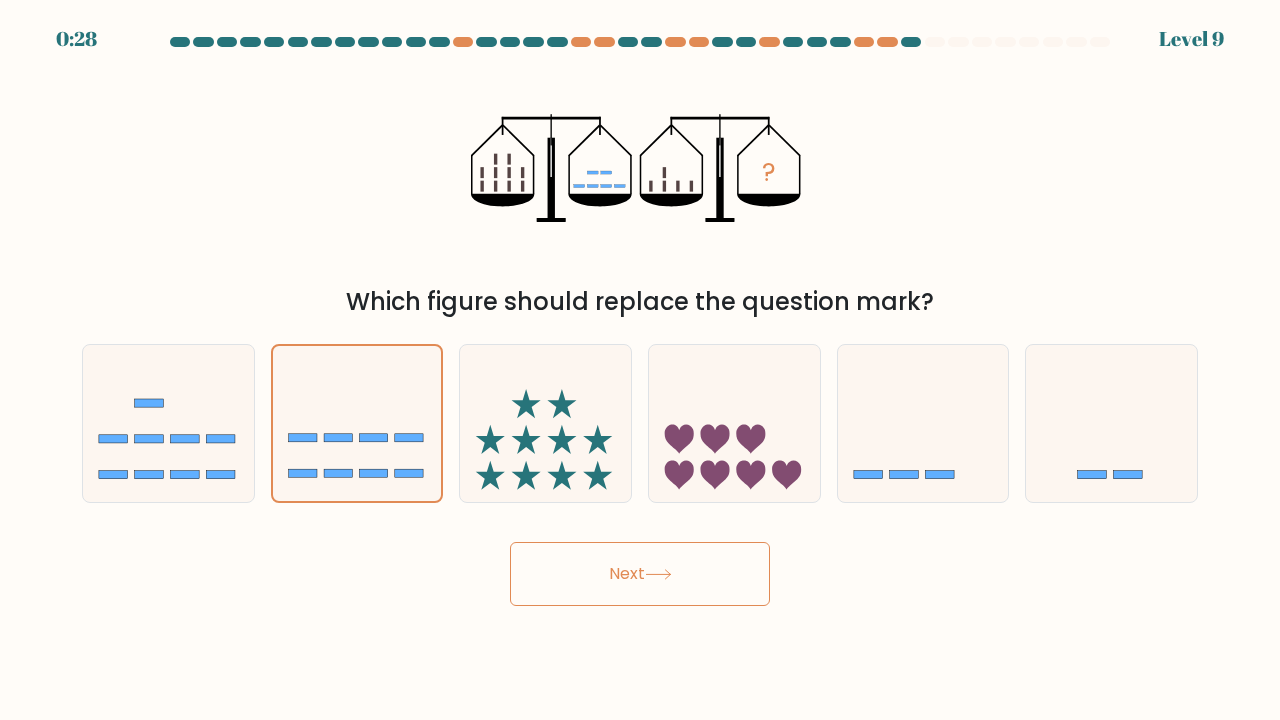 click on "Next" at bounding box center [640, 574] 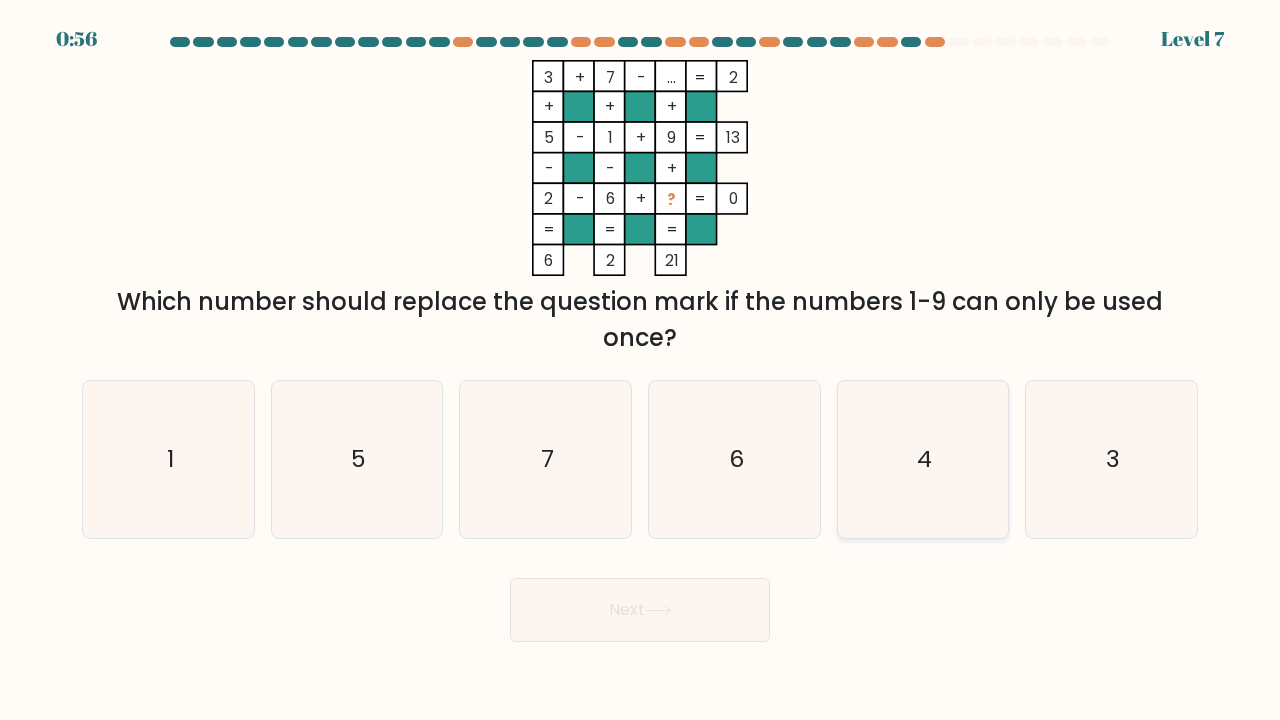 click on "4" 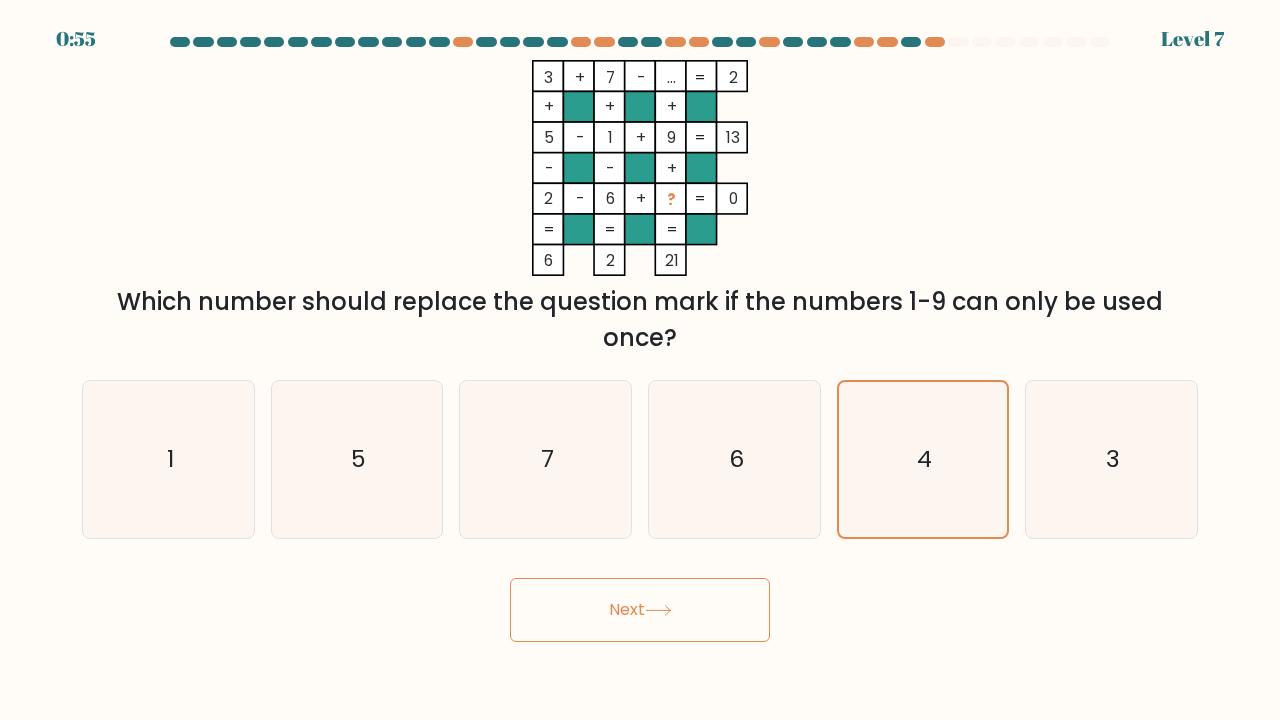 click on "Next" at bounding box center [640, 610] 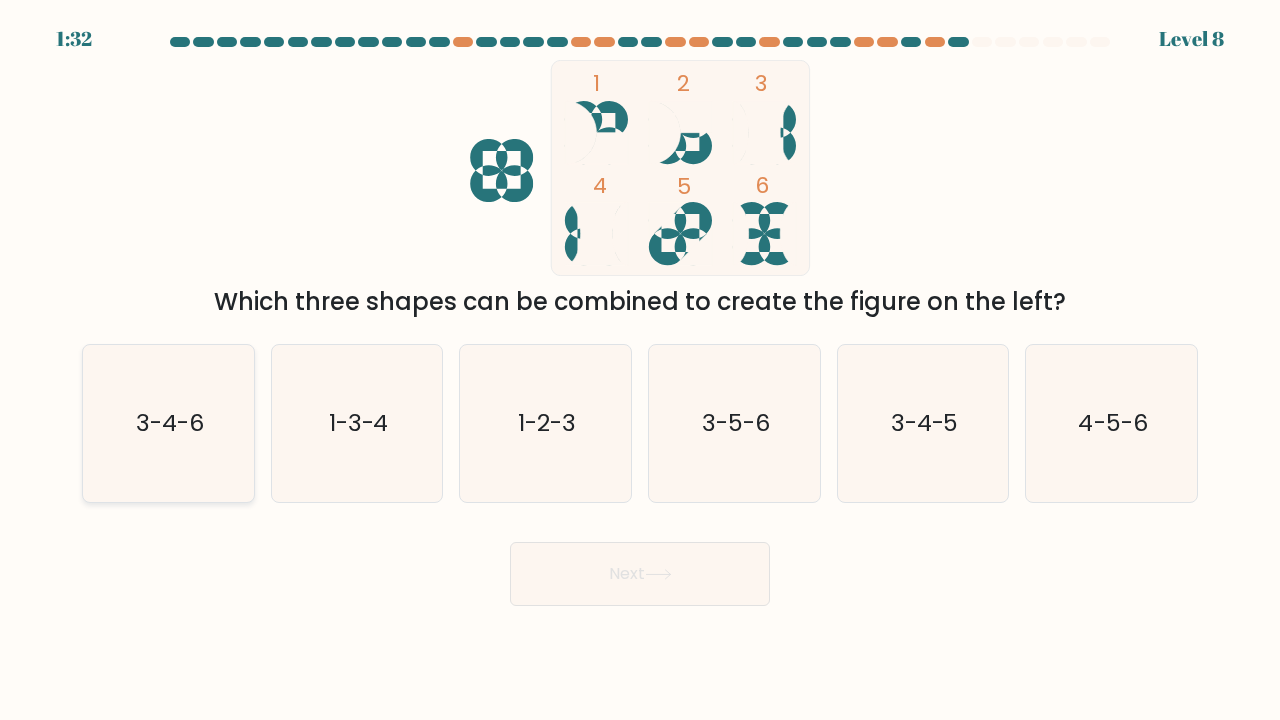 click on "3-4-6" 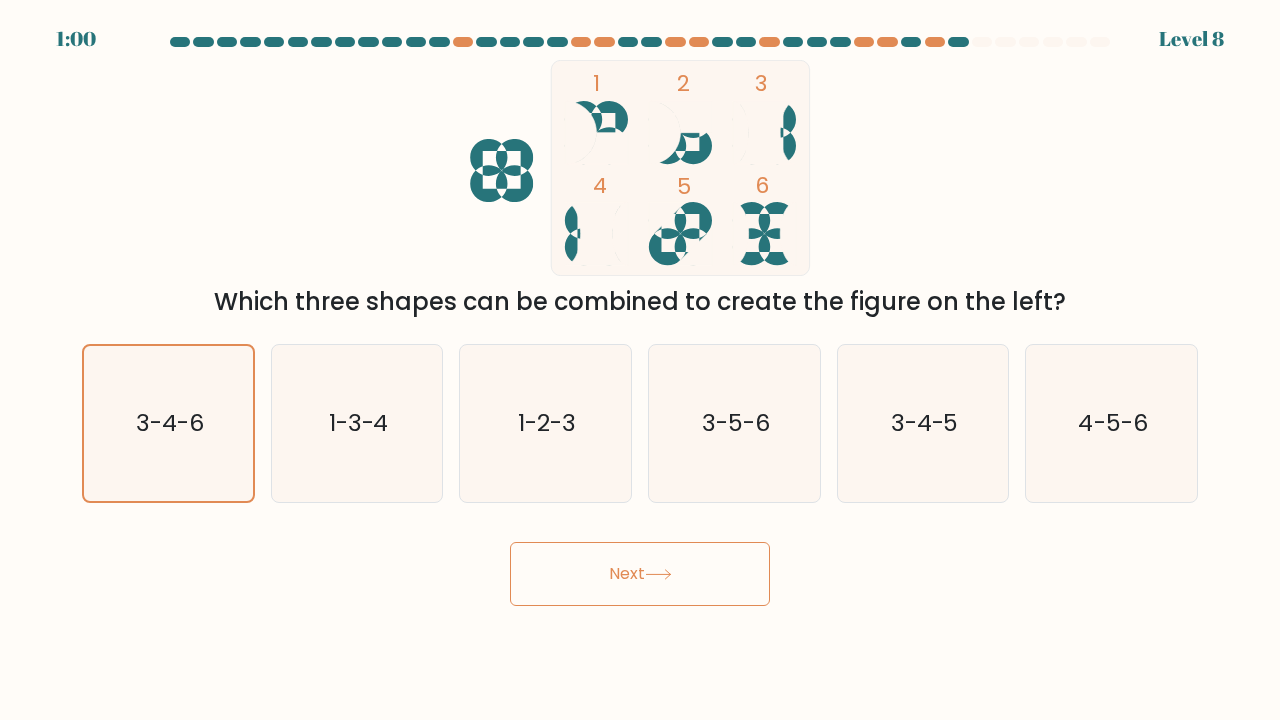 click on "Next" at bounding box center [640, 574] 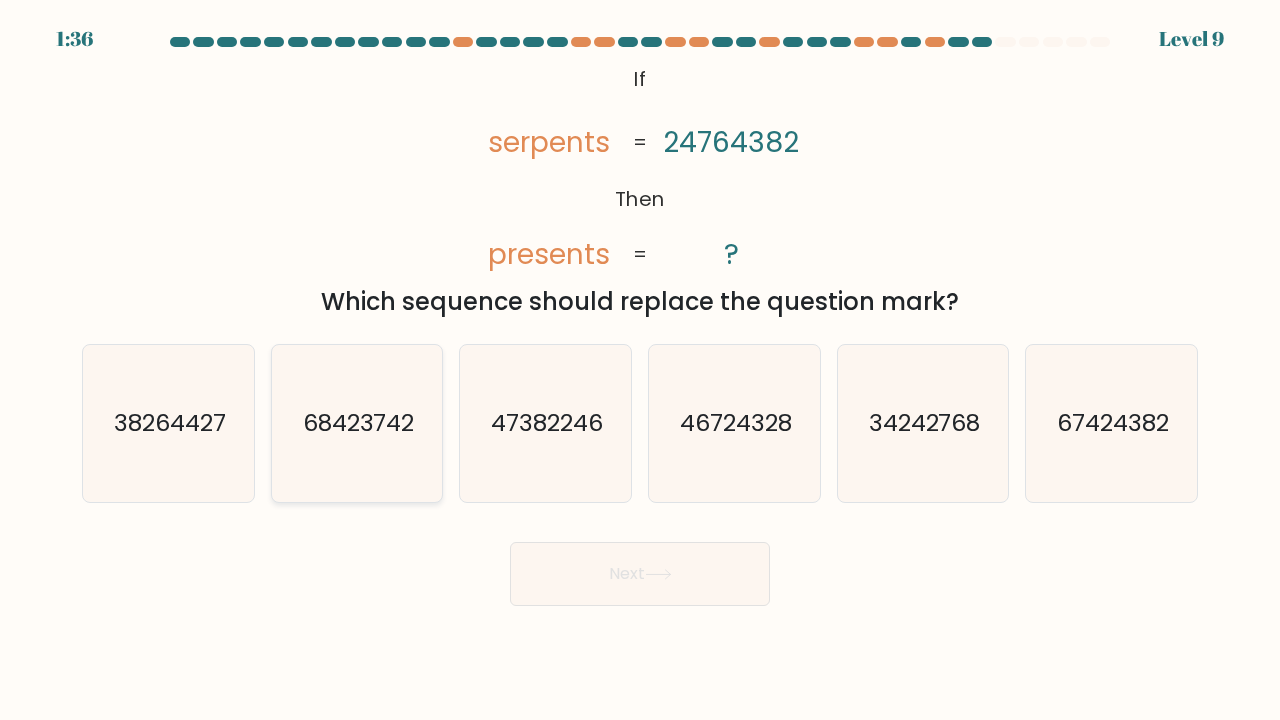 click on "68423742" 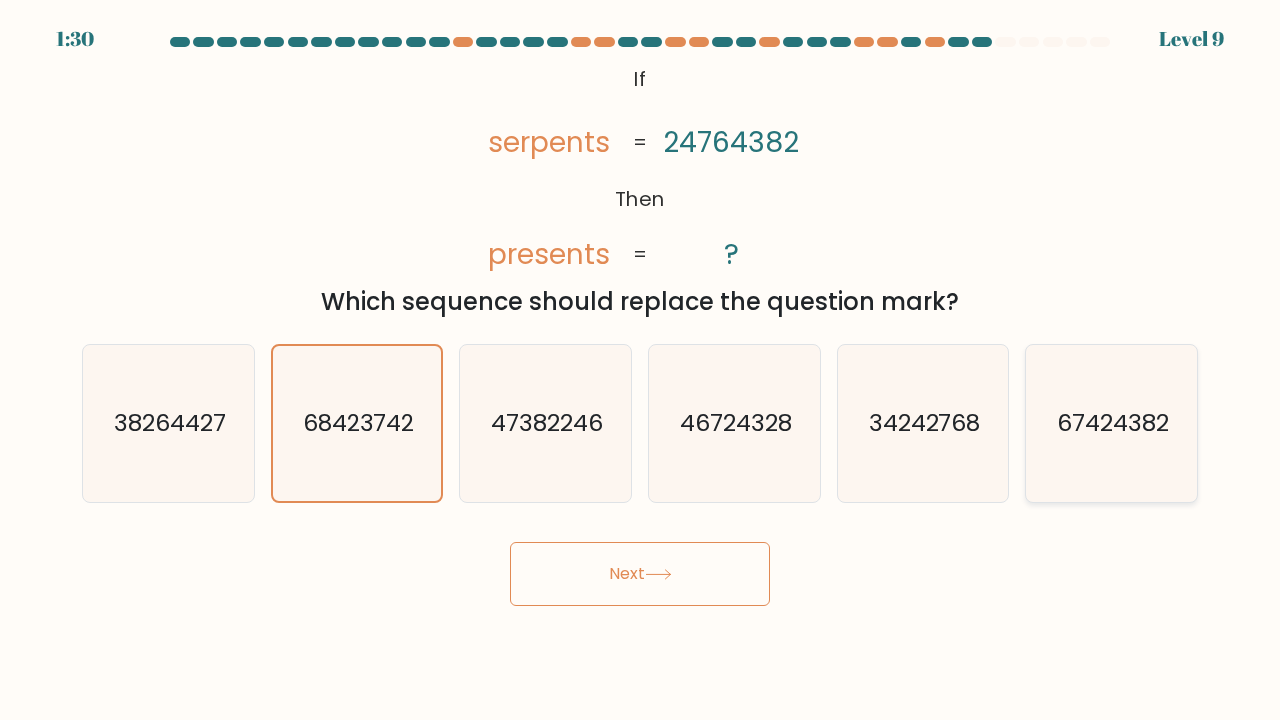 click on "67424382" 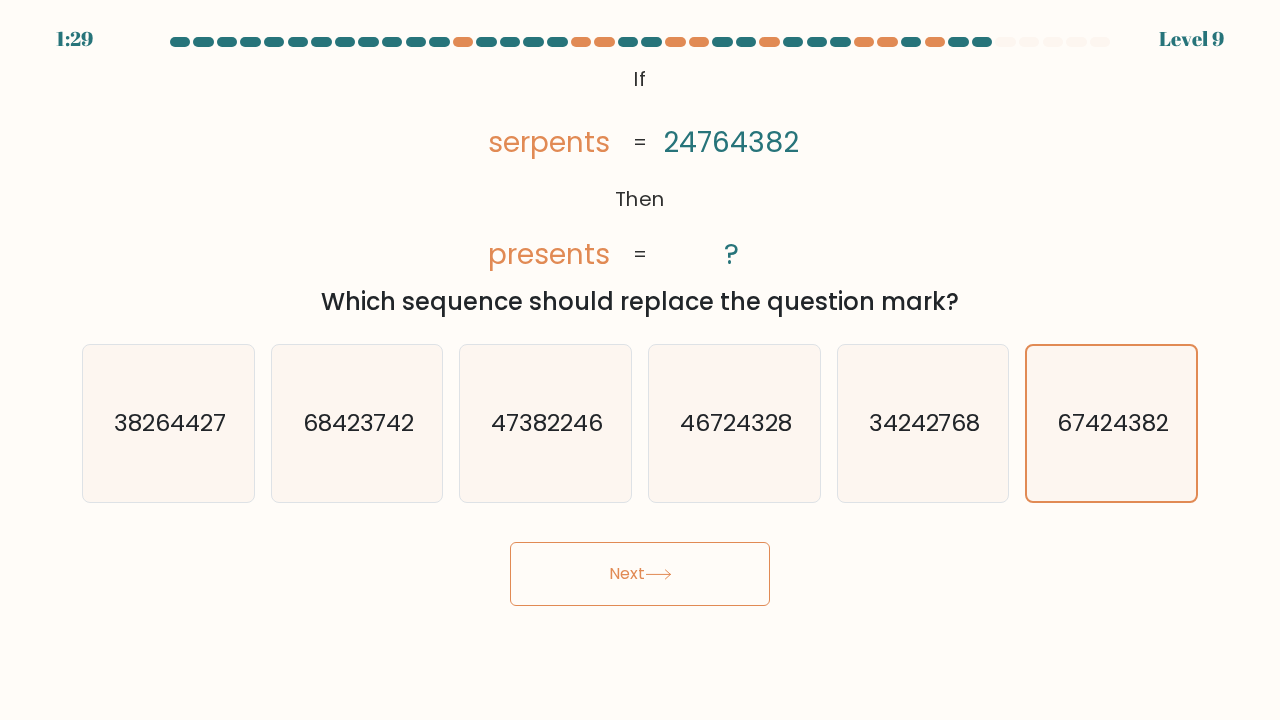 click on "Next" at bounding box center (640, 574) 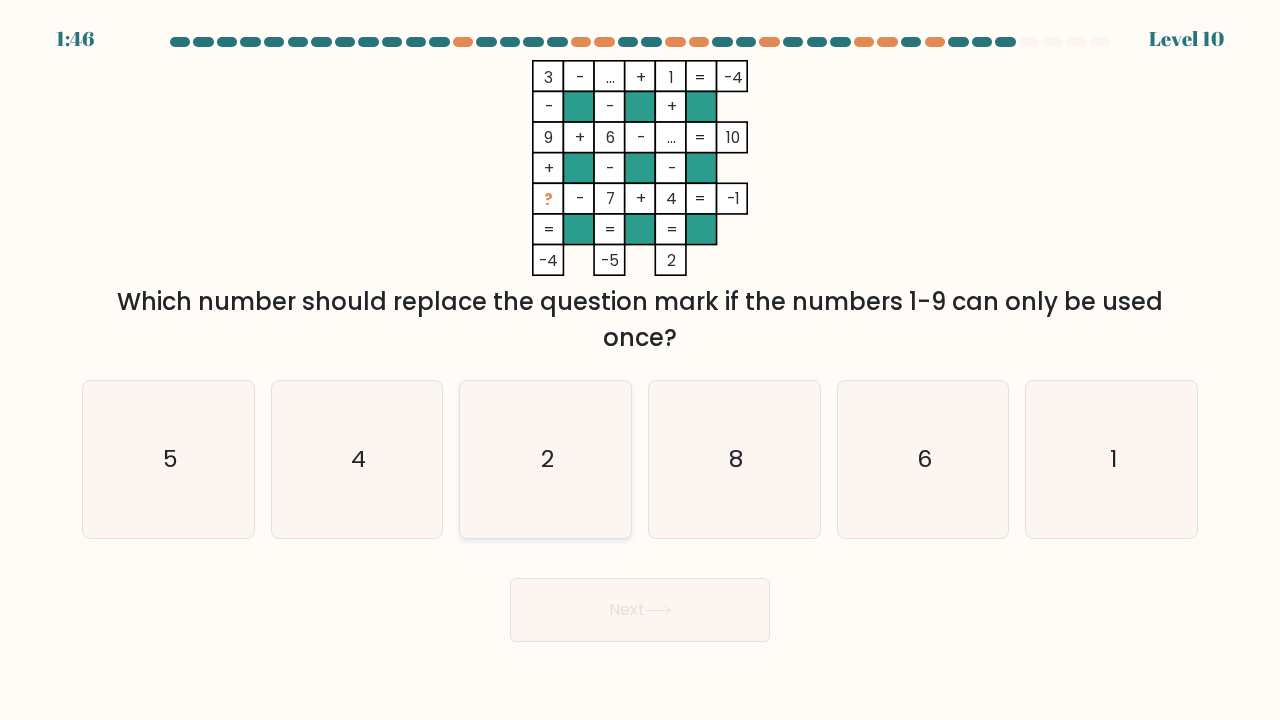 click on "2" 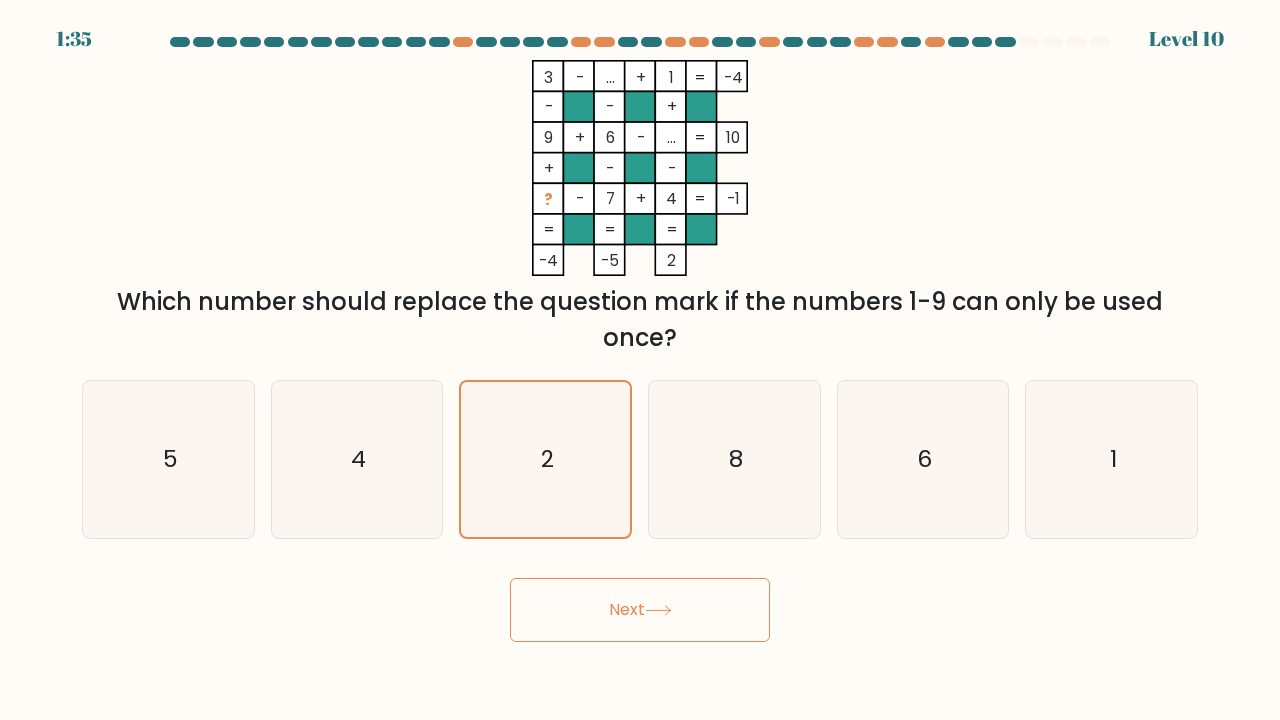 click on "Next" at bounding box center [640, 610] 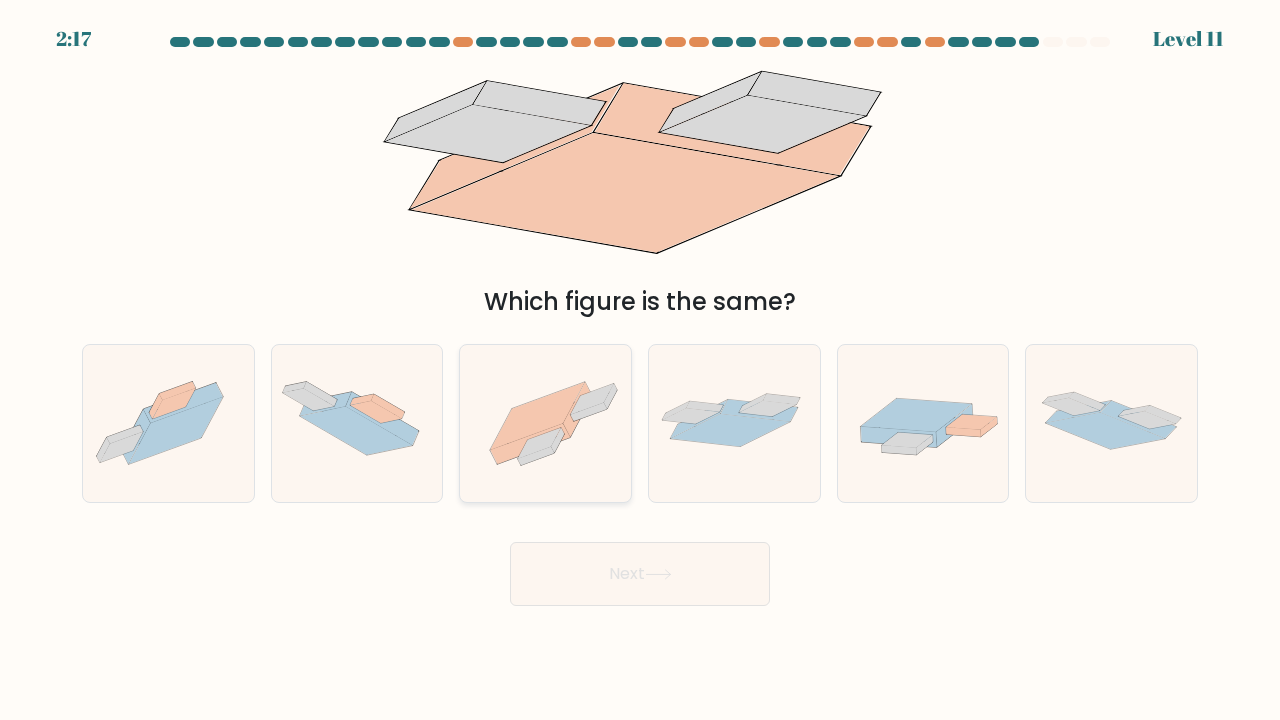 click 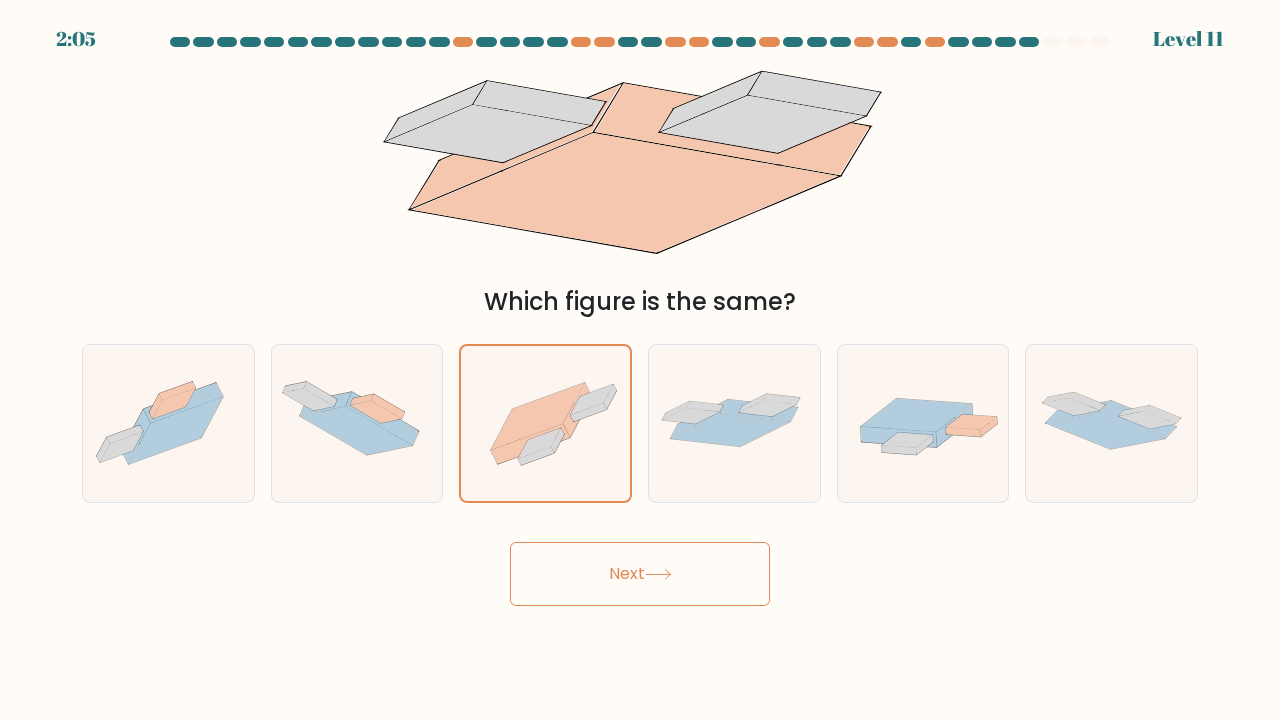 click on "Next" at bounding box center (640, 574) 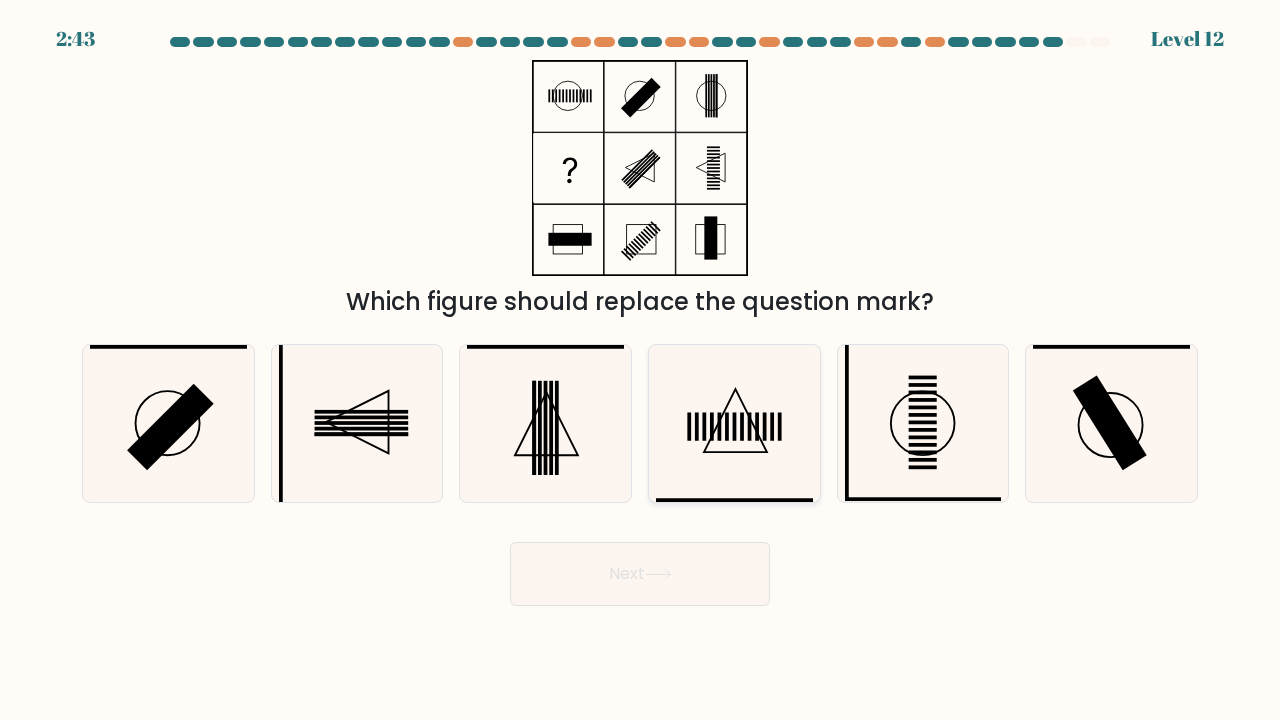click 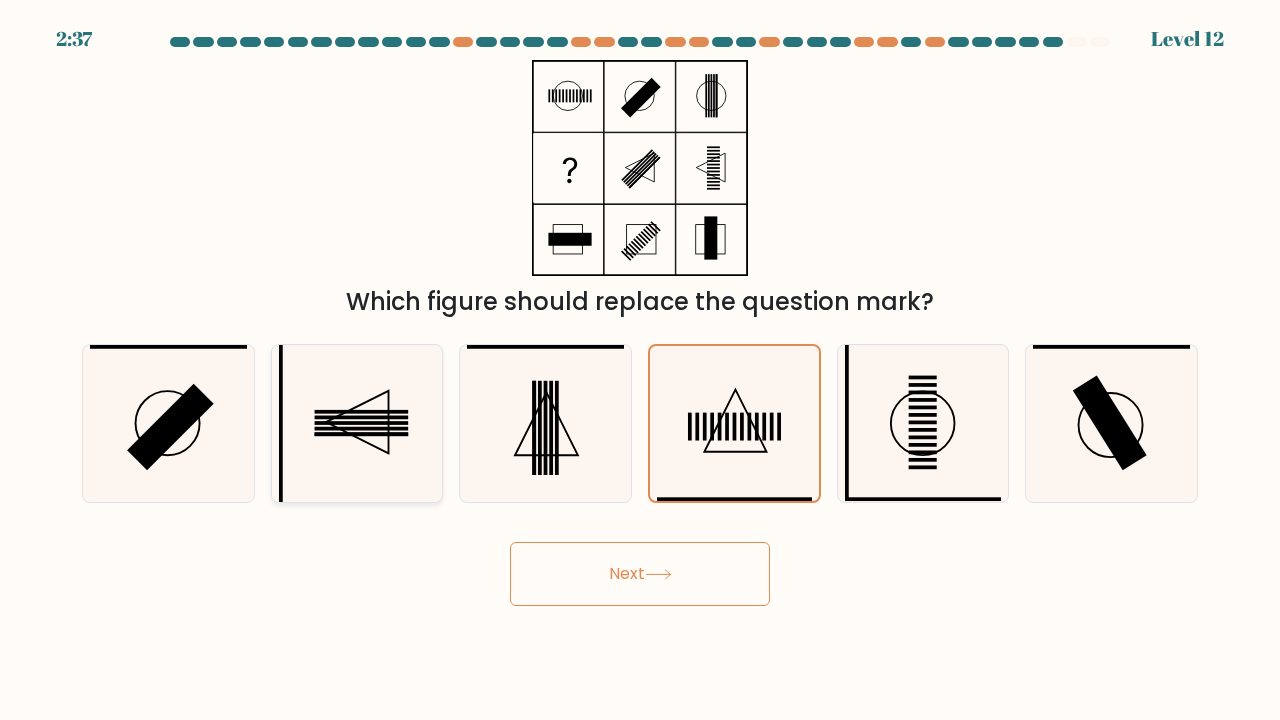 click 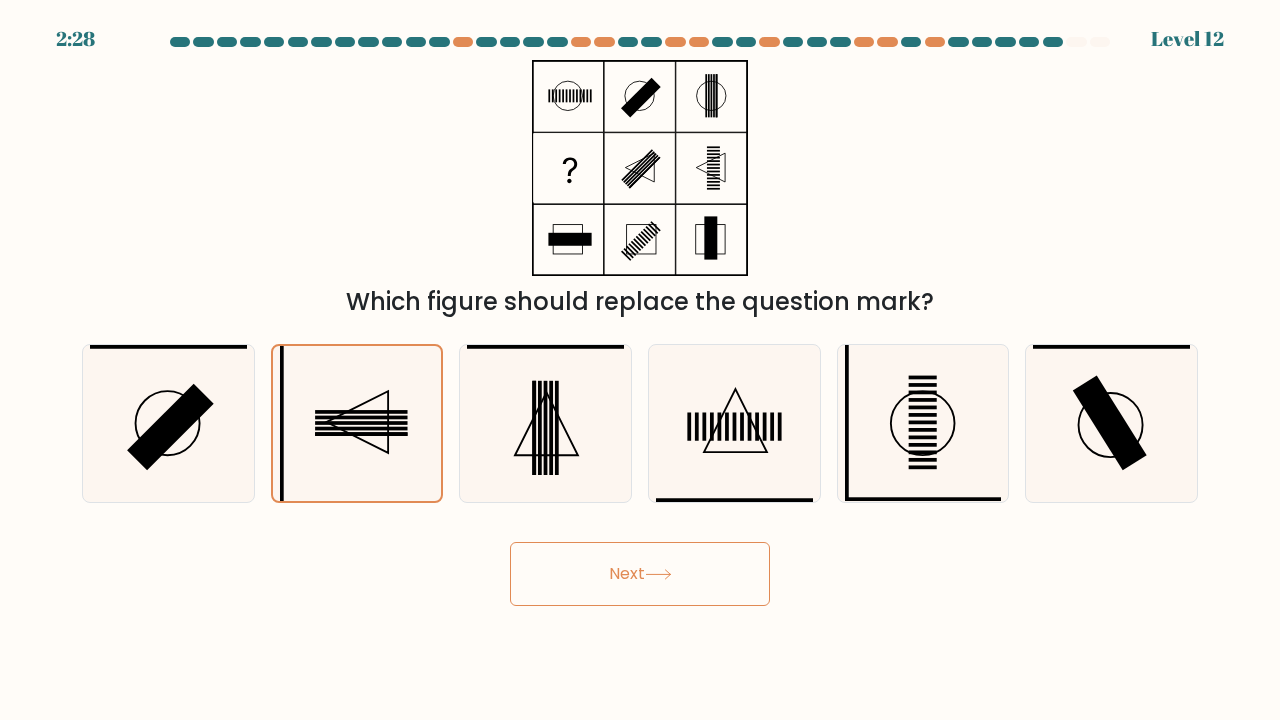 click 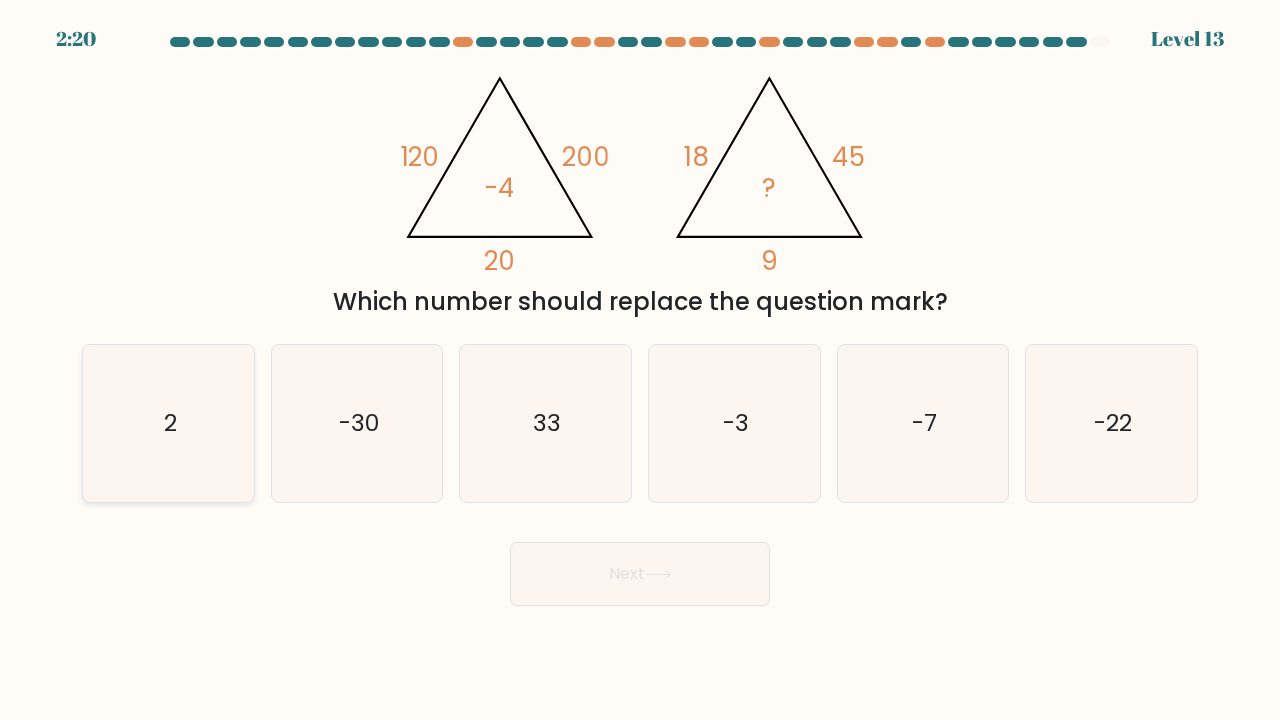 click on "2" 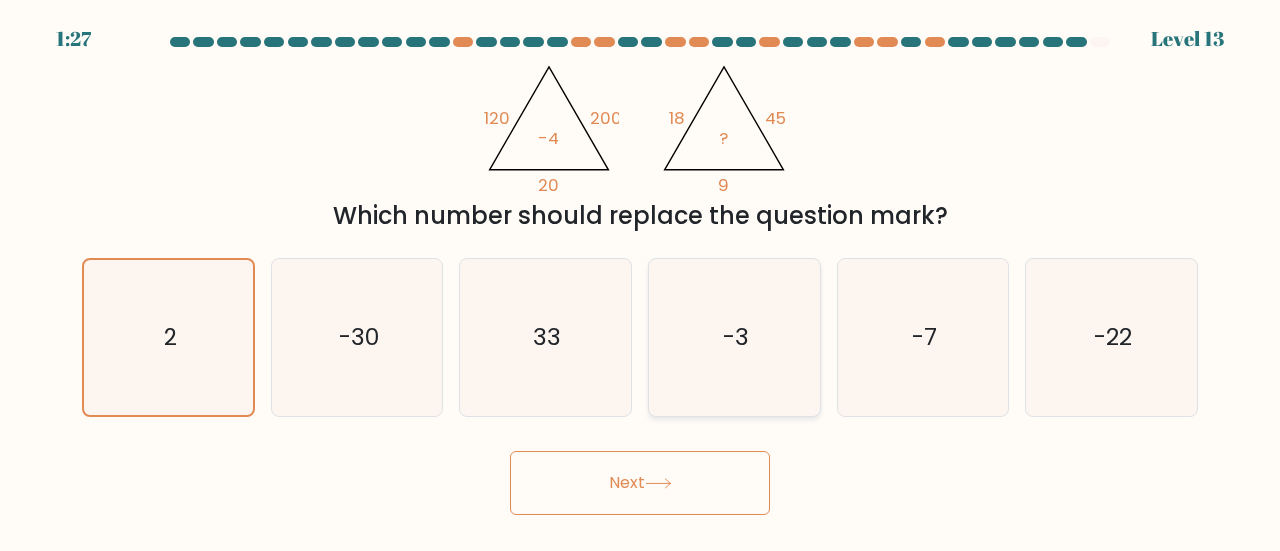 click on "-3" 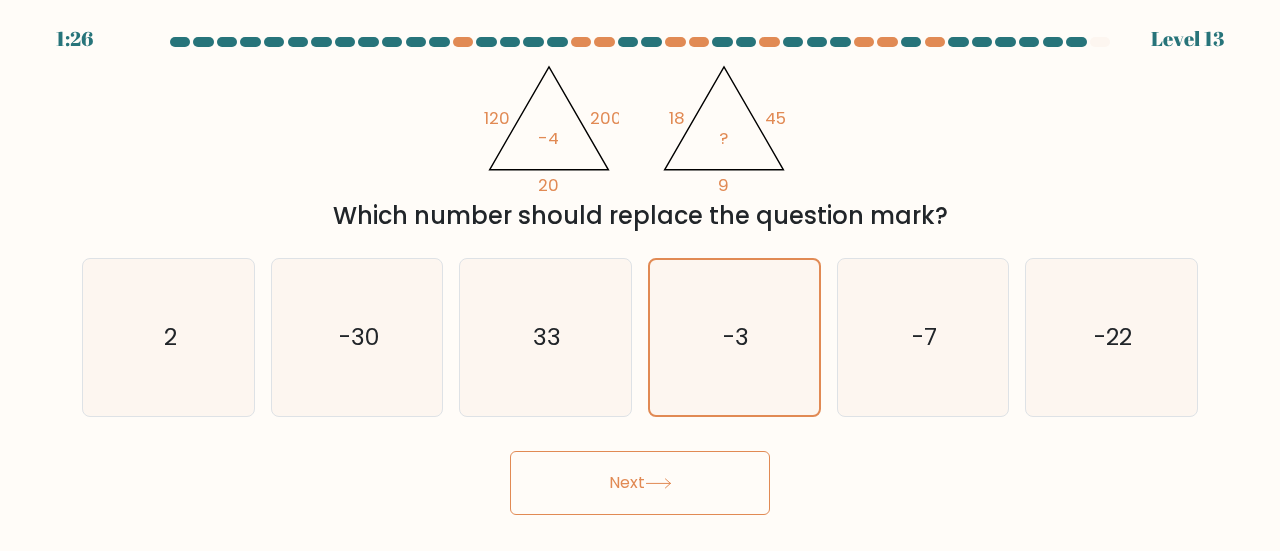 click on "Next" at bounding box center [640, 483] 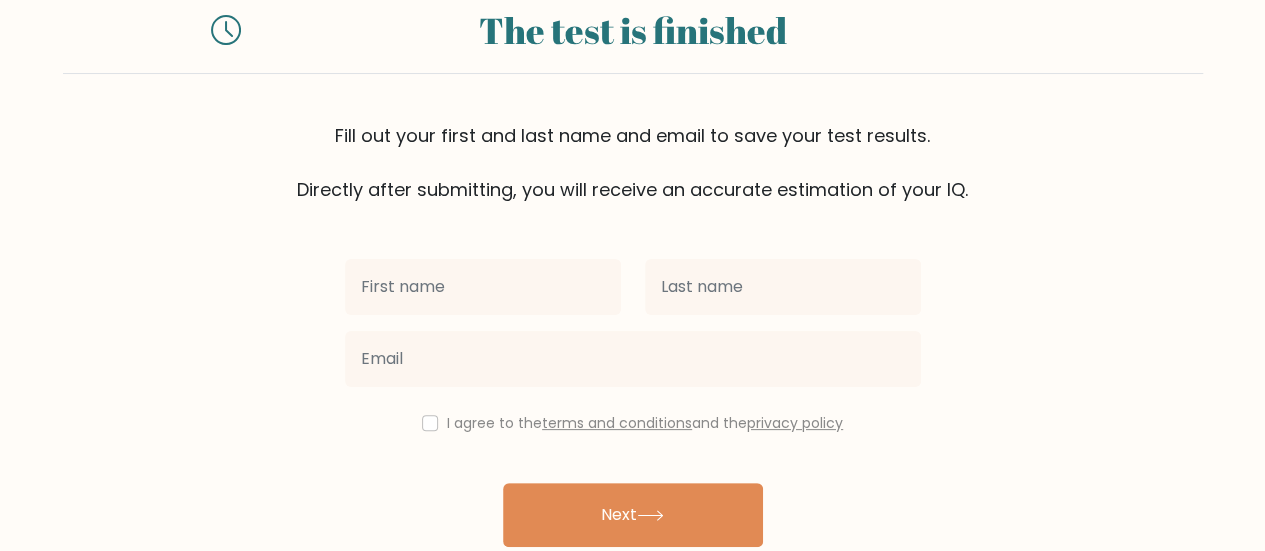 scroll, scrollTop: 149, scrollLeft: 0, axis: vertical 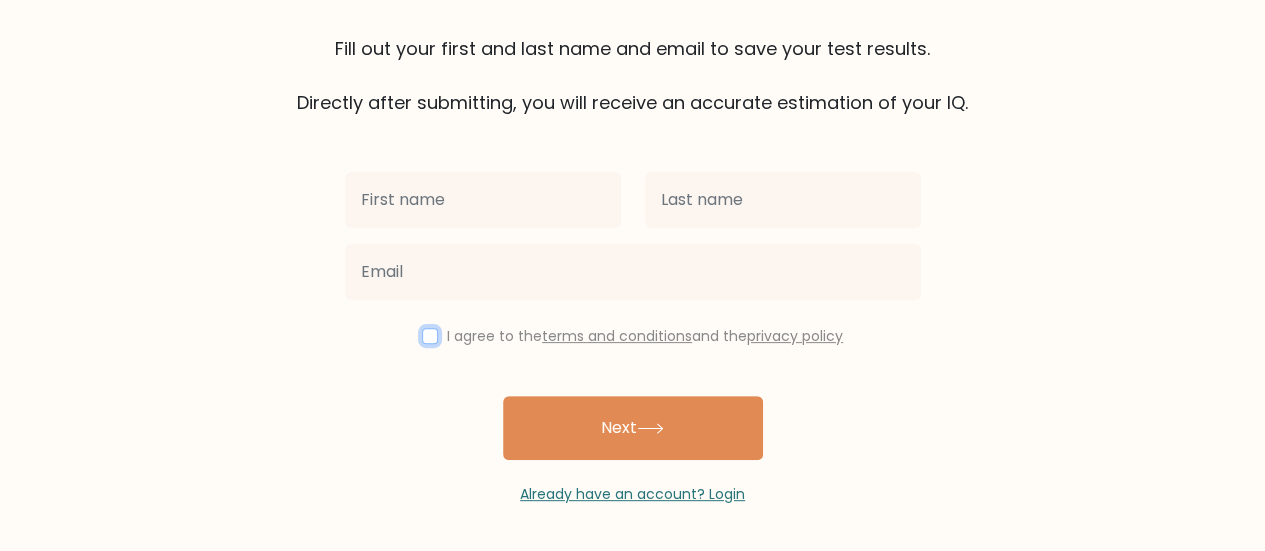 click at bounding box center [430, 336] 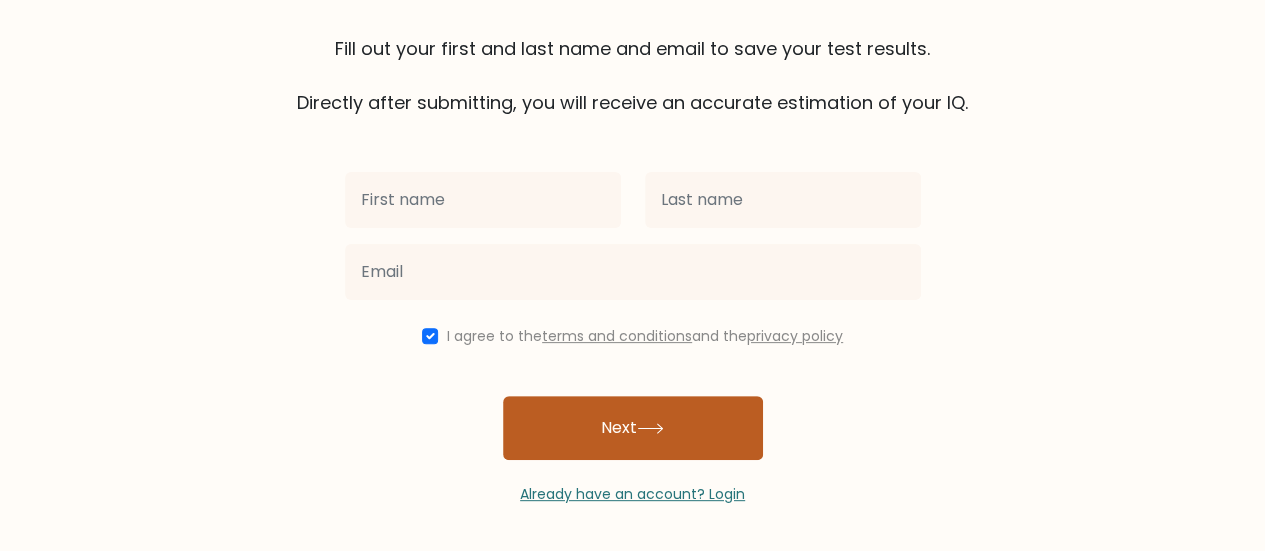 click on "Next" at bounding box center [633, 428] 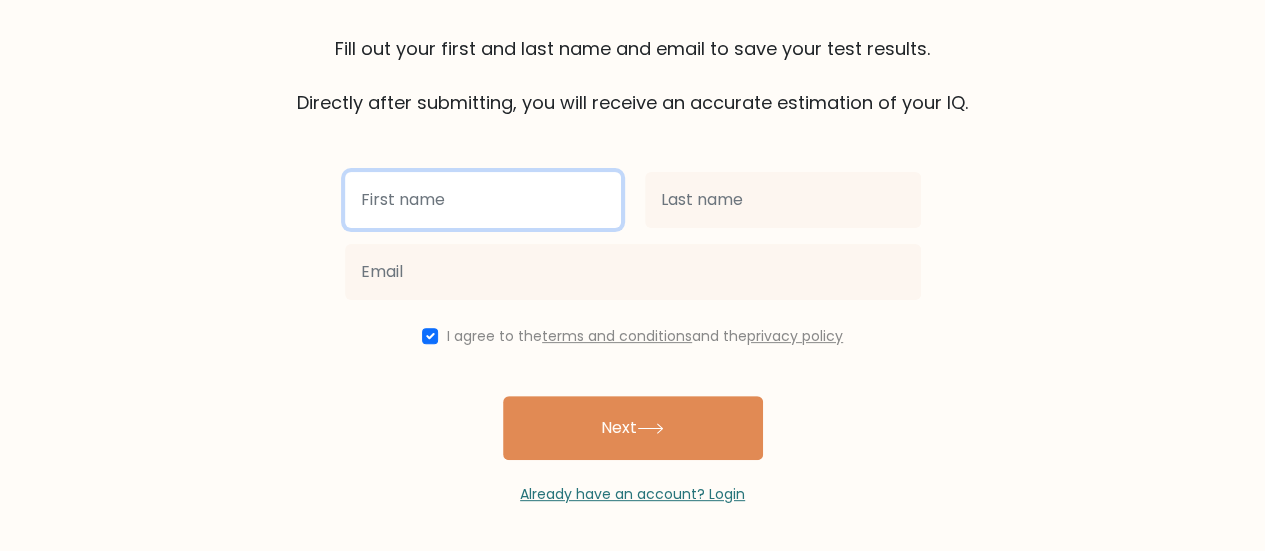 click at bounding box center (483, 200) 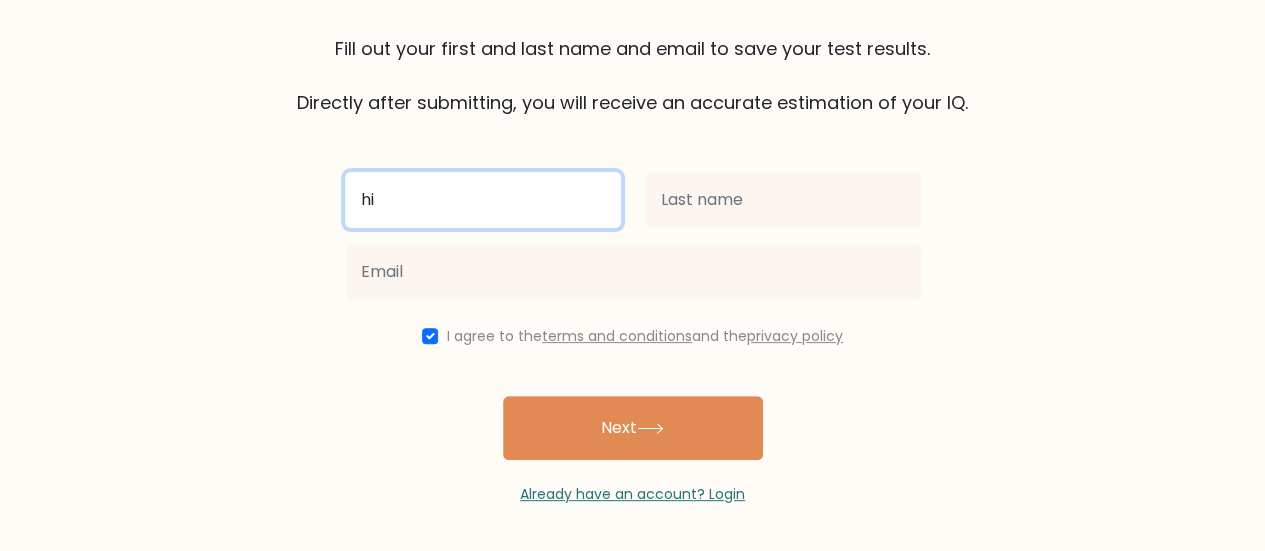 type on "hi" 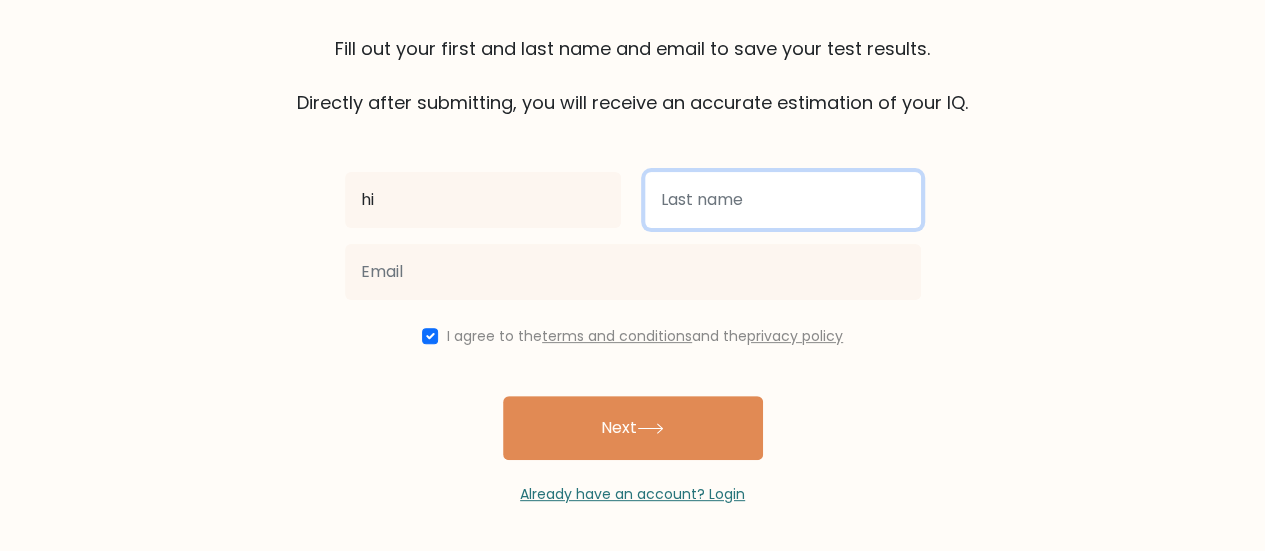 click at bounding box center (783, 200) 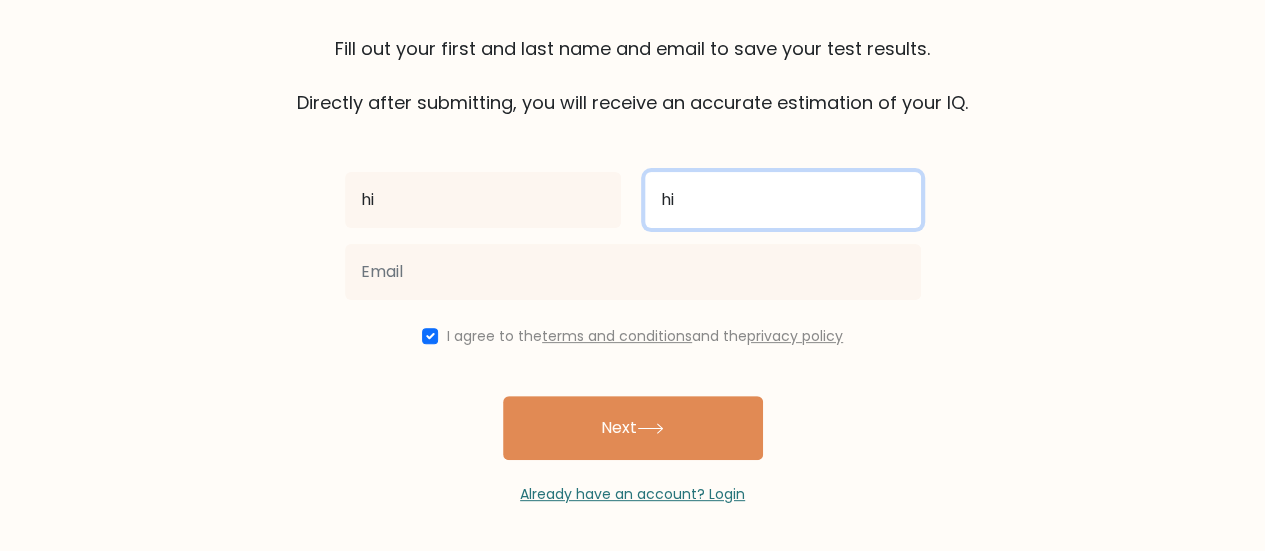 type on "hi" 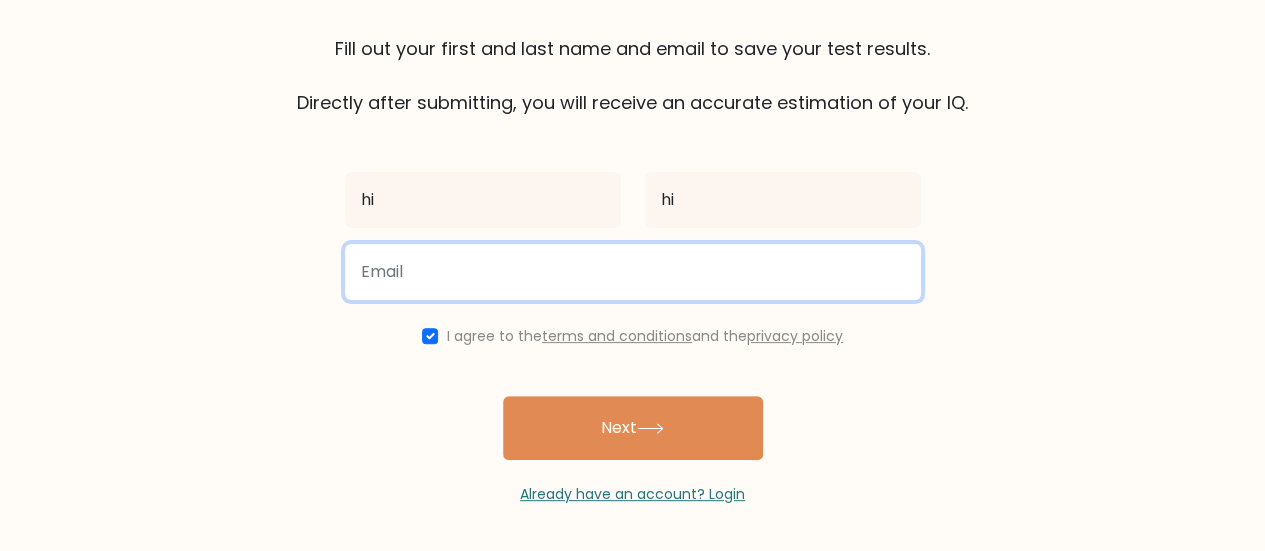 click at bounding box center [633, 272] 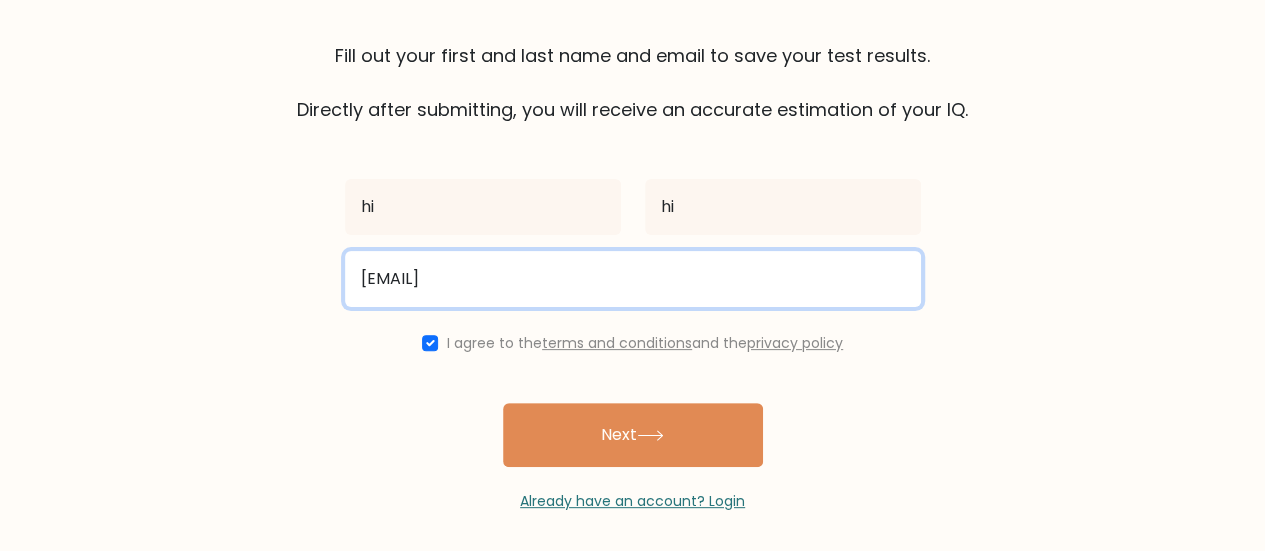 scroll, scrollTop: 149, scrollLeft: 0, axis: vertical 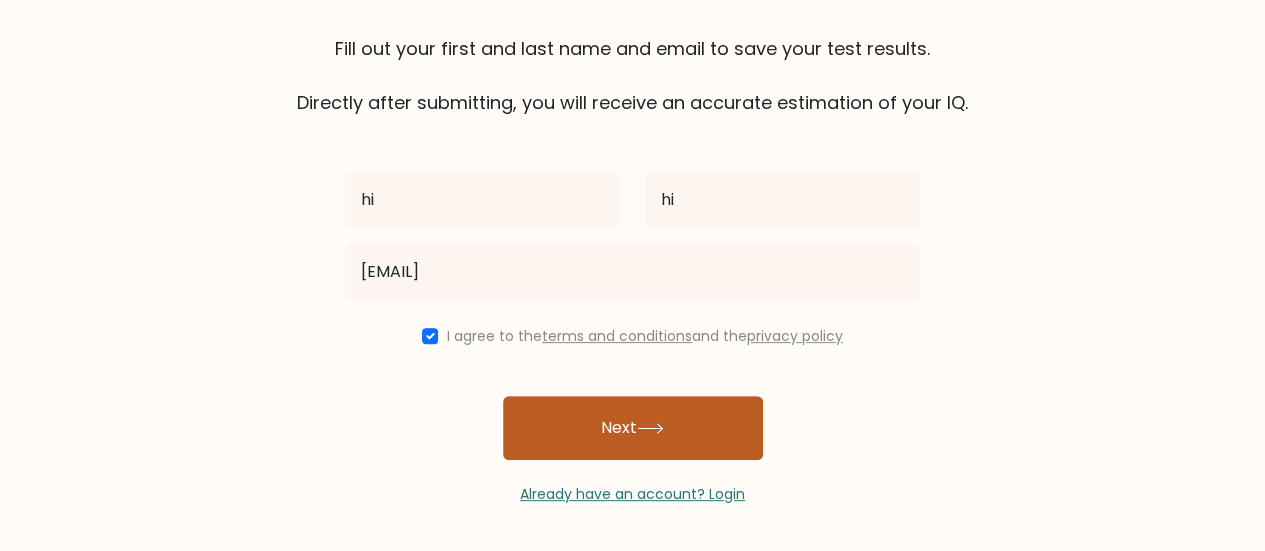 click on "Next" at bounding box center [633, 428] 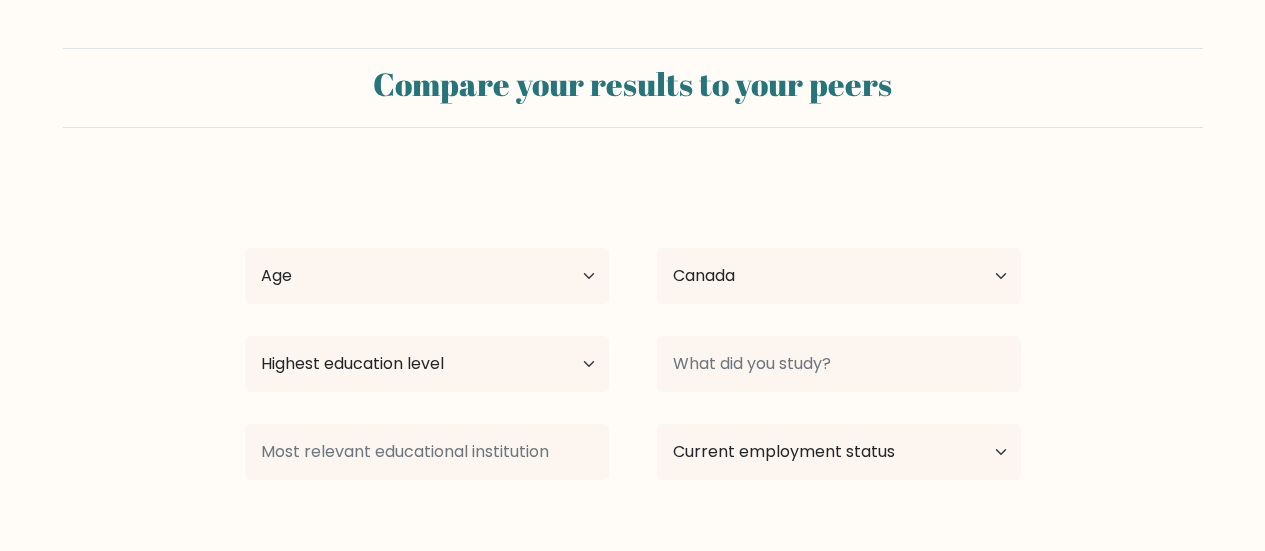 select on "CA" 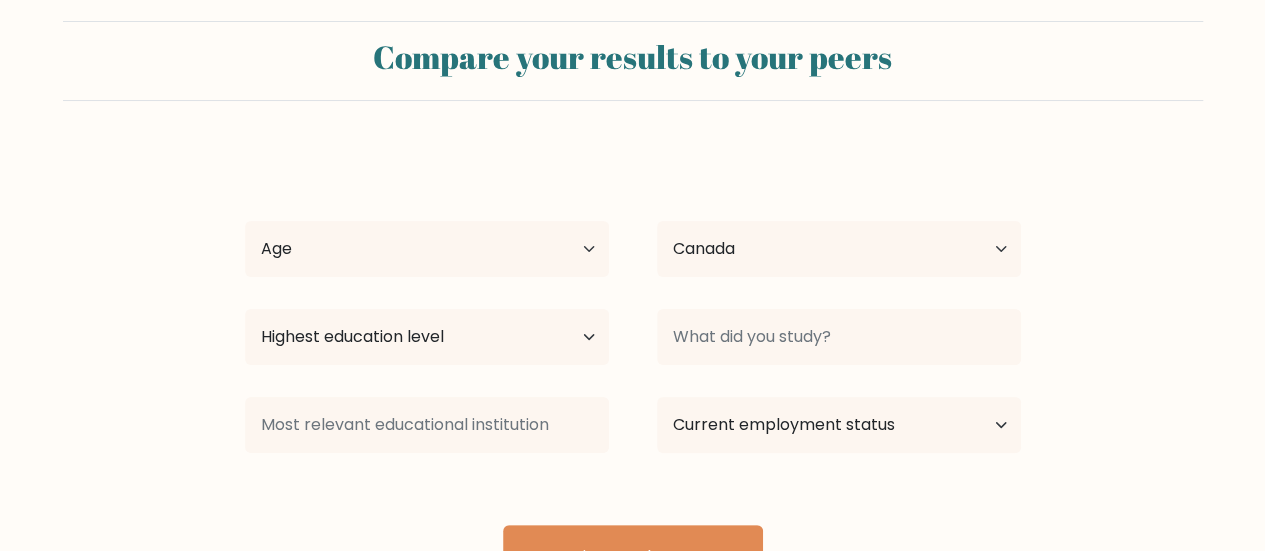 scroll, scrollTop: 34, scrollLeft: 0, axis: vertical 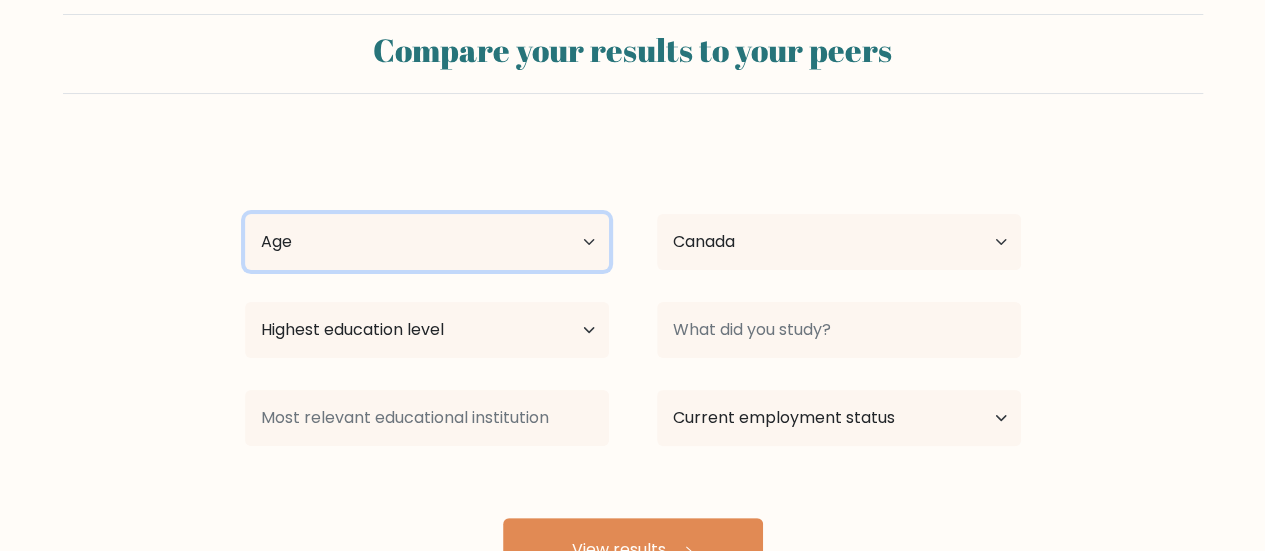click on "Age
Under 18 years old
18-24 years old
25-34 years old
35-44 years old
45-54 years old
55-64 years old
65 years old and above" at bounding box center [427, 242] 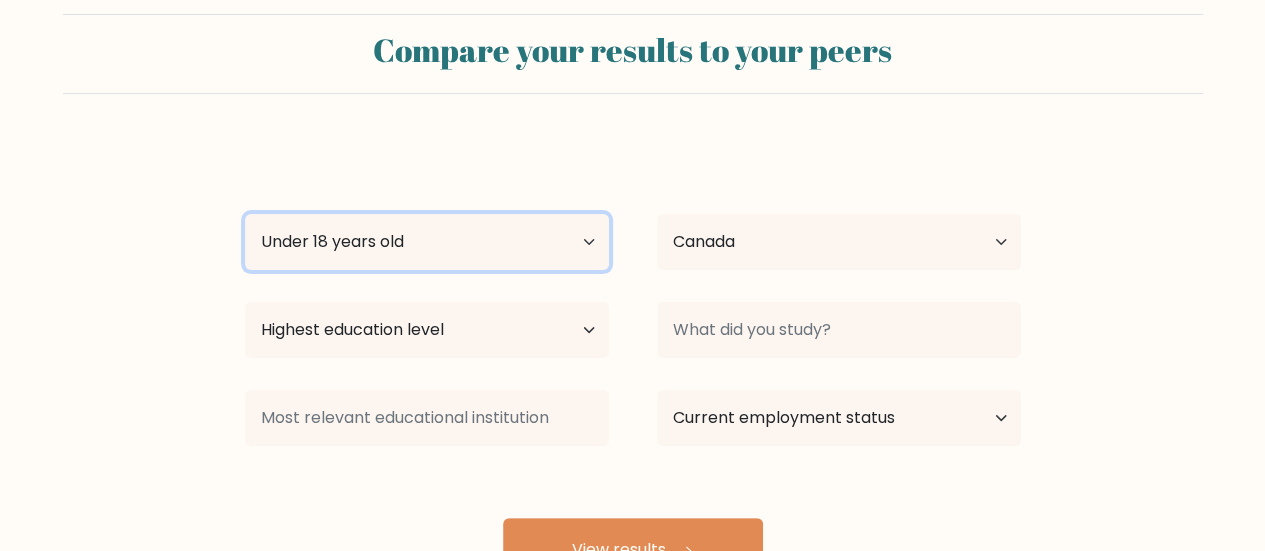 click on "Age
Under 18 years old
18-24 years old
25-34 years old
35-44 years old
45-54 years old
55-64 years old
65 years old and above" at bounding box center (427, 242) 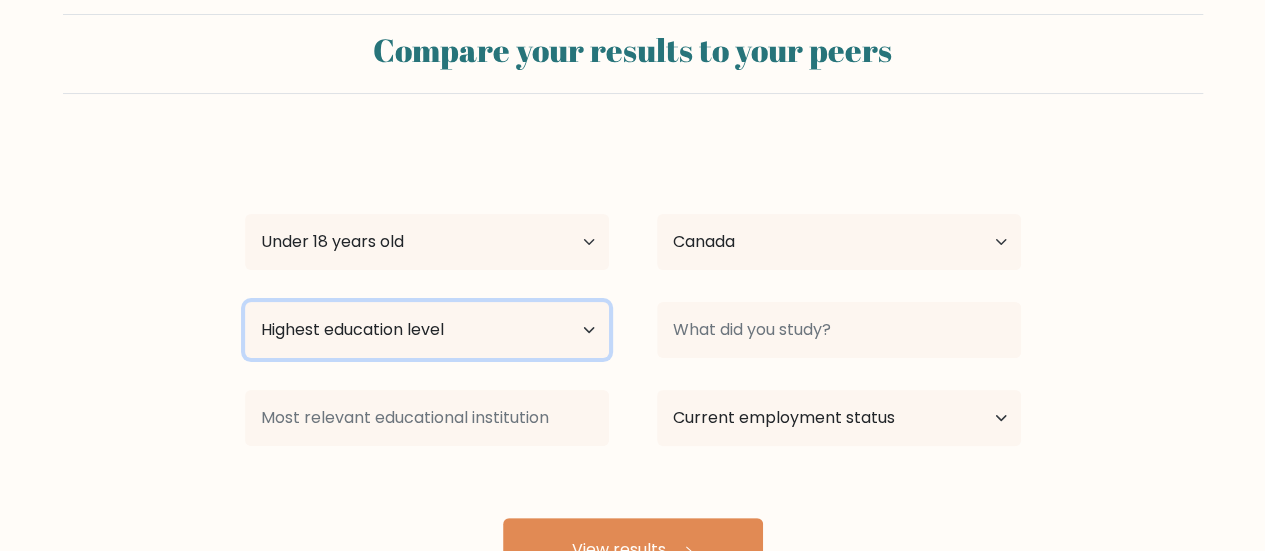 click on "Highest education level
No schooling
Primary
Lower Secondary
Upper Secondary
Occupation Specific
Bachelor's degree
Master's degree
Doctoral degree" at bounding box center (427, 330) 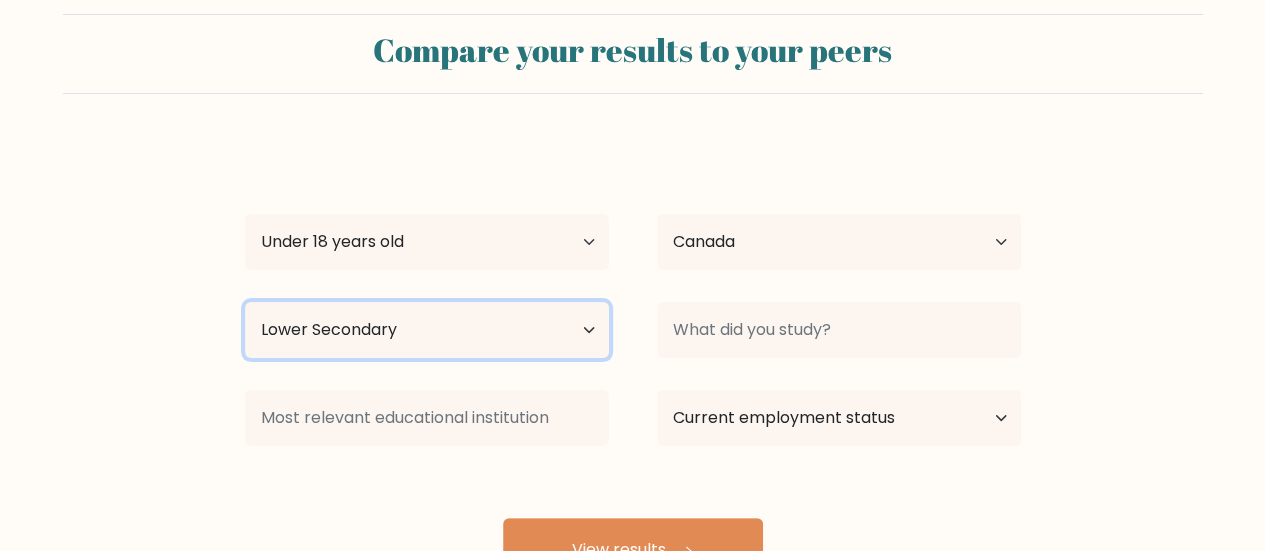 click on "Highest education level
No schooling
Primary
Lower Secondary
Upper Secondary
Occupation Specific
Bachelor's degree
Master's degree
Doctoral degree" at bounding box center [427, 330] 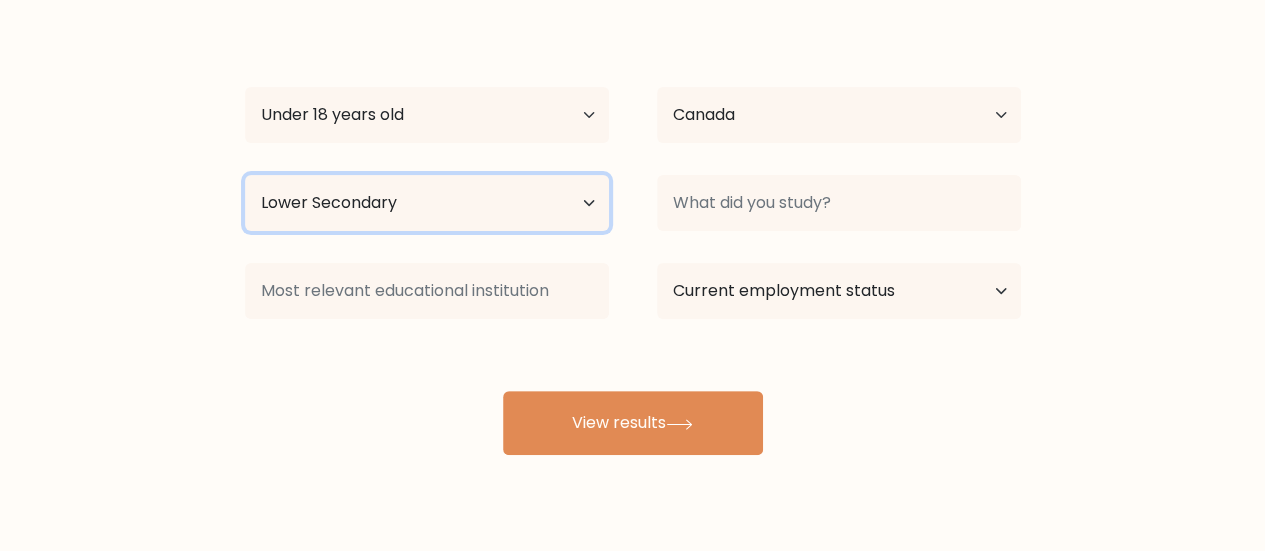 scroll, scrollTop: 164, scrollLeft: 0, axis: vertical 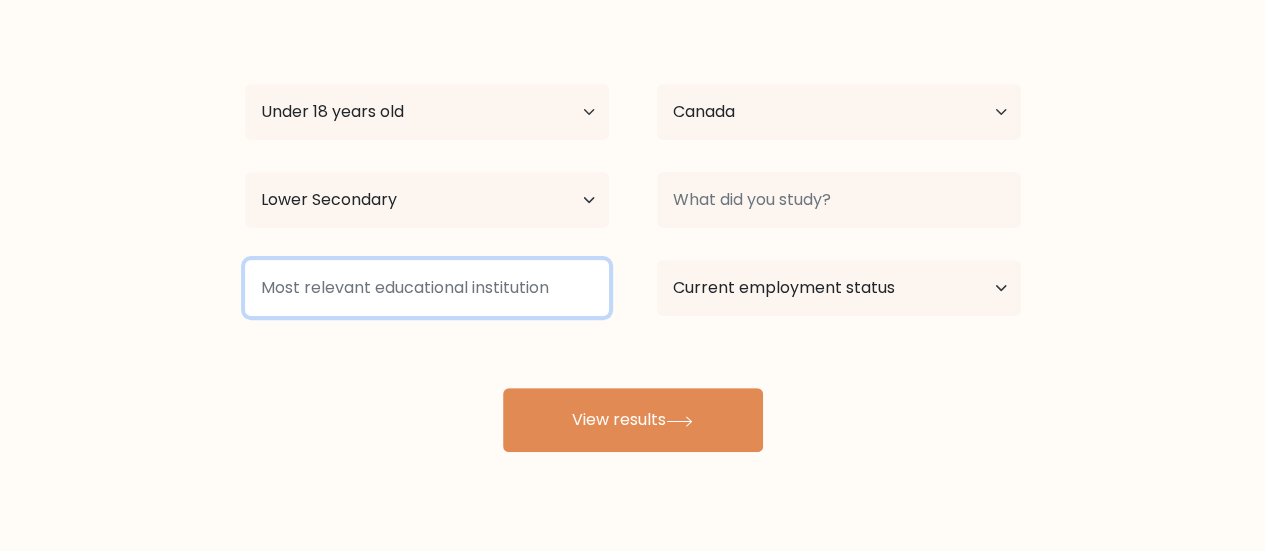 click at bounding box center [427, 288] 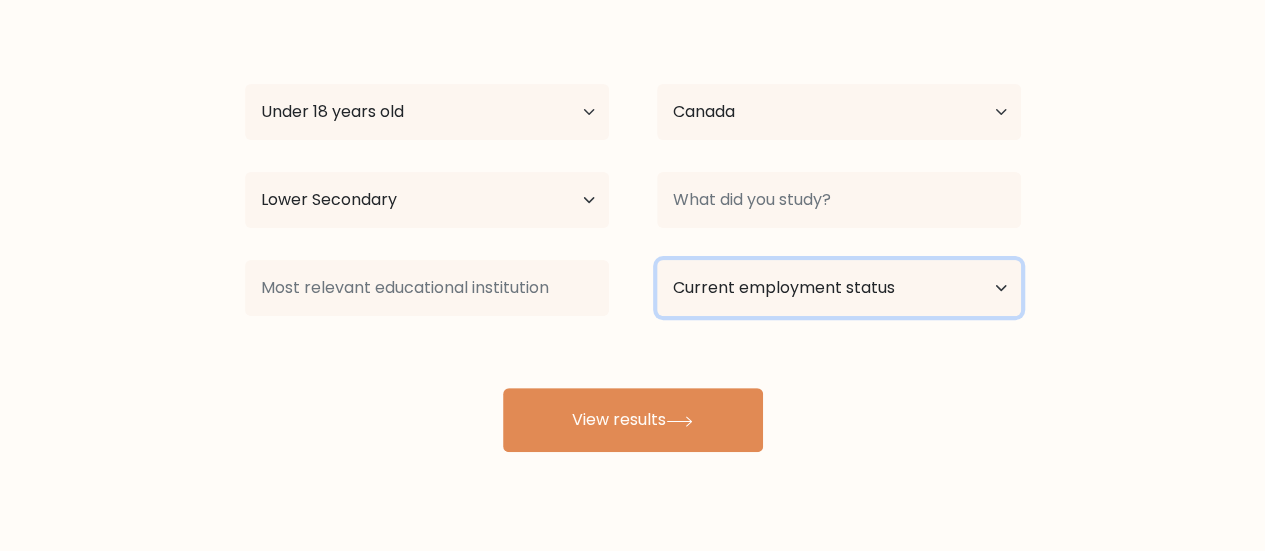 click on "Current employment status
Employed
Student
Retired
Other / prefer not to answer" at bounding box center (839, 288) 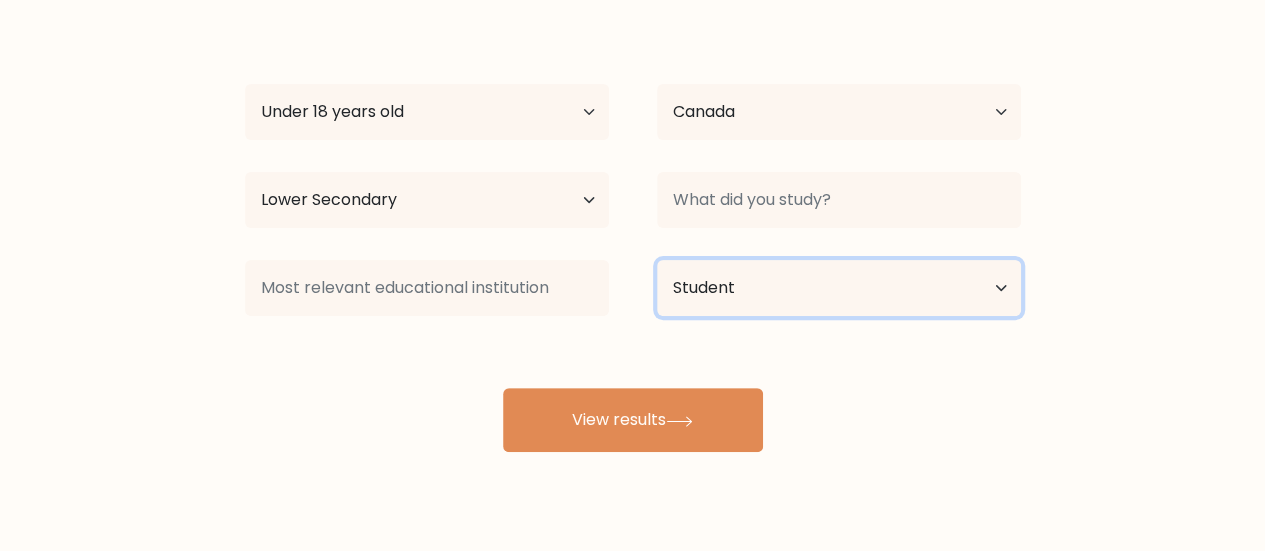 click on "Current employment status
Employed
Student
Retired
Other / prefer not to answer" at bounding box center [839, 288] 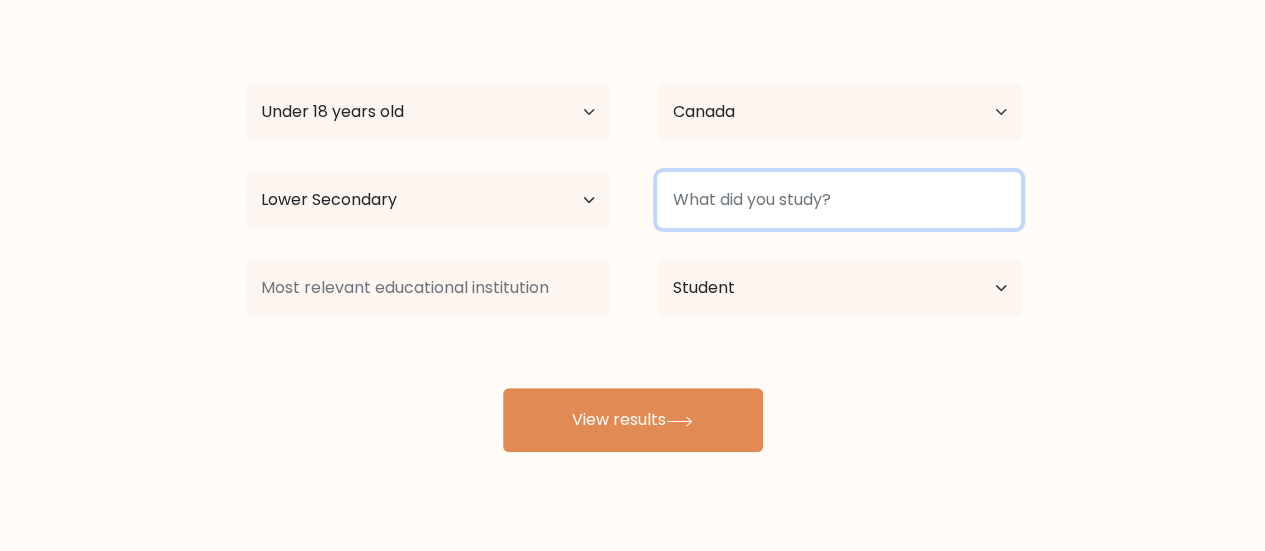 click at bounding box center (839, 200) 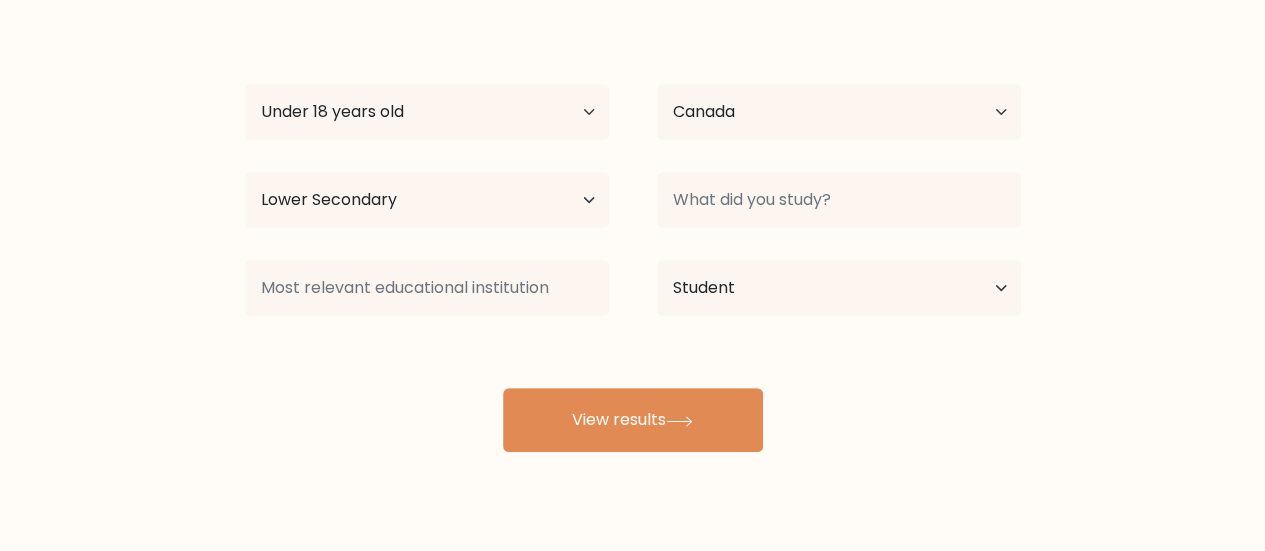 click on "hi
hi
Age
Under 18 years old
18-24 years old
25-34 years old
35-44 years old
45-54 years old
55-64 years old
65 years old and above
Country
Afghanistan
Albania
Algeria
American Samoa
Andorra
Angola
Anguilla
Antarctica
Antigua and Barbuda
Argentina
Armenia
Aruba
Australia
Austria
Azerbaijan
Bahamas
Bahrain
Bangladesh
Barbados
Belarus
Belgium
Belize
Benin
Bermuda
Bhutan
Bolivia
Bonaire, Sint Eustatius and Saba
Bosnia and Herzegovina
Botswana
Bouvet Island
Brazil
Brunei" at bounding box center (633, 232) 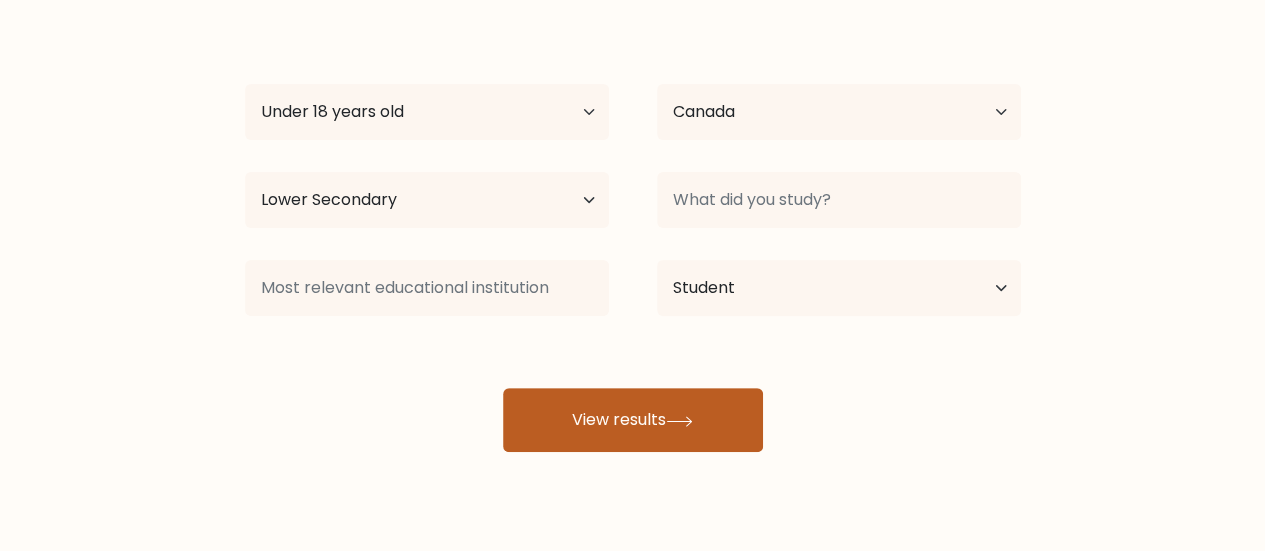 click on "View results" at bounding box center [633, 420] 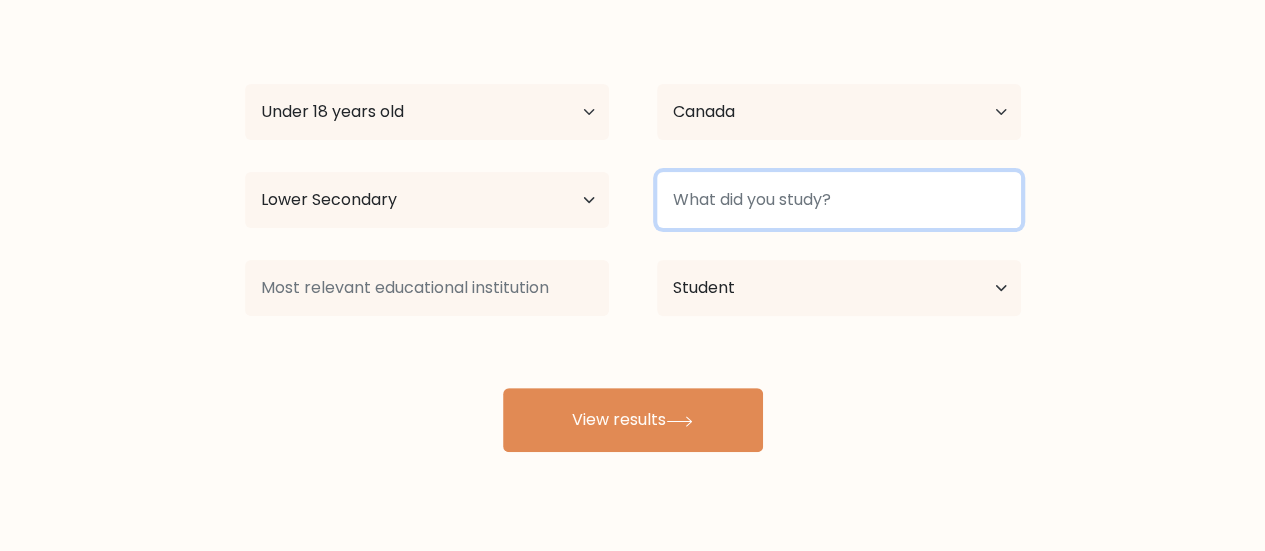click at bounding box center [839, 200] 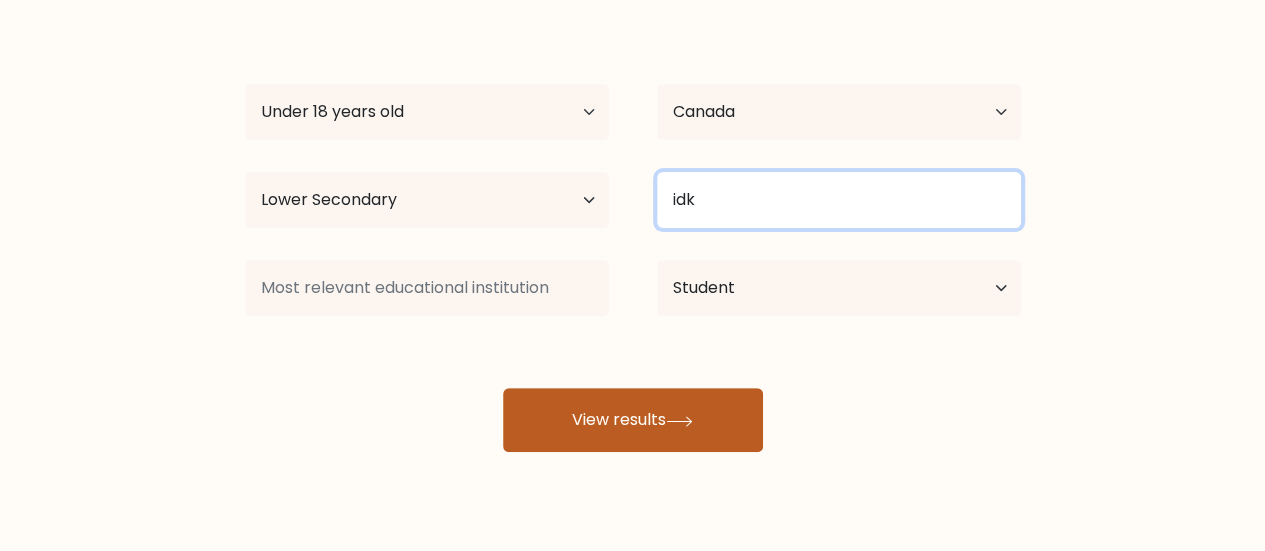 type on "idk" 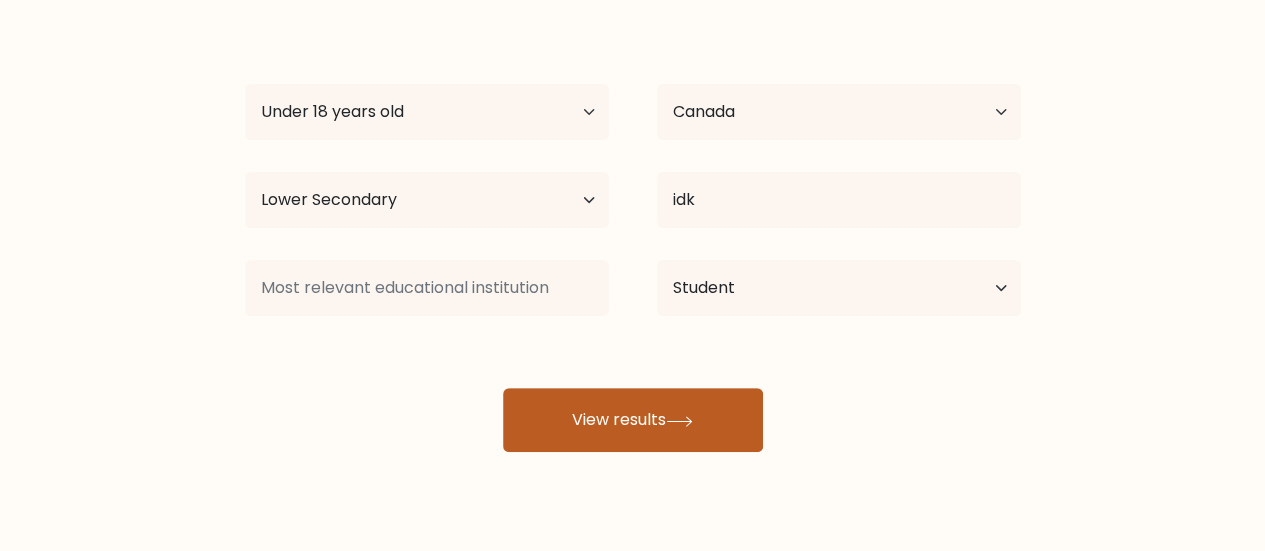 click on "View results" at bounding box center (633, 420) 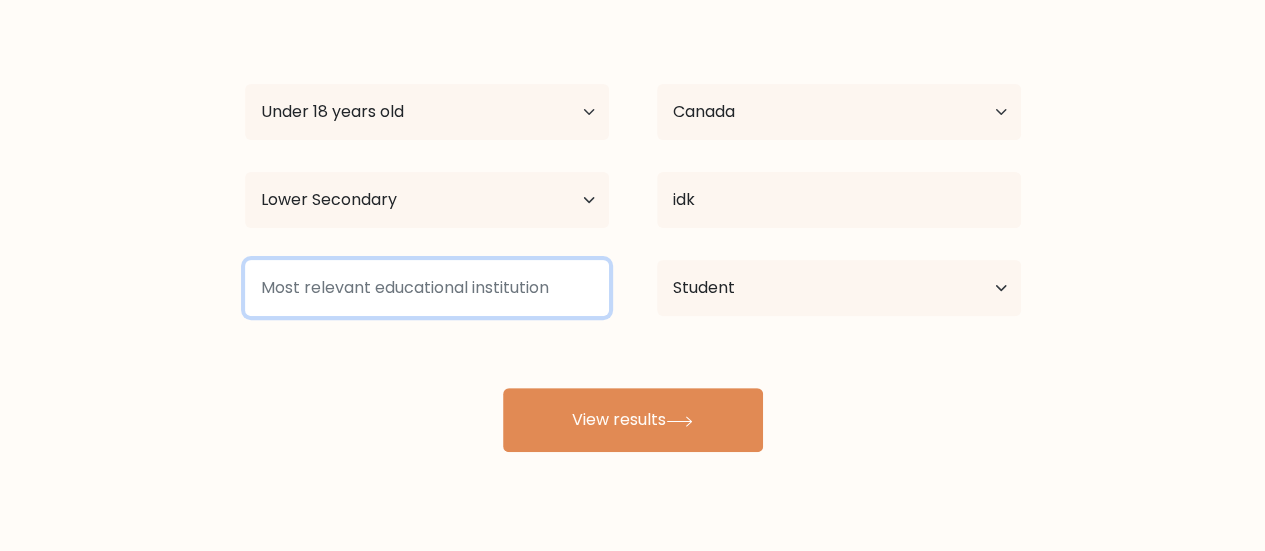 click at bounding box center (427, 288) 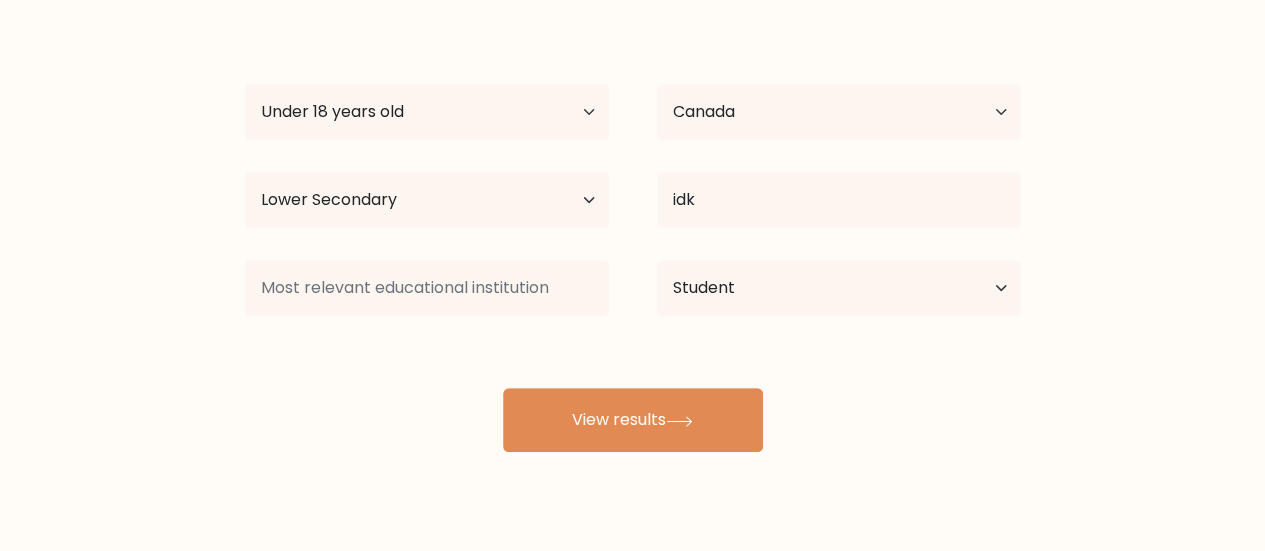 click on "hi
hi
Age
Under 18 years old
18-24 years old
25-34 years old
35-44 years old
45-54 years old
55-64 years old
65 years old and above
Country
Afghanistan
Albania
Algeria
American Samoa
Andorra
Angola
Anguilla
Antarctica
Antigua and Barbuda
Argentina
Armenia
Aruba
Australia
Austria
Azerbaijan
Bahamas
Bahrain
Bangladesh
Barbados
Belarus
Belgium
Belize
Benin
Bermuda
Bhutan
Bolivia
Bonaire, Sint Eustatius and Saba
Bosnia and Herzegovina
Botswana
Bouvet Island
Brazil
Brunei" at bounding box center [633, 232] 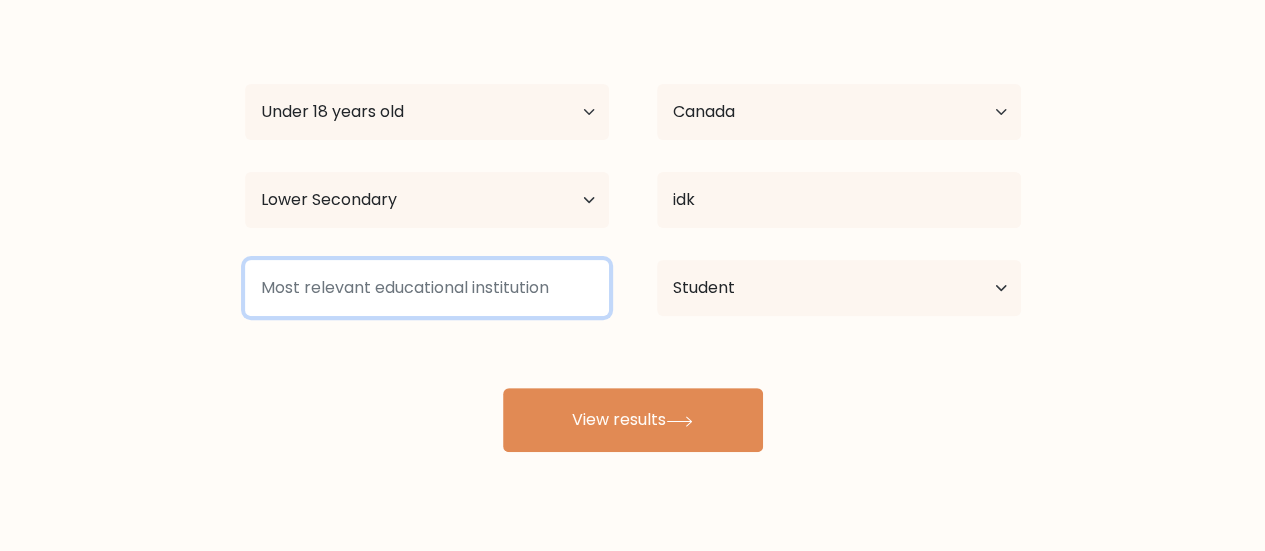 click at bounding box center [427, 288] 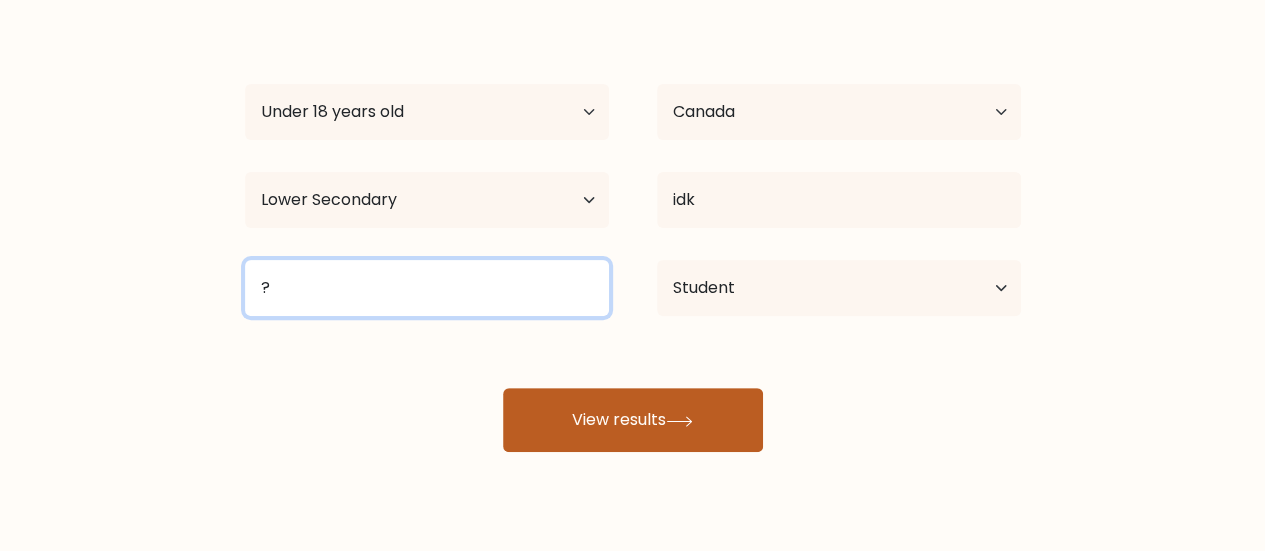 type on "?" 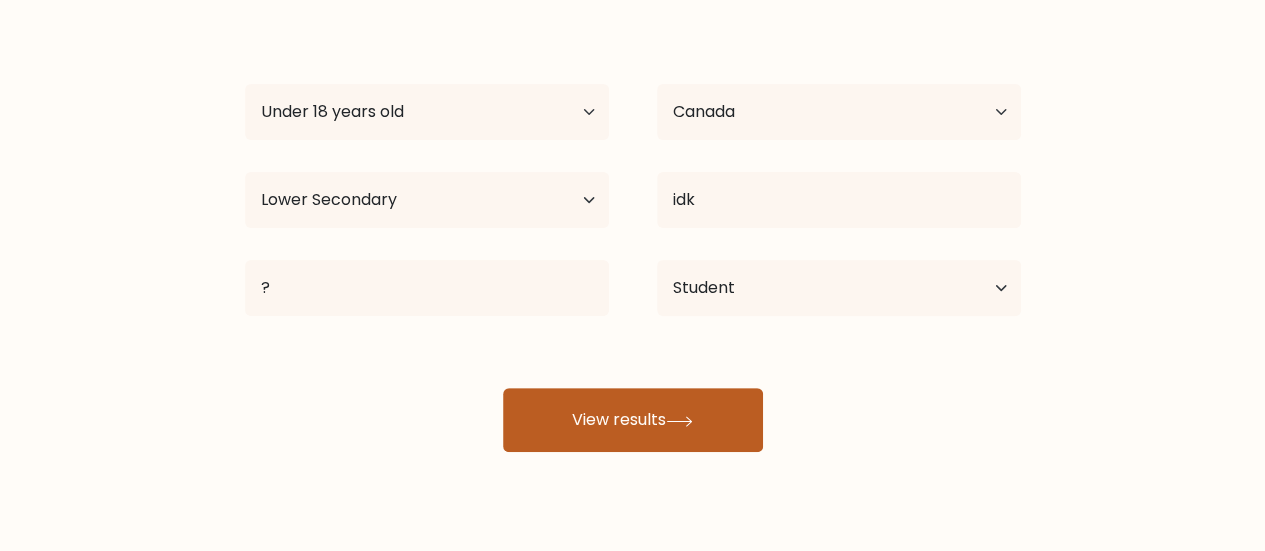 click on "View results" at bounding box center [633, 420] 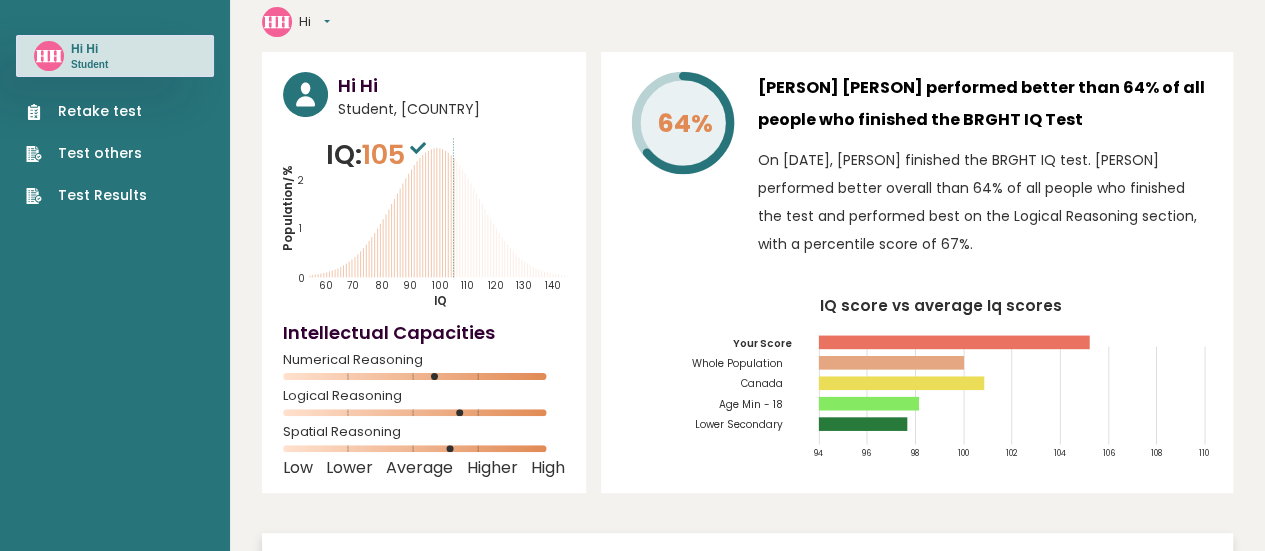 scroll, scrollTop: 0, scrollLeft: 0, axis: both 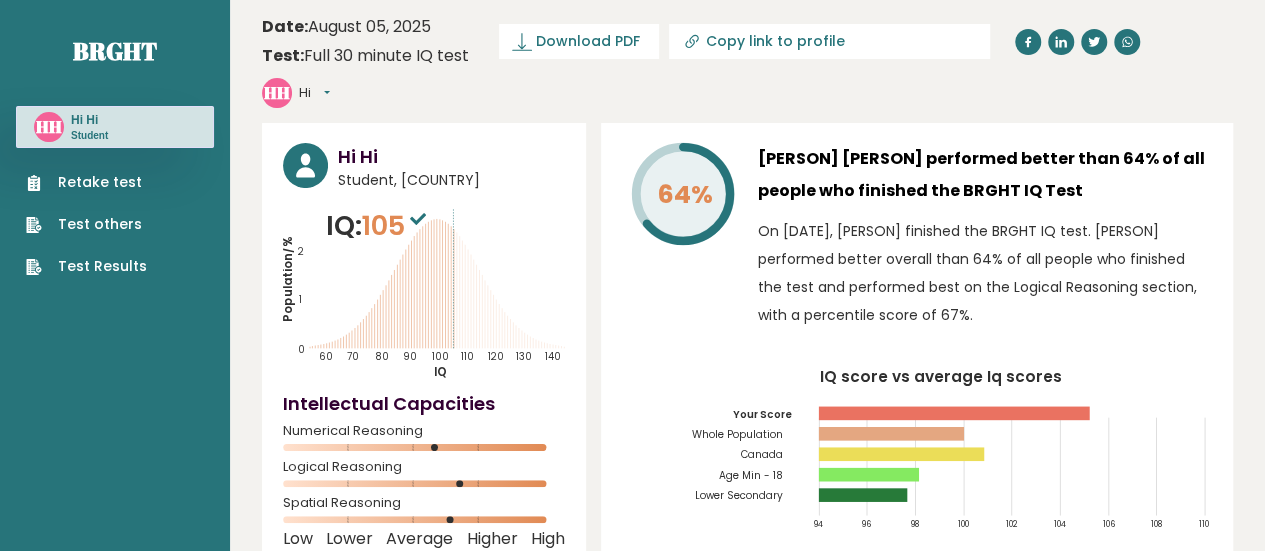 click 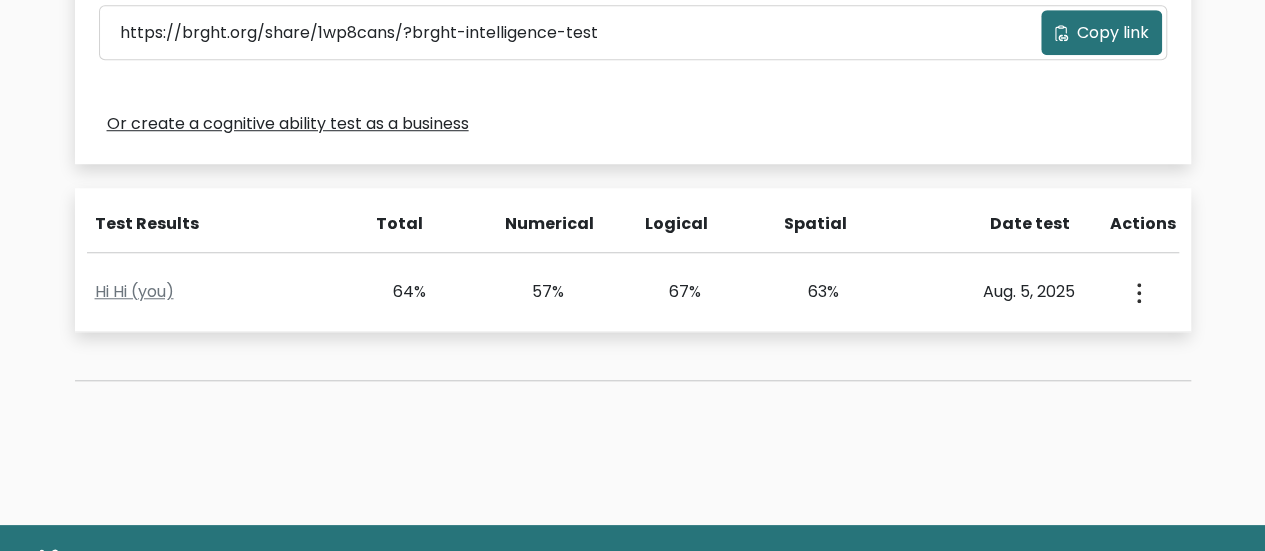 scroll, scrollTop: 721, scrollLeft: 0, axis: vertical 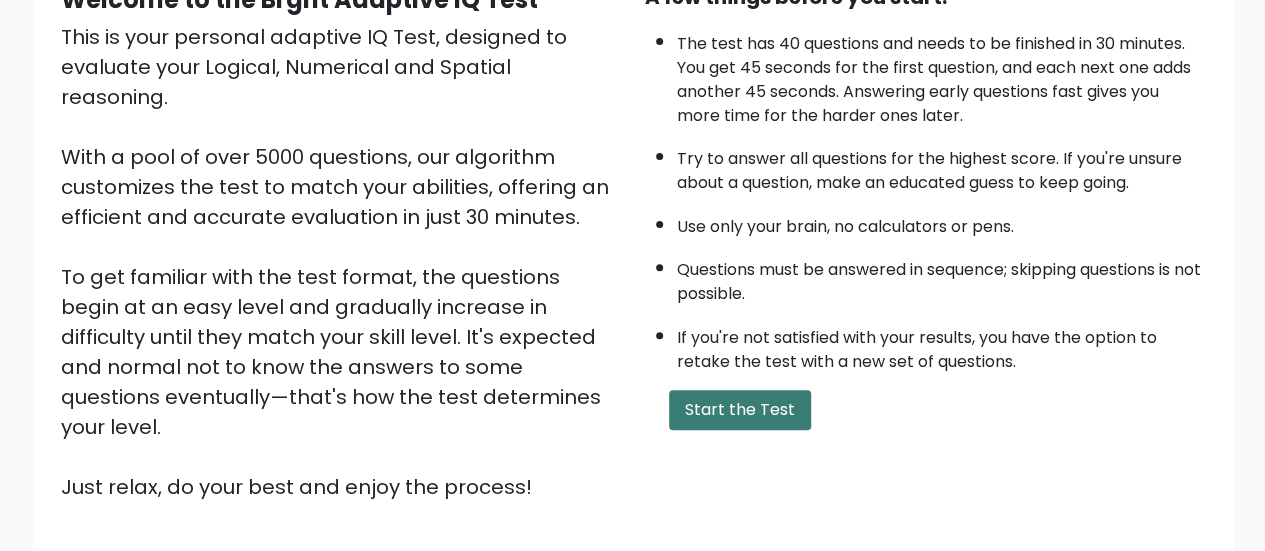 click on "Start the Test" at bounding box center (740, 410) 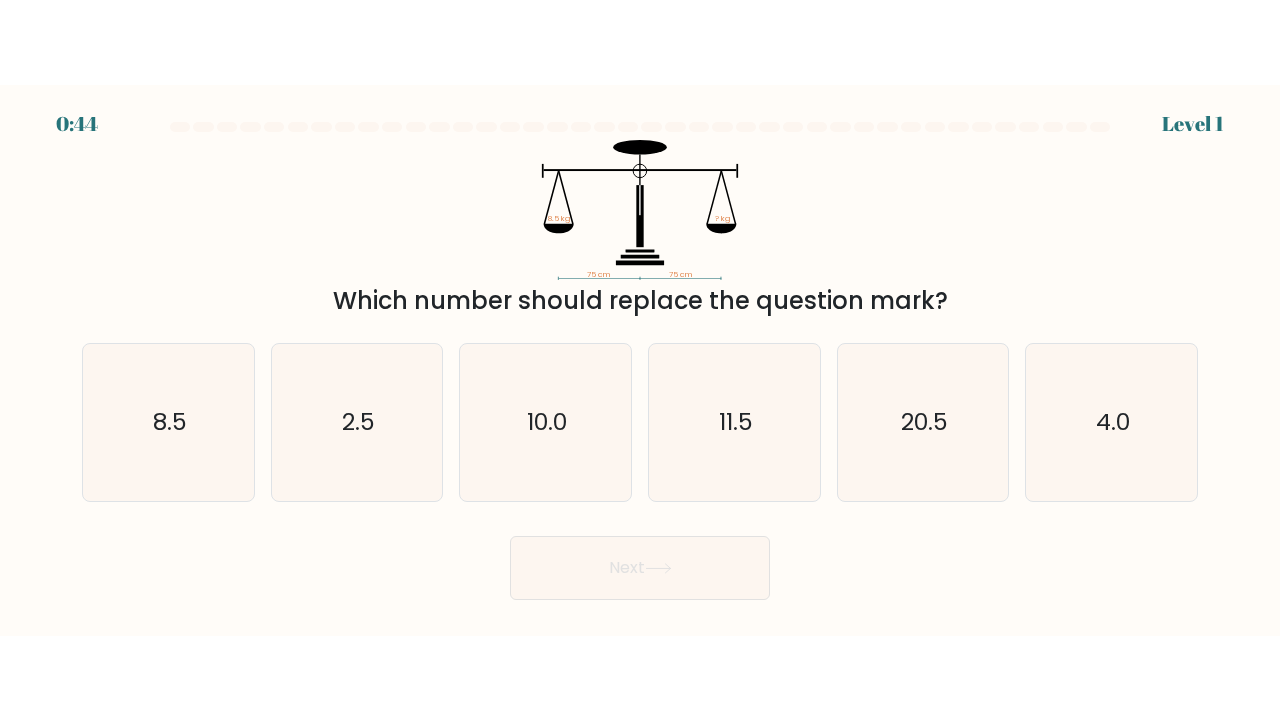 scroll, scrollTop: 0, scrollLeft: 0, axis: both 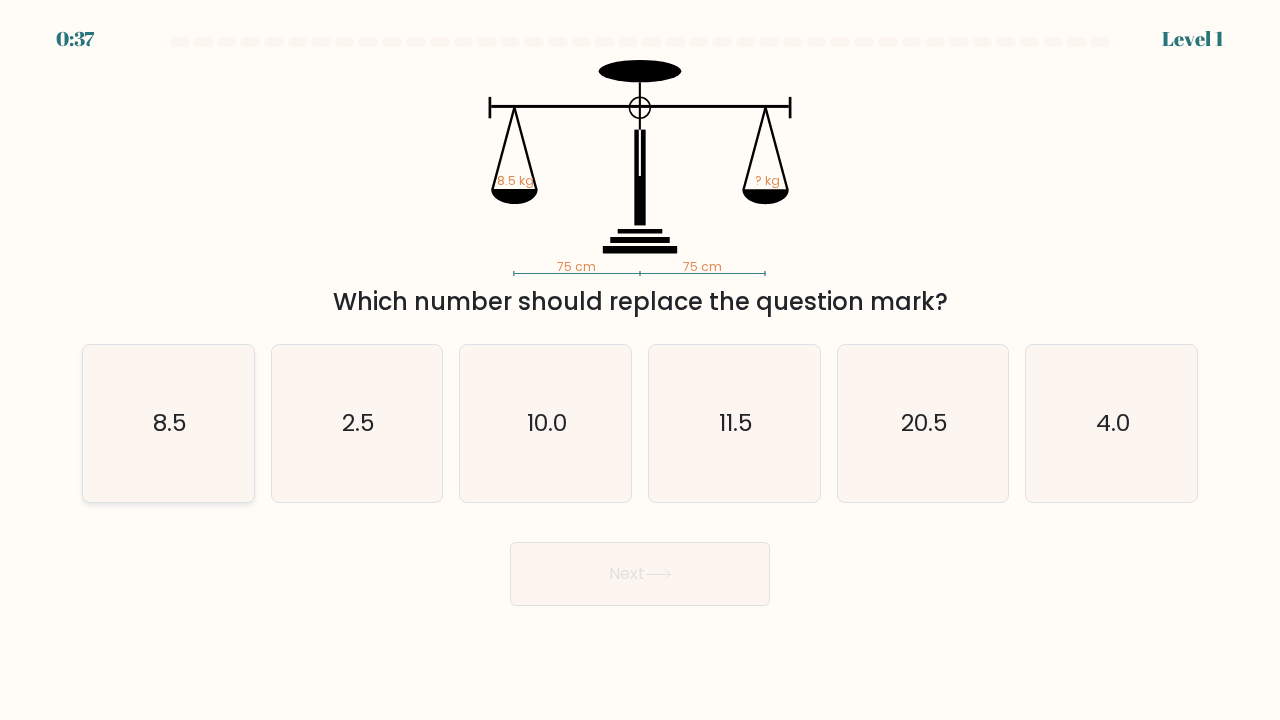 click on "8.5" 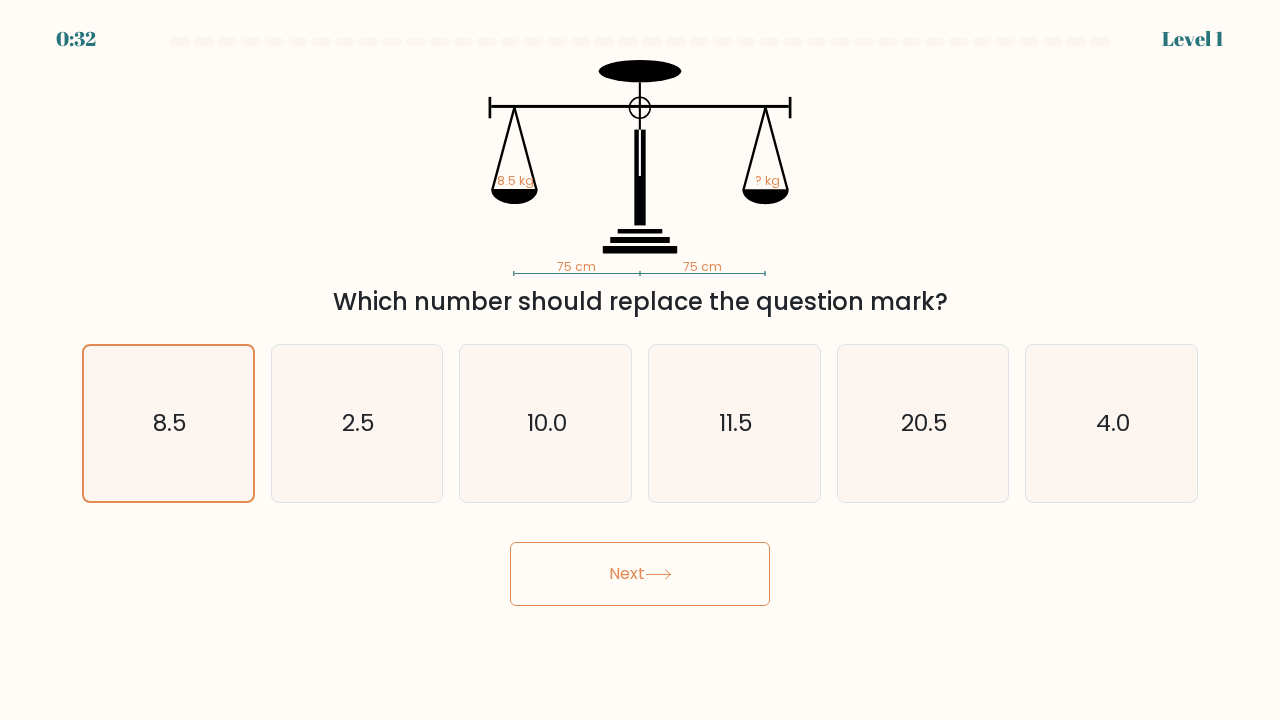 click on "Next" at bounding box center (640, 574) 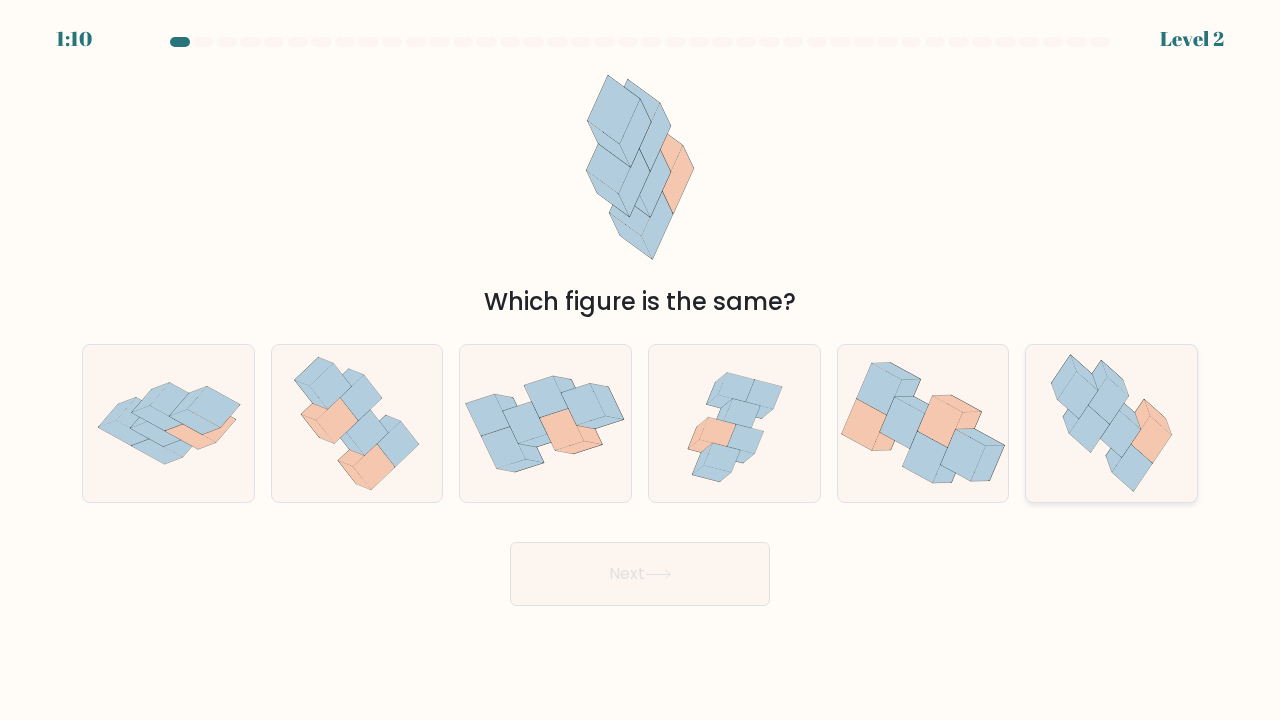 click 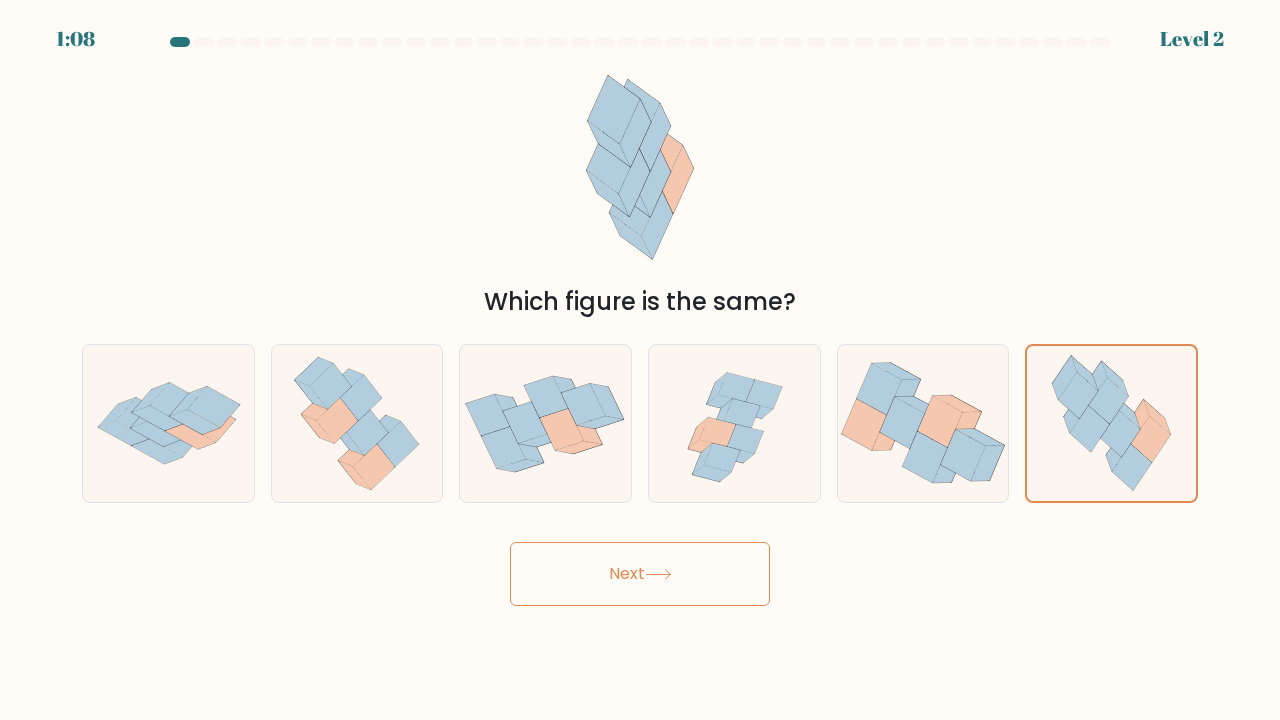 click on "Next" at bounding box center (640, 574) 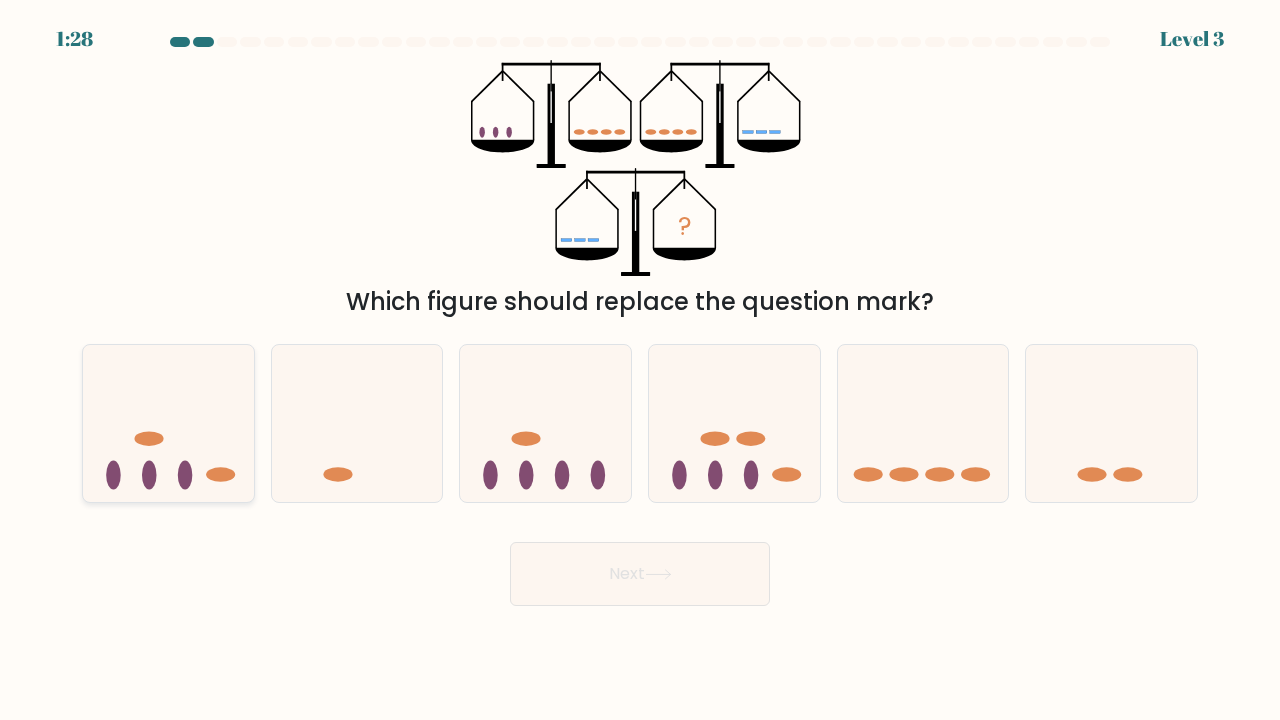 click 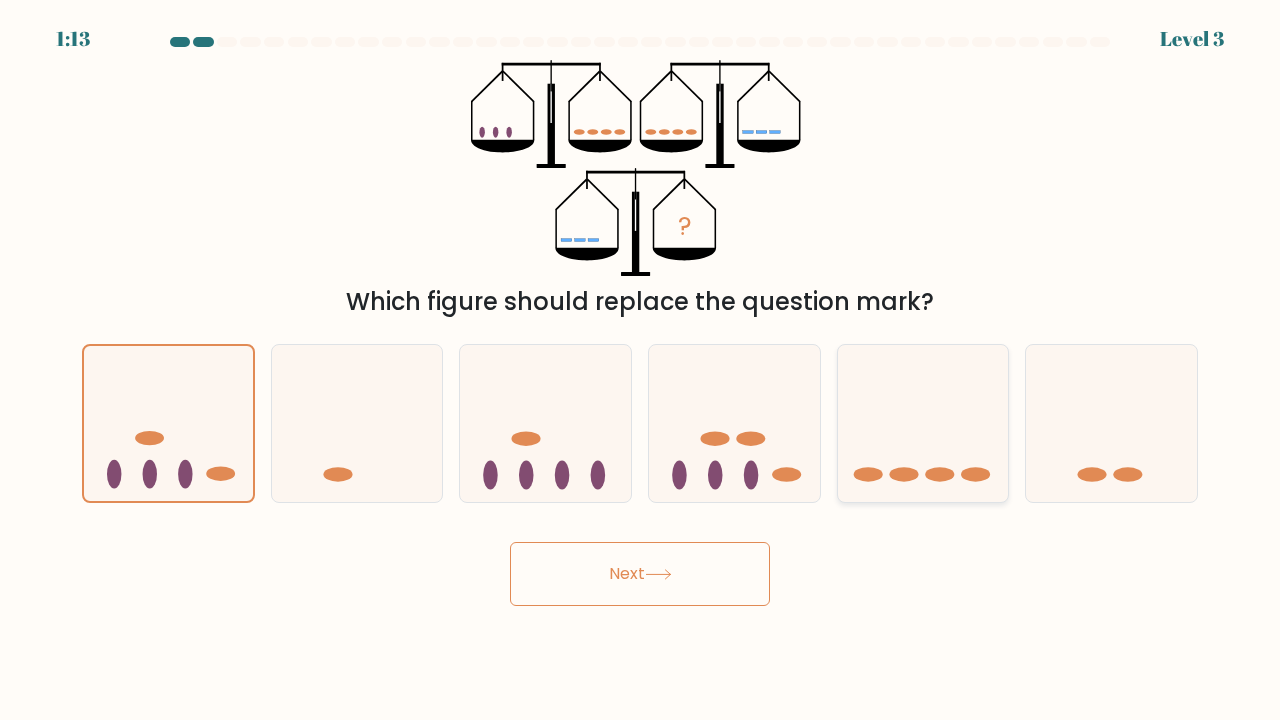 click 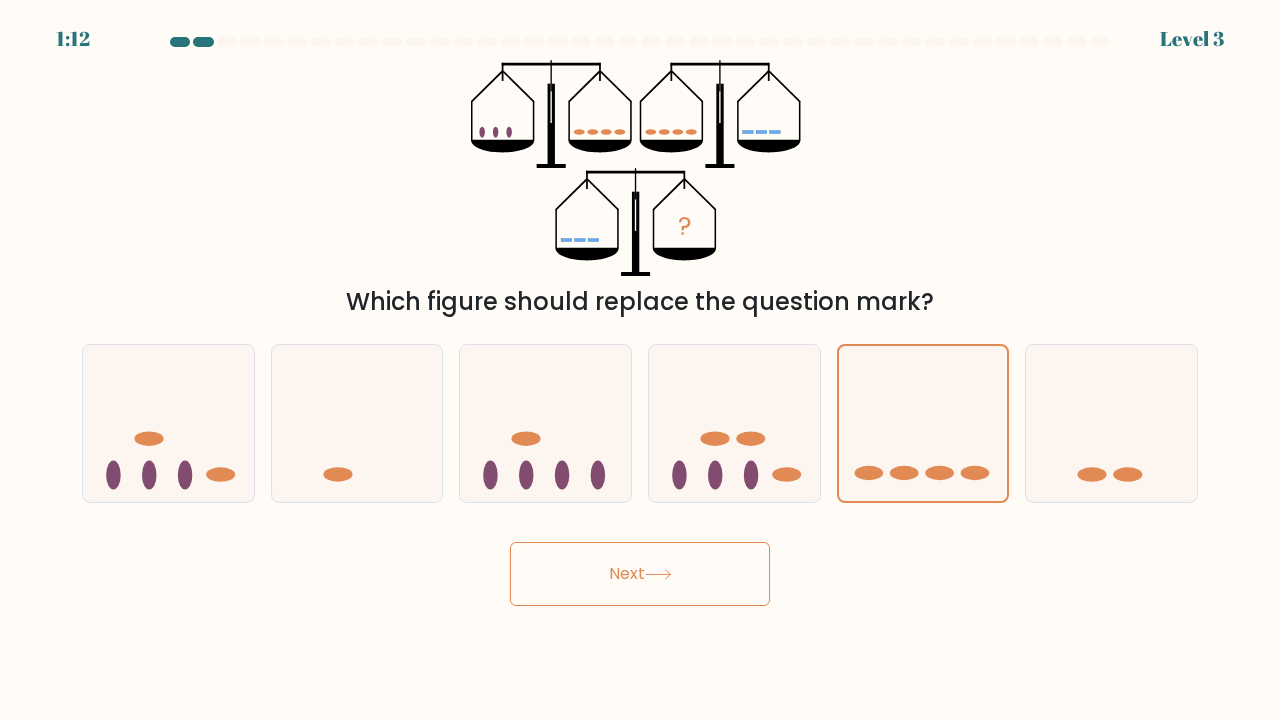 click on "Next" at bounding box center (640, 574) 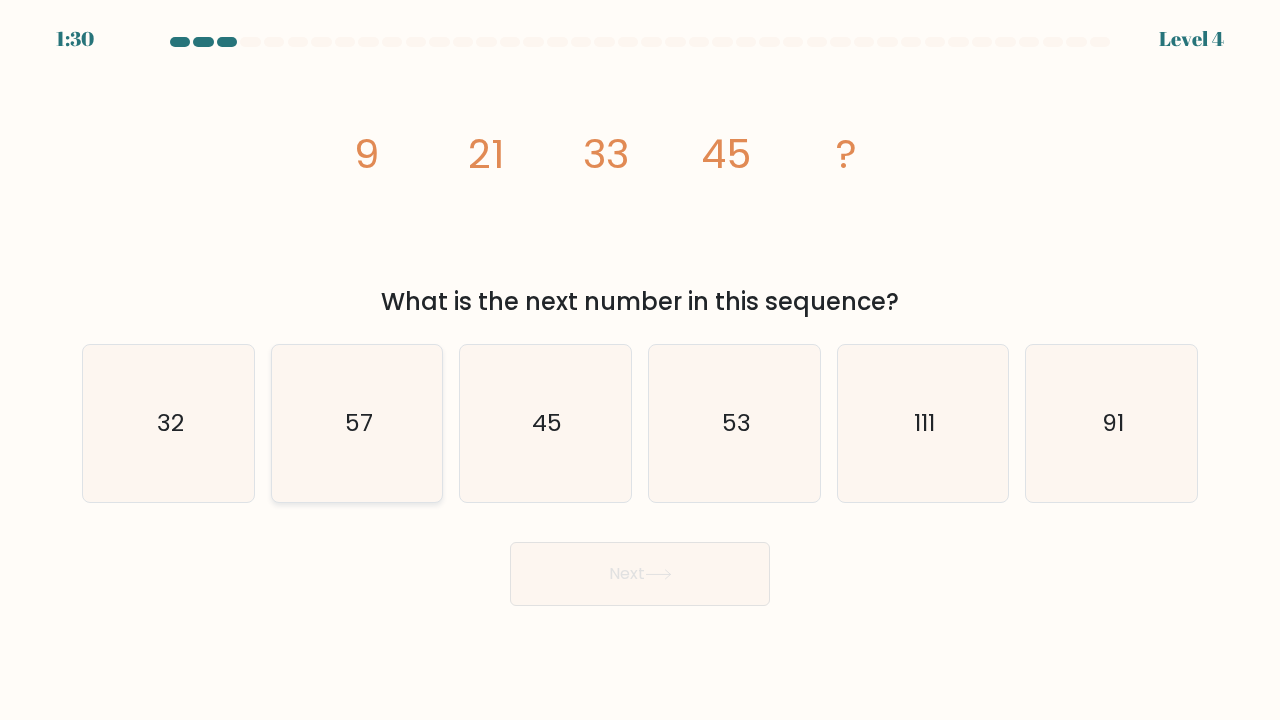 click on "57" 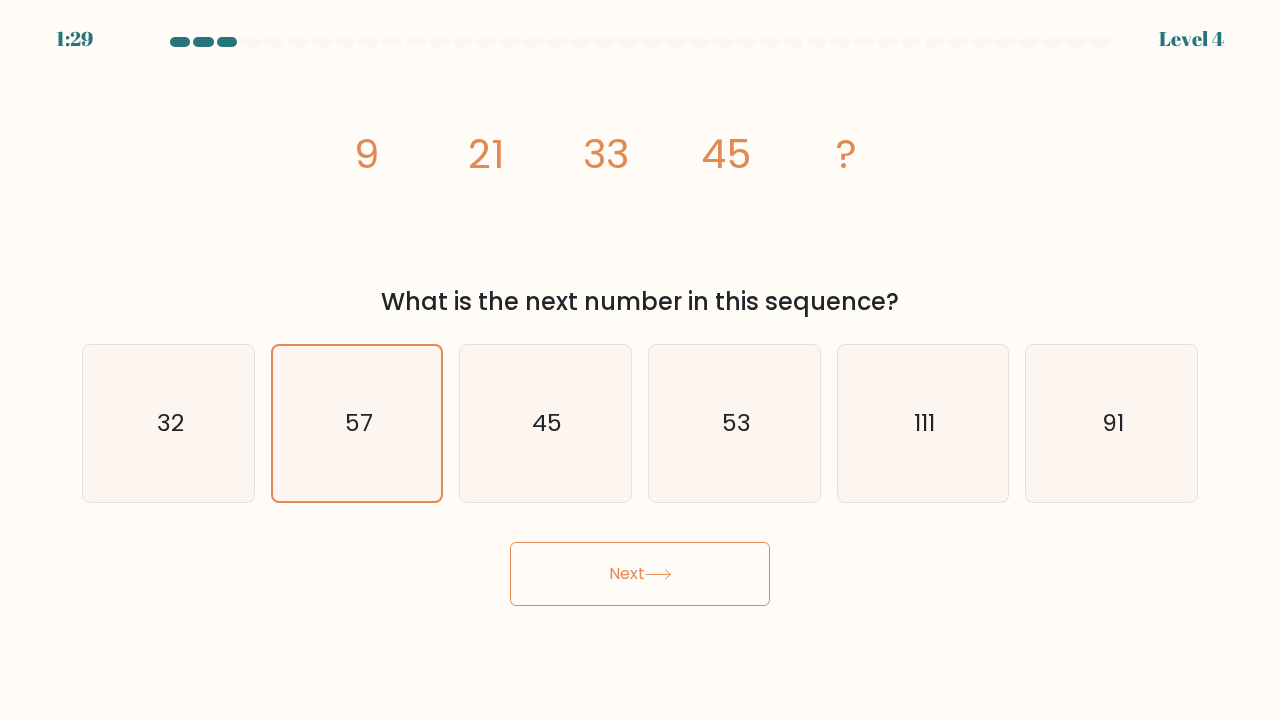 click on "Next" at bounding box center [640, 574] 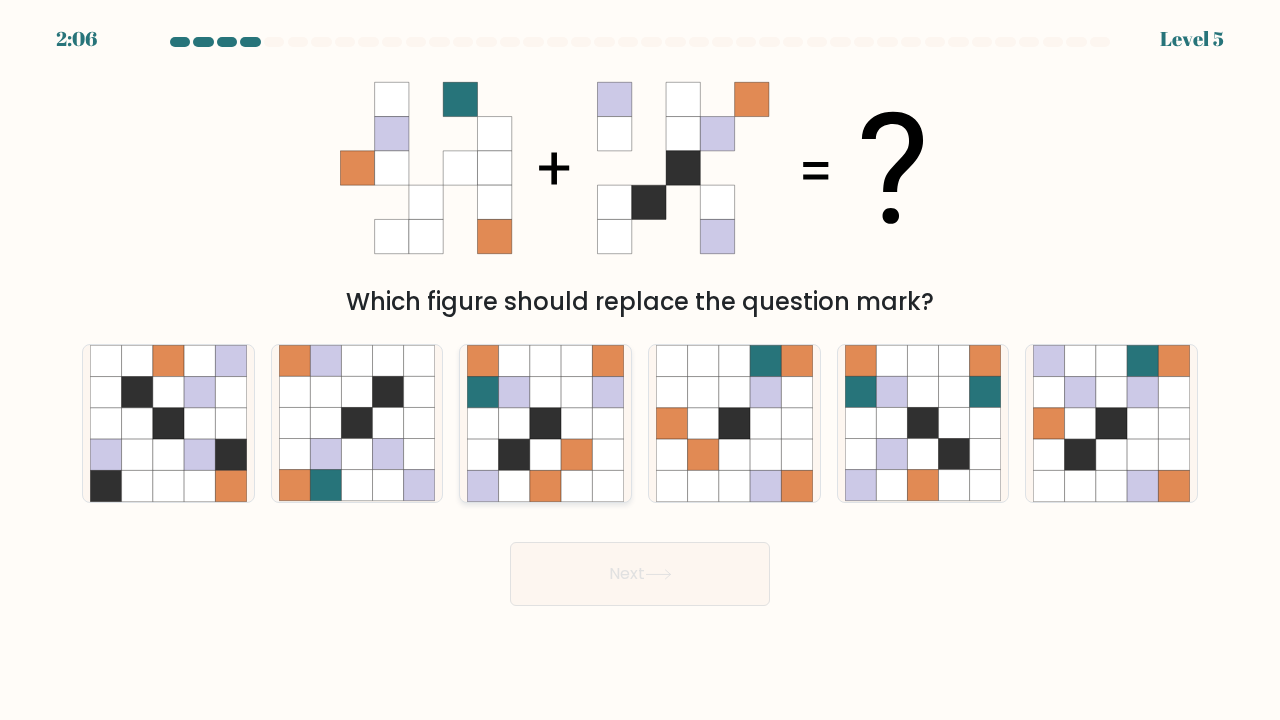 click 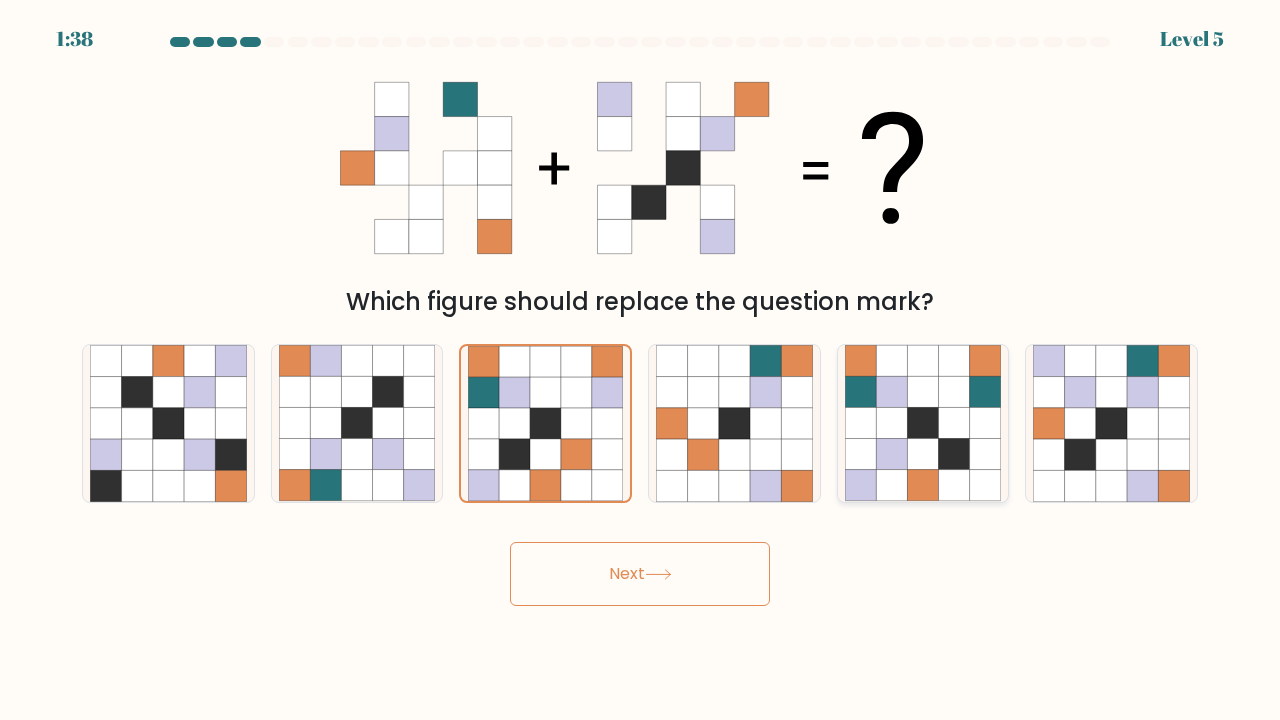 click 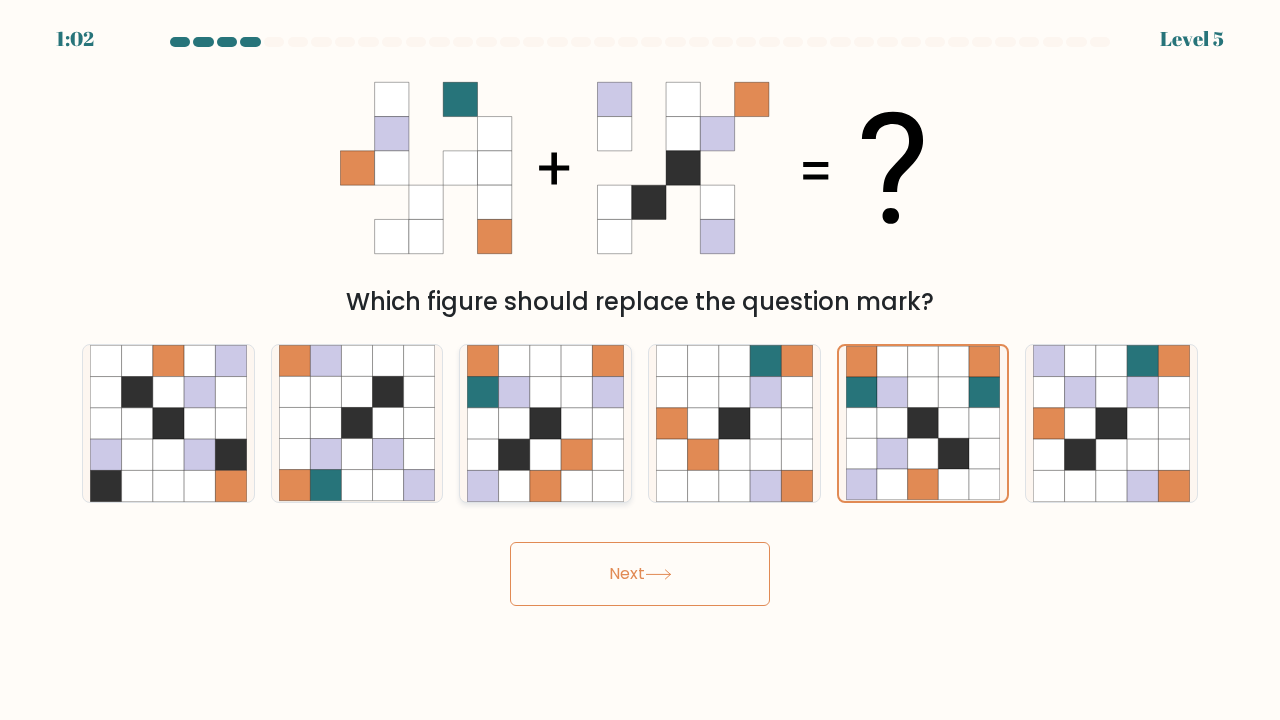 click 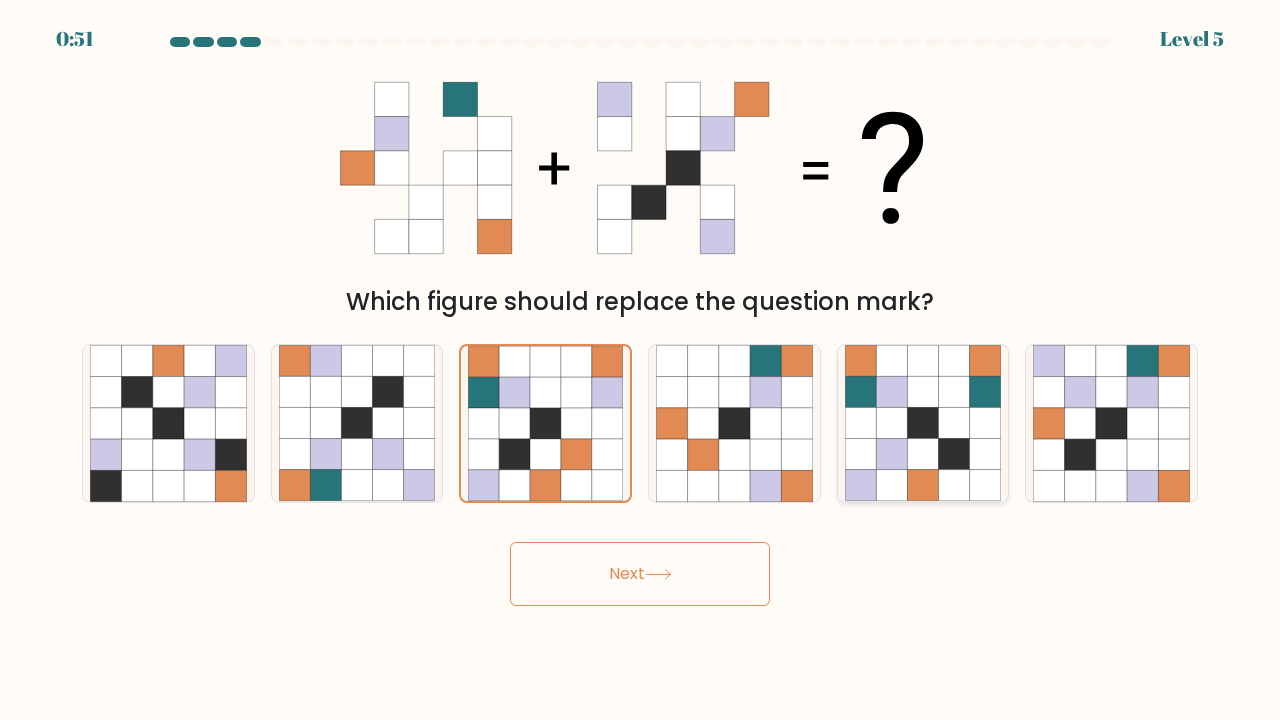 click 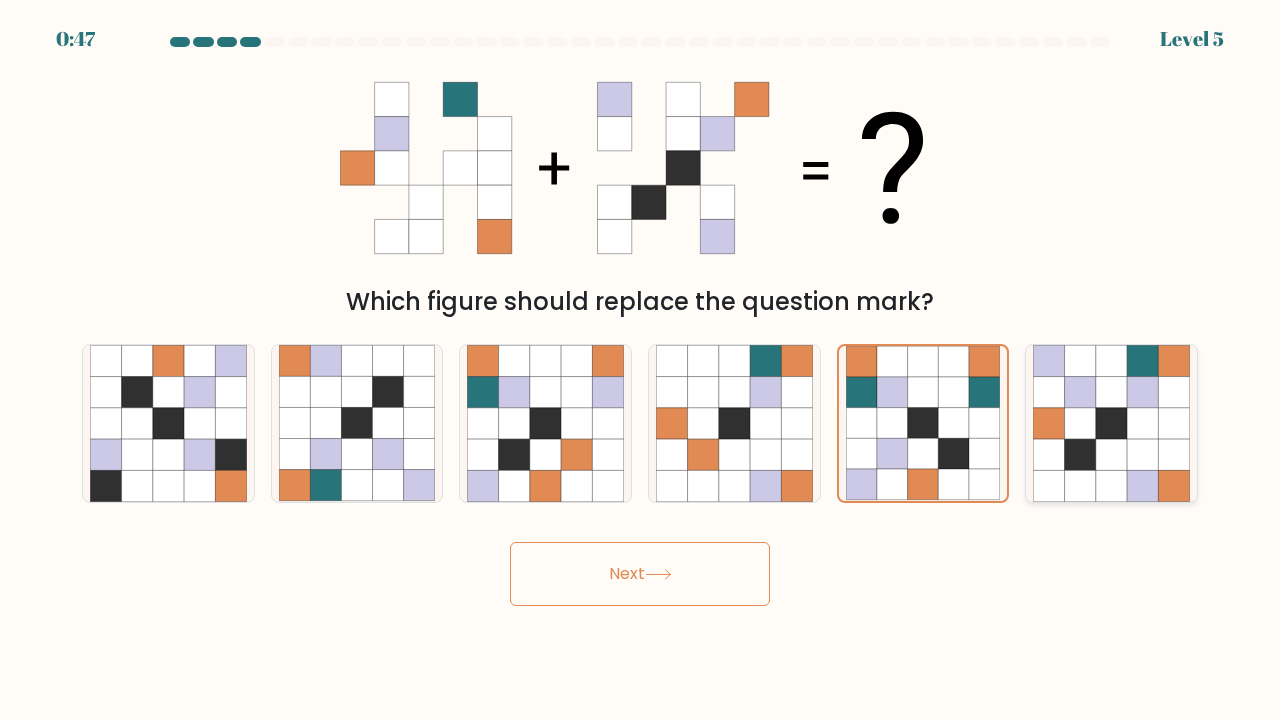 click 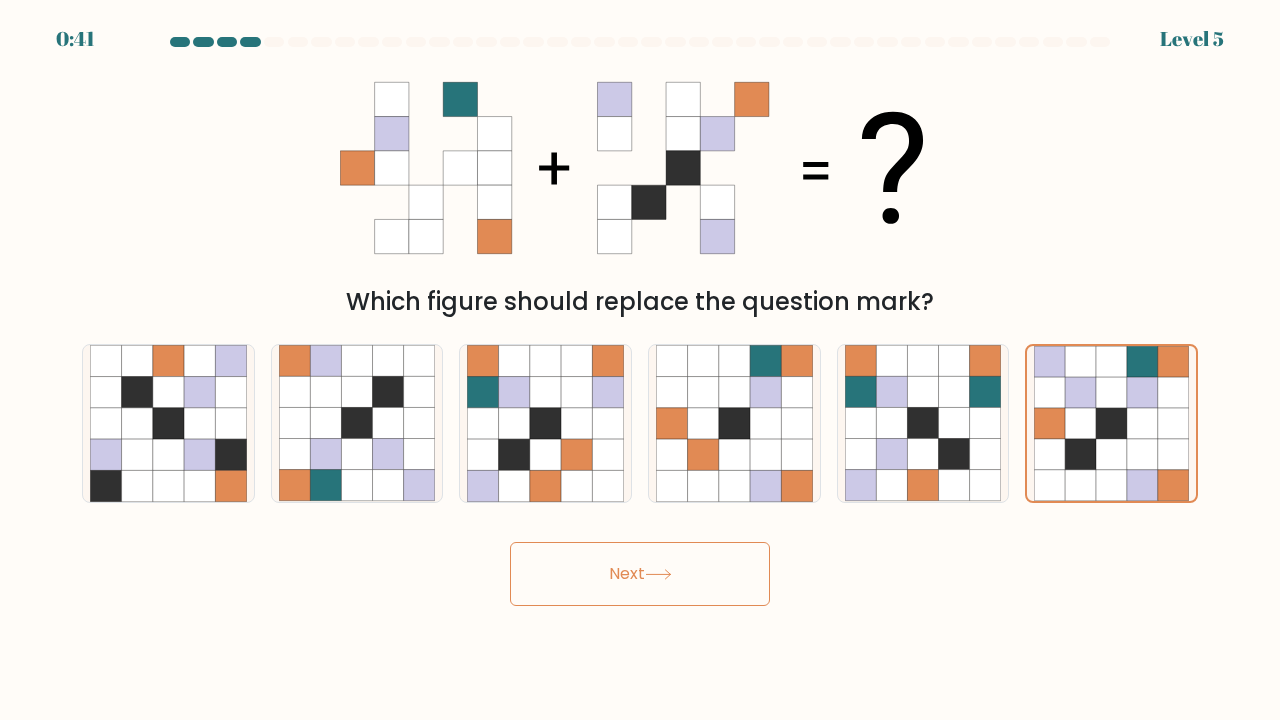 click on "Next" at bounding box center (640, 574) 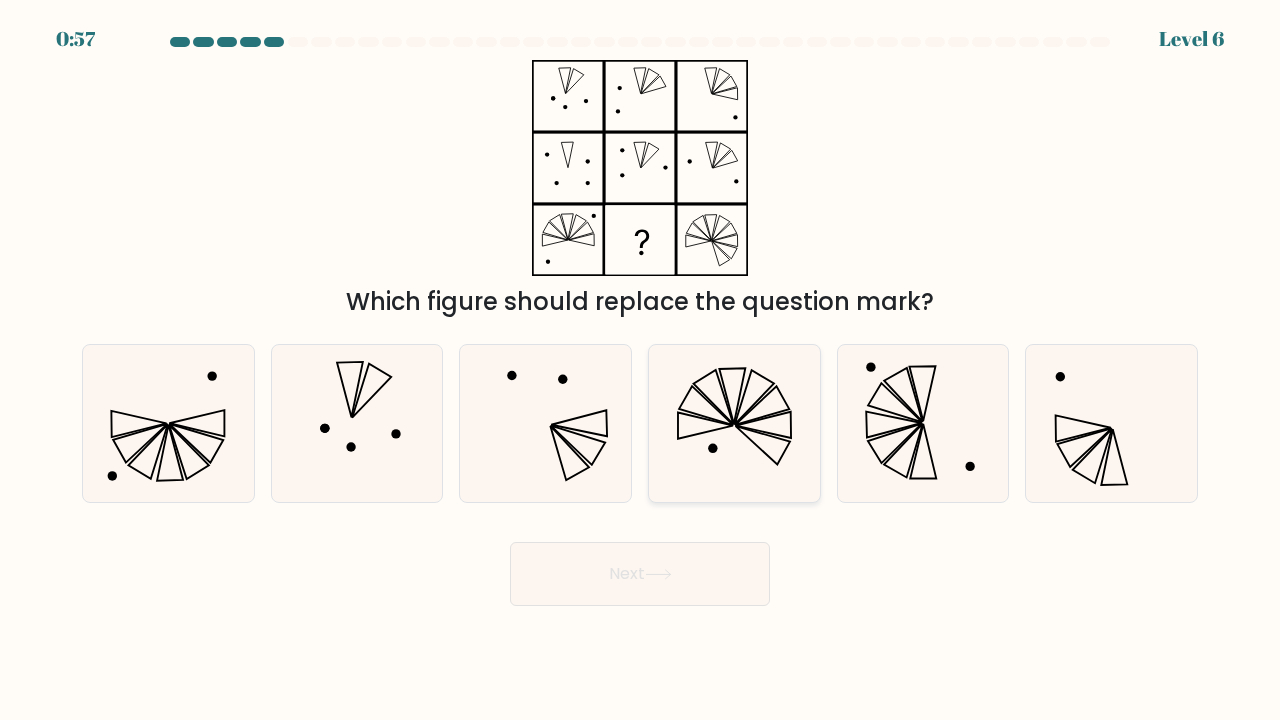 click 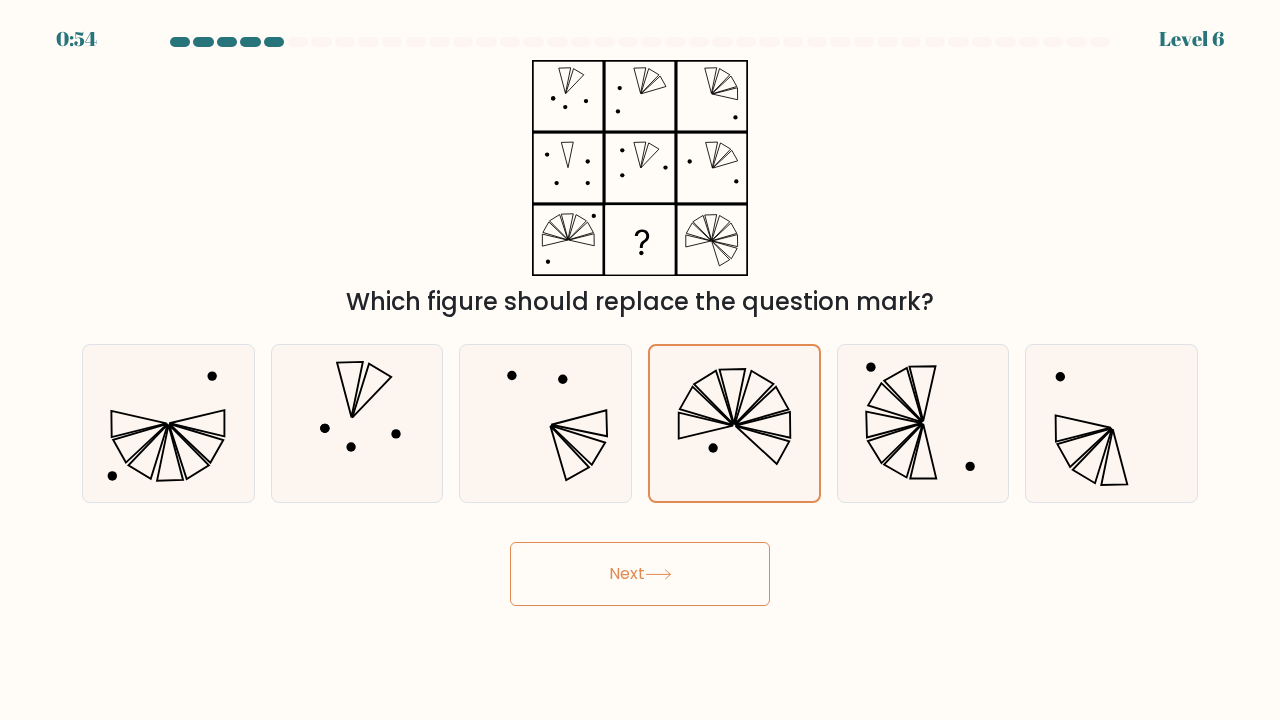 click on "Next" at bounding box center [640, 574] 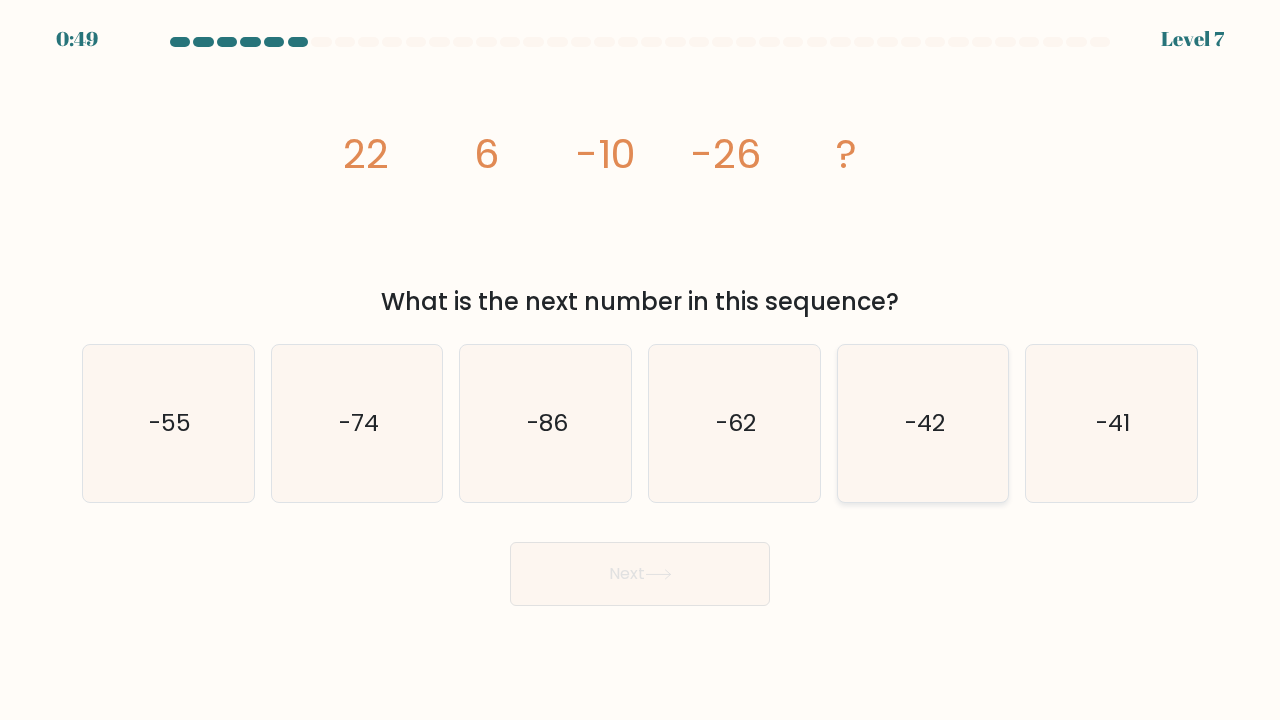 click on "-42" 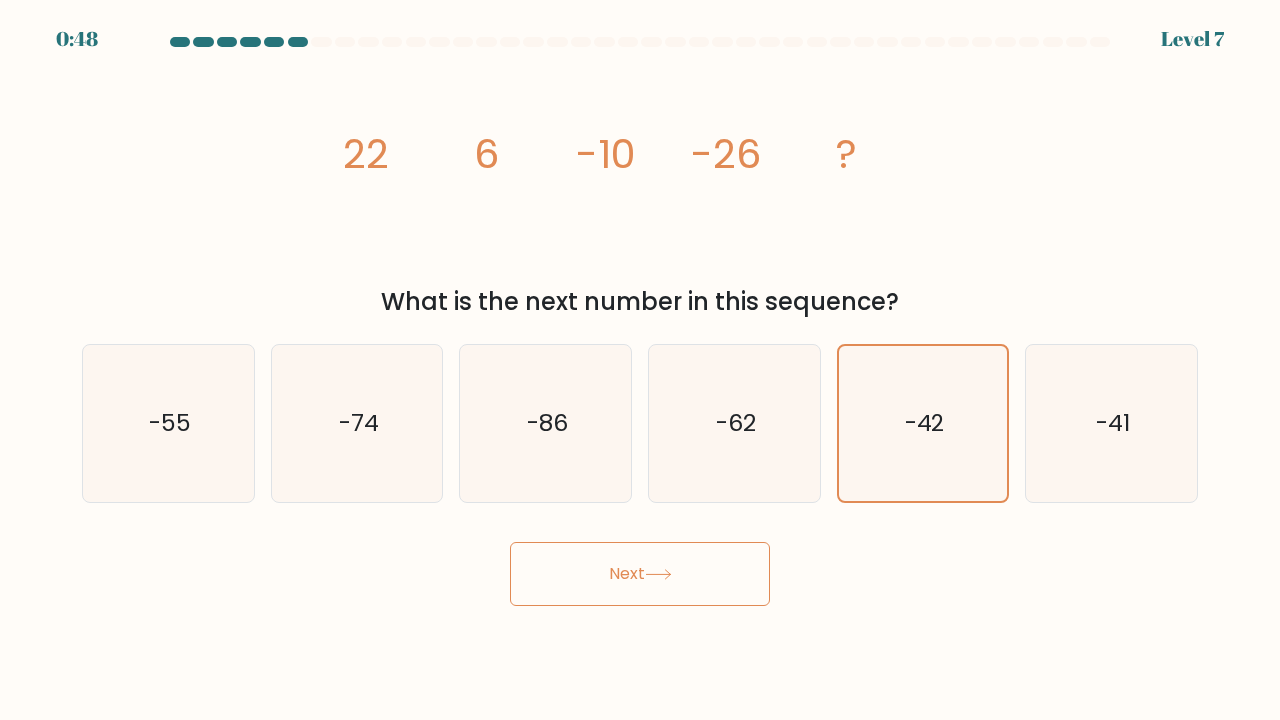 click on "Next" at bounding box center [640, 574] 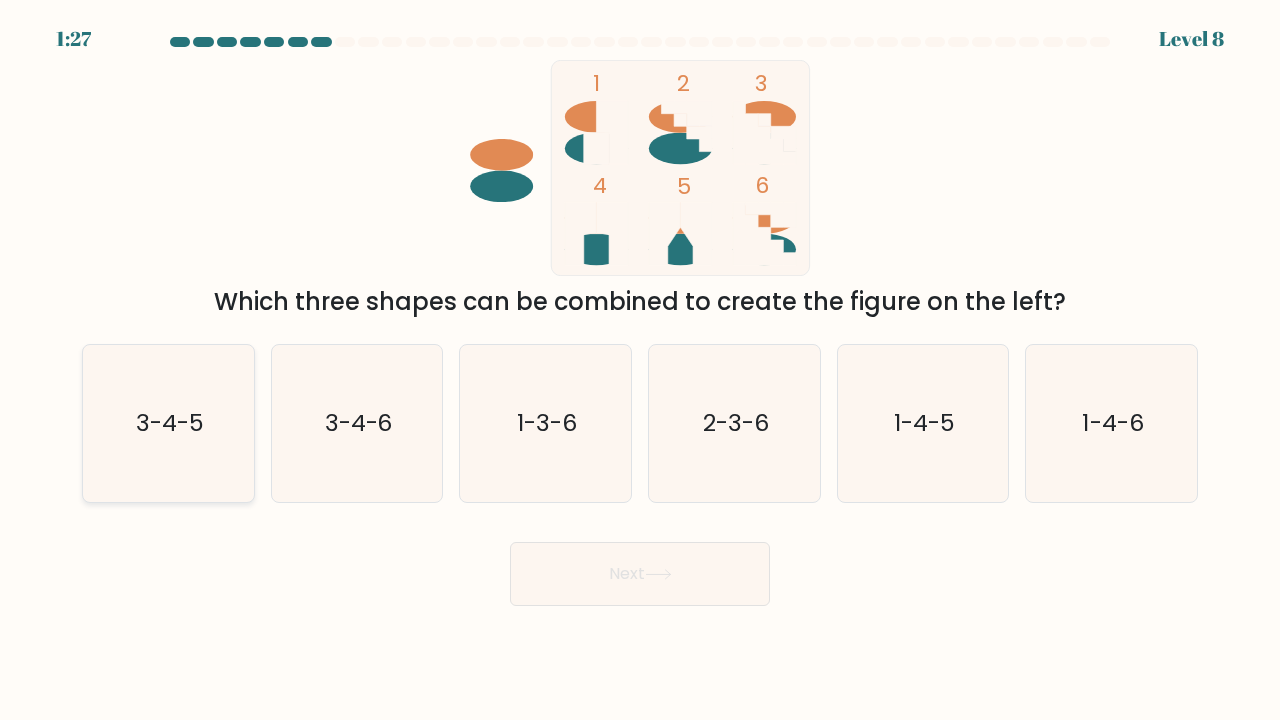 click on "3-4-5" 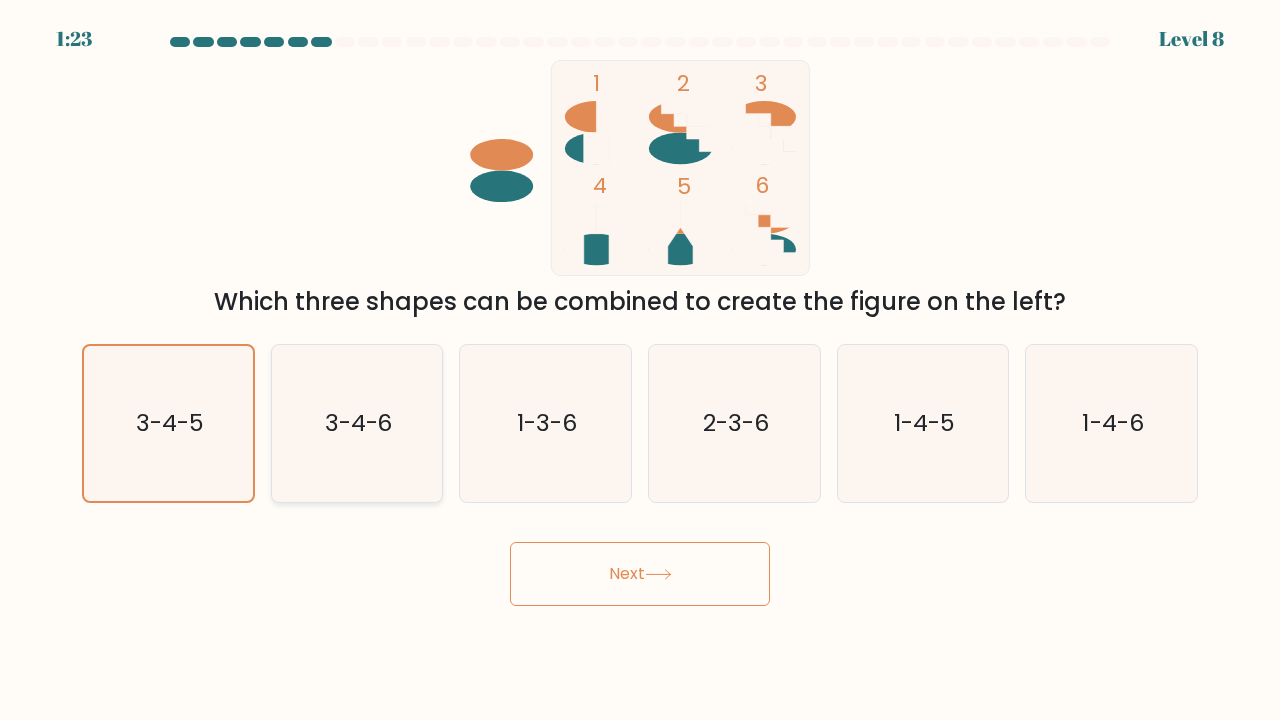click on "3-4-6" 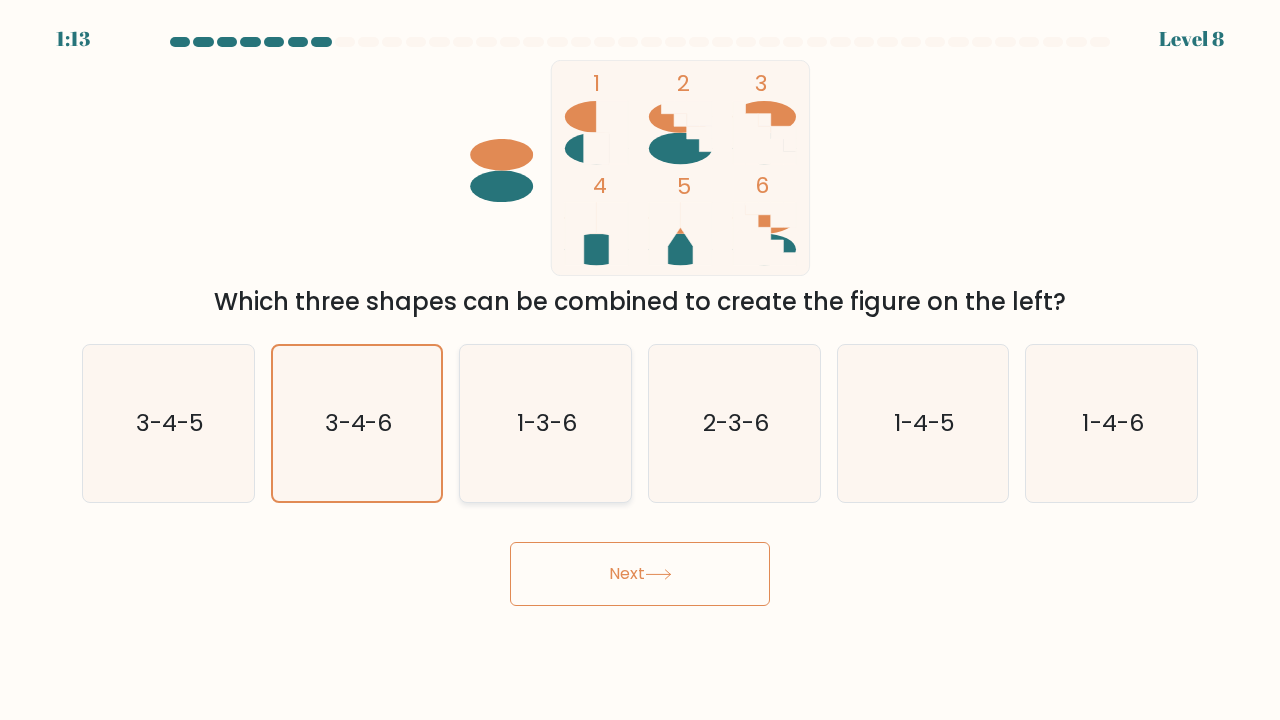 click on "1-3-6" 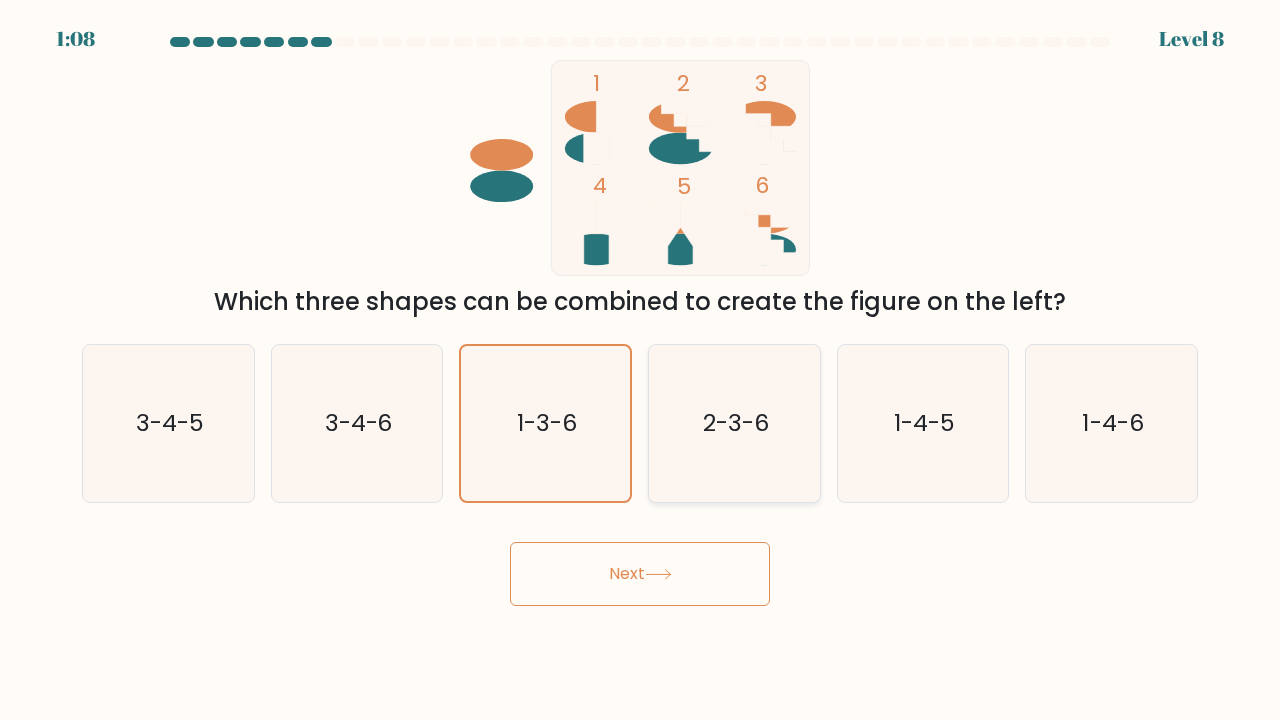 click on "2-3-6" 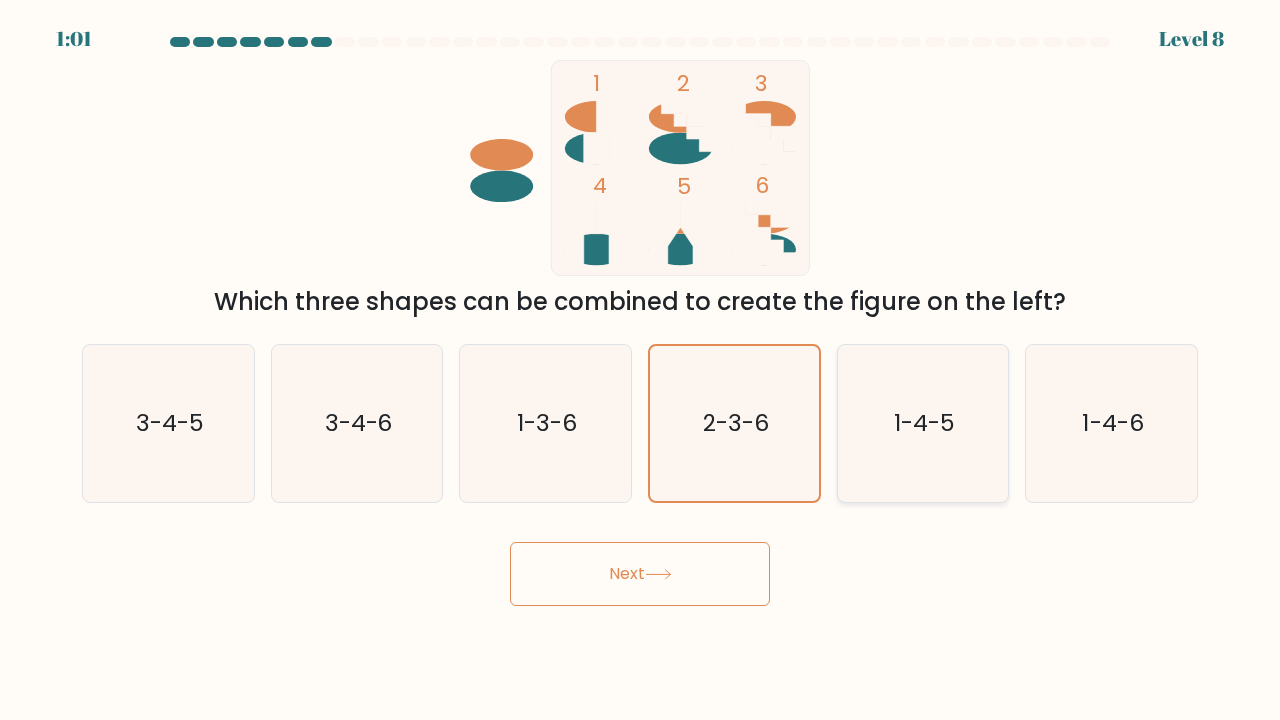 click on "1-4-5" 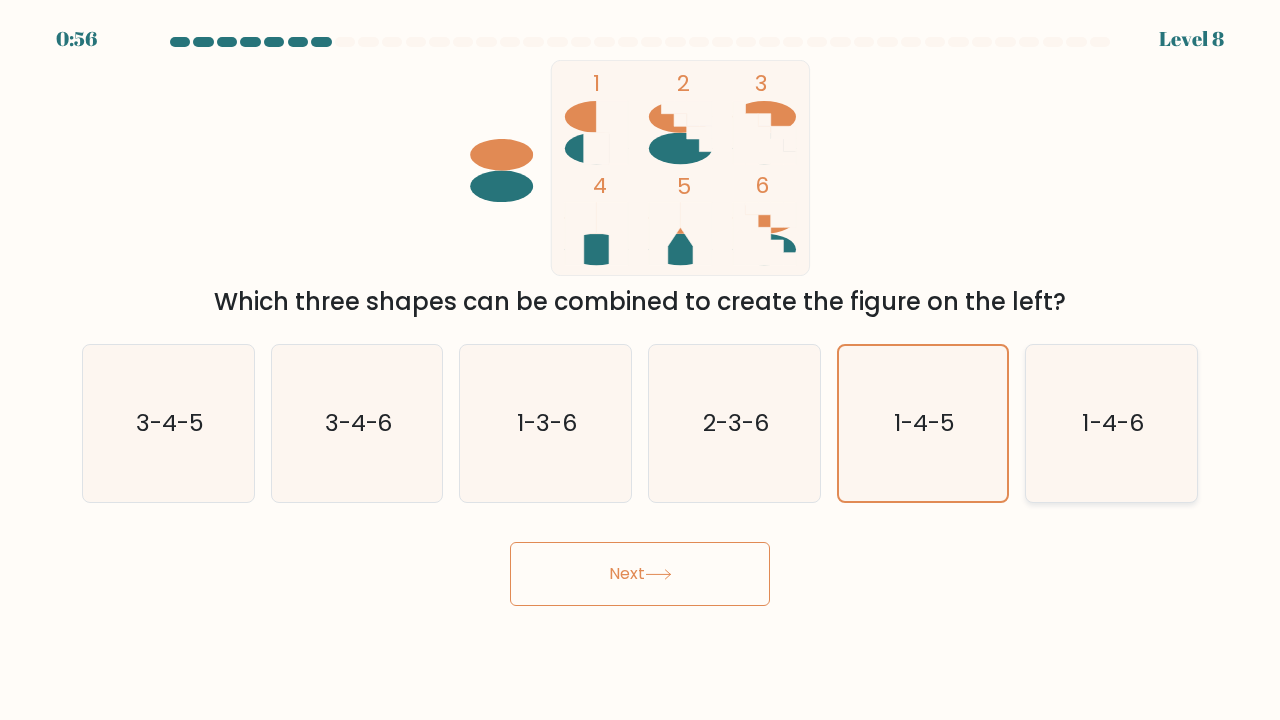 click on "1-4-6" 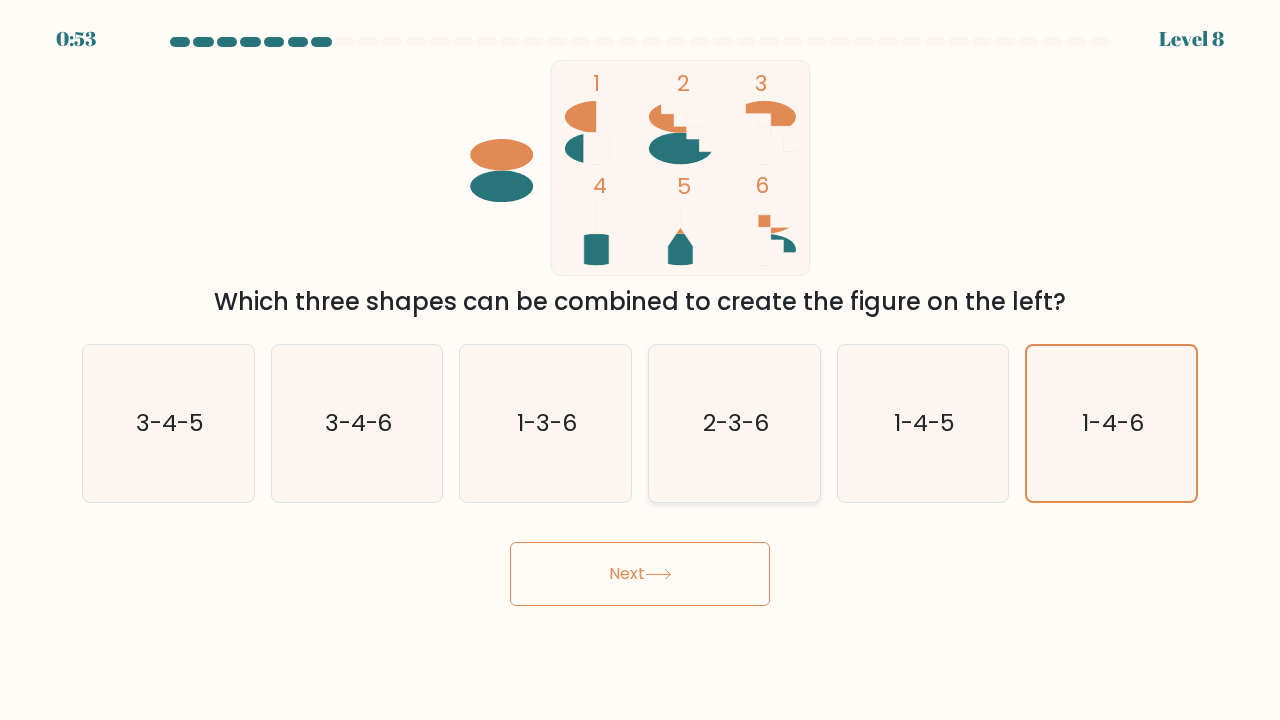 click on "2-3-6" 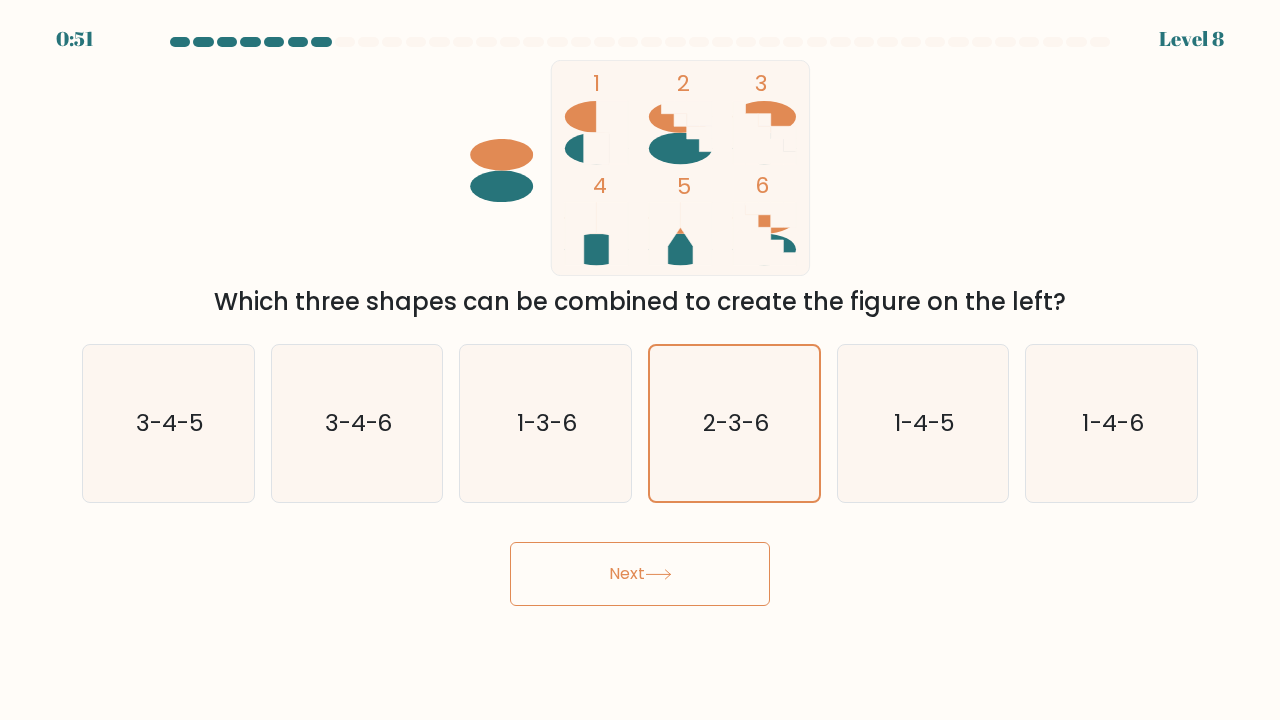 click on "Next" at bounding box center (640, 574) 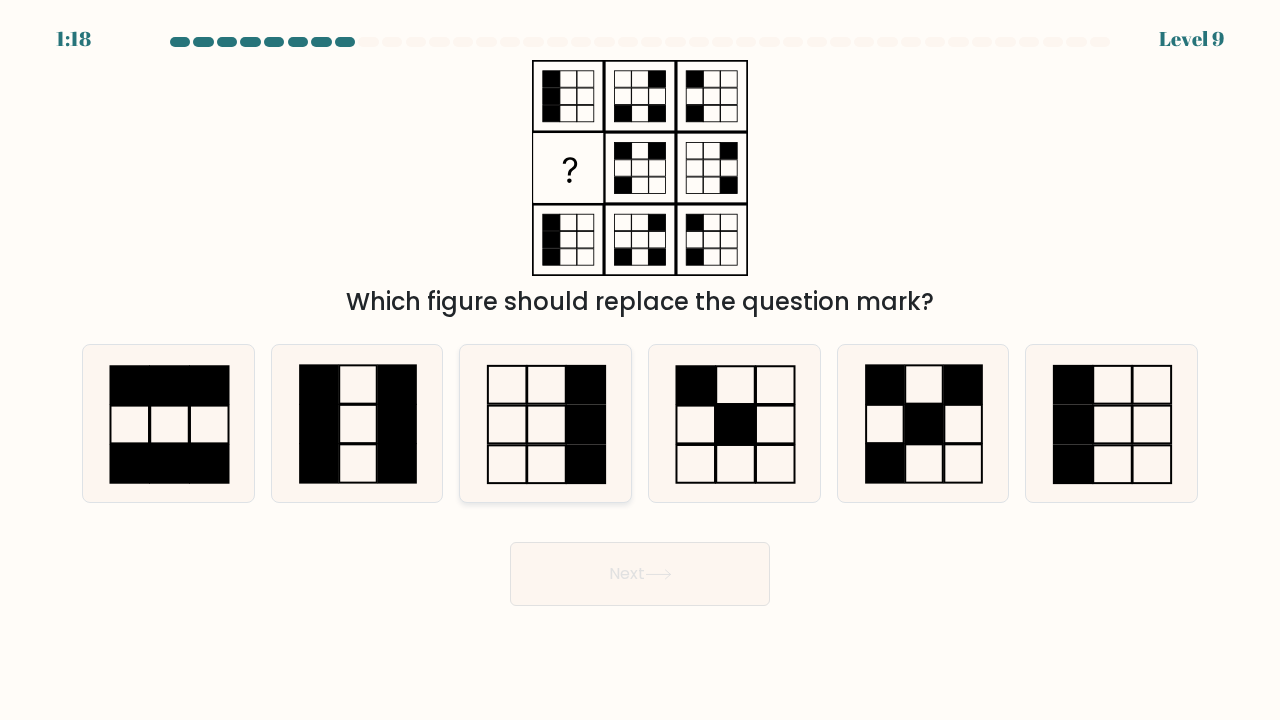 click 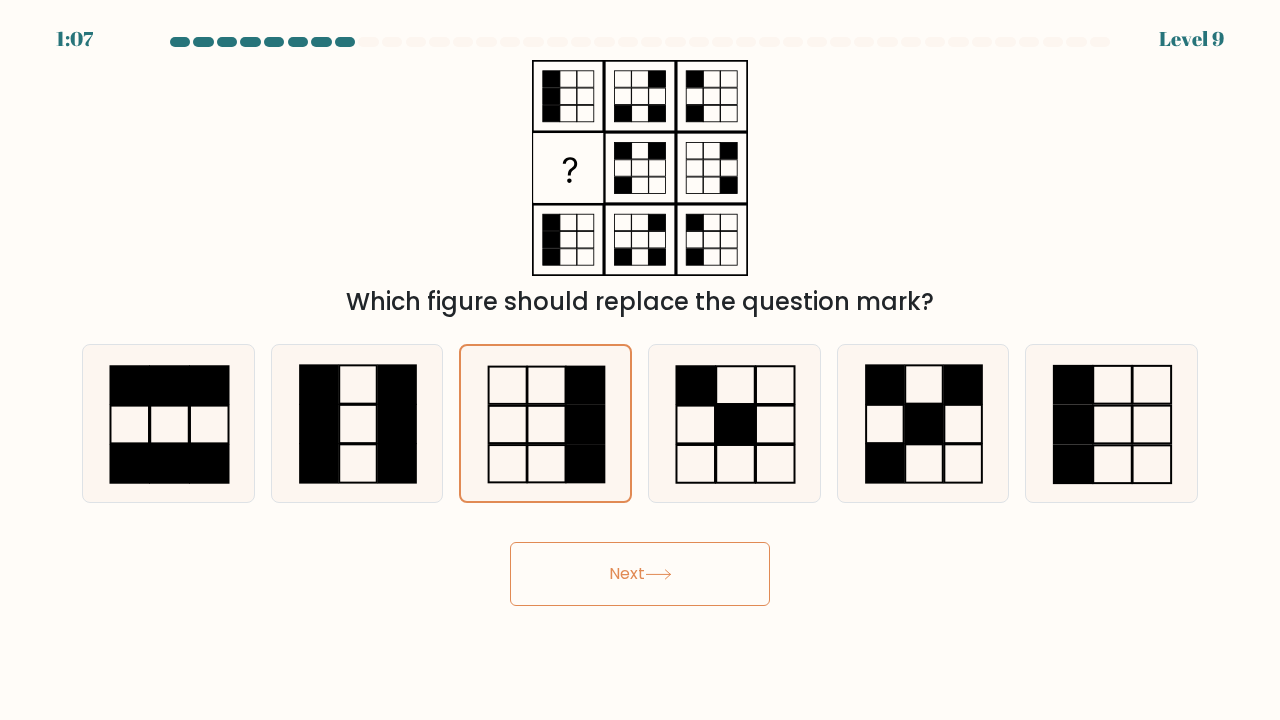click on "Next" at bounding box center (640, 574) 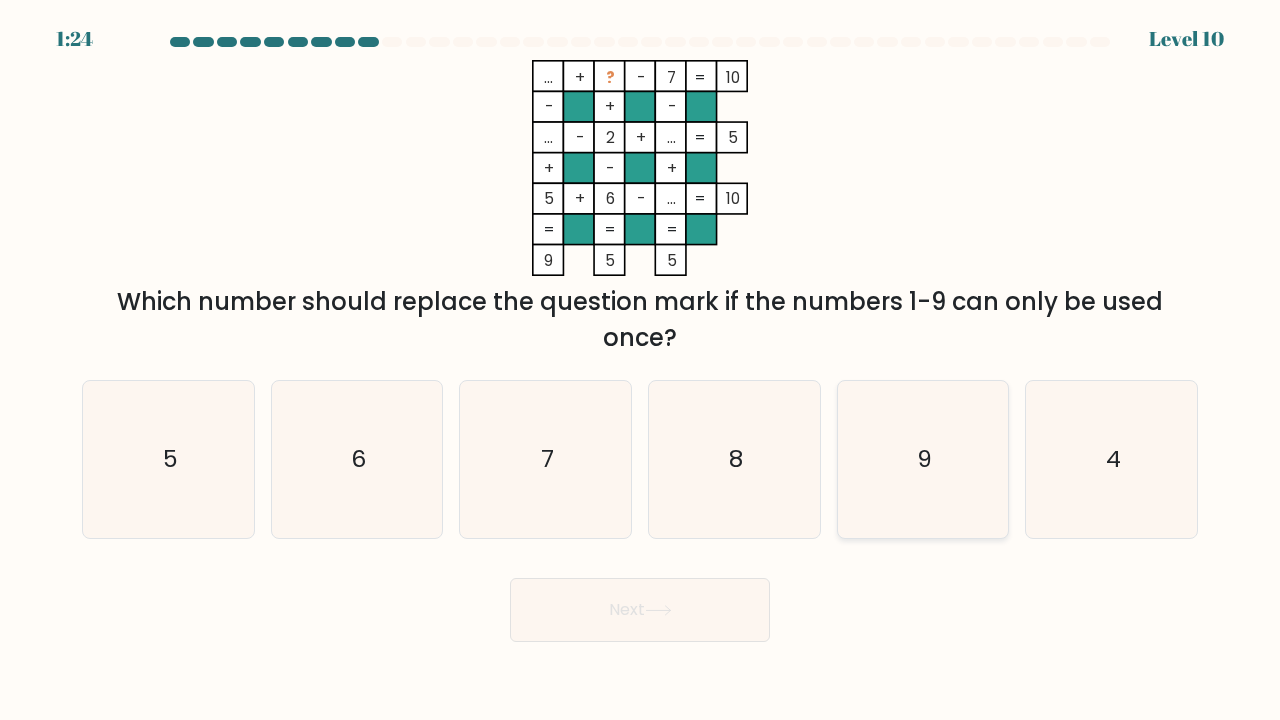 click on "9" 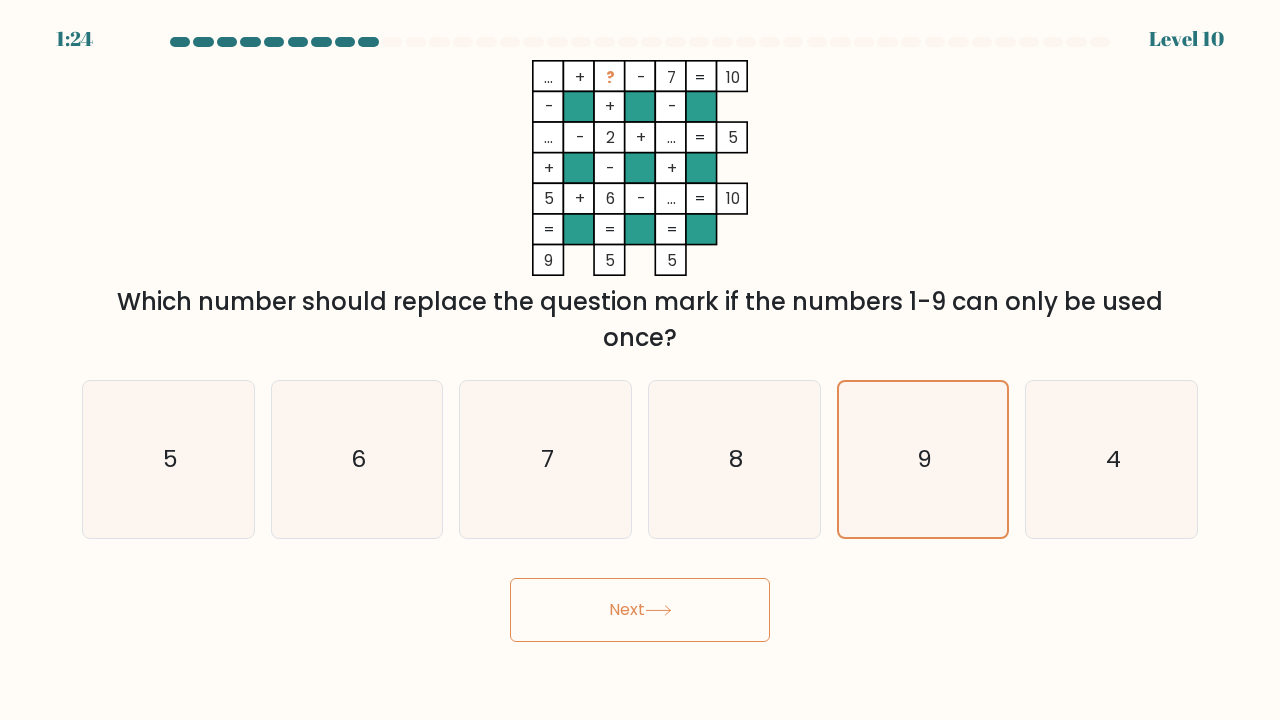 click on "Next" at bounding box center (640, 610) 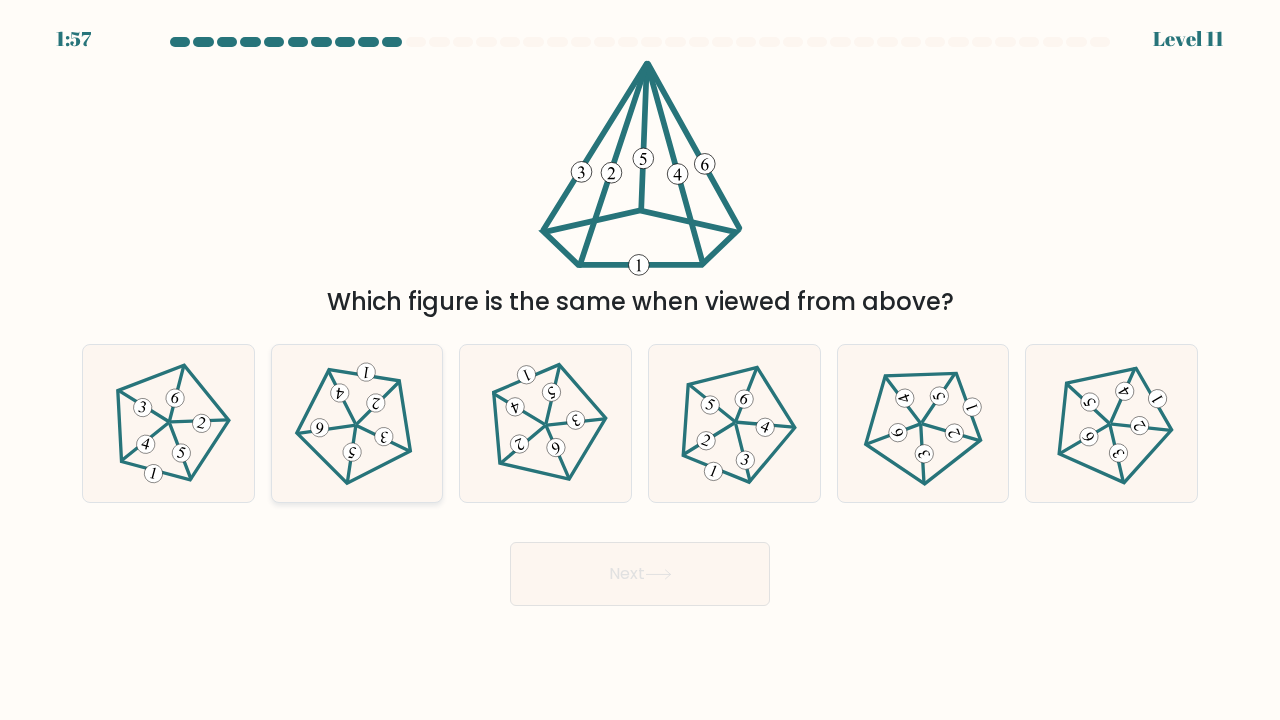 click 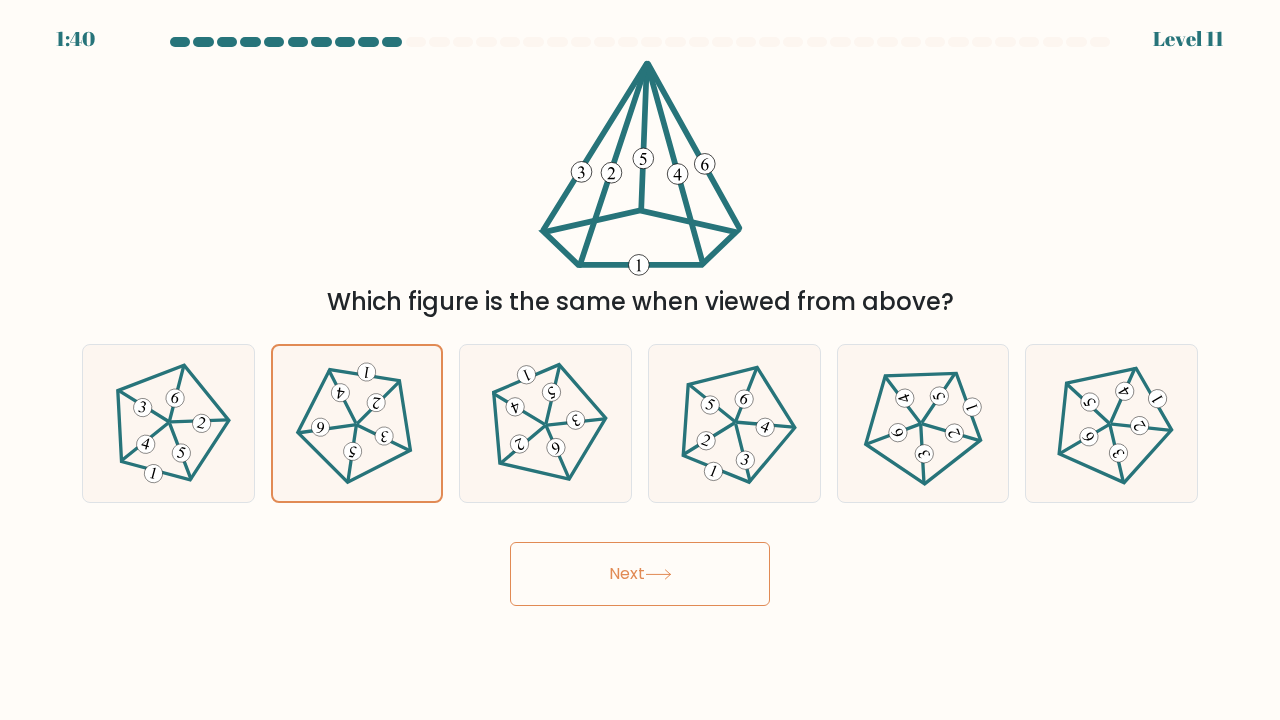 click on "Next" at bounding box center [640, 574] 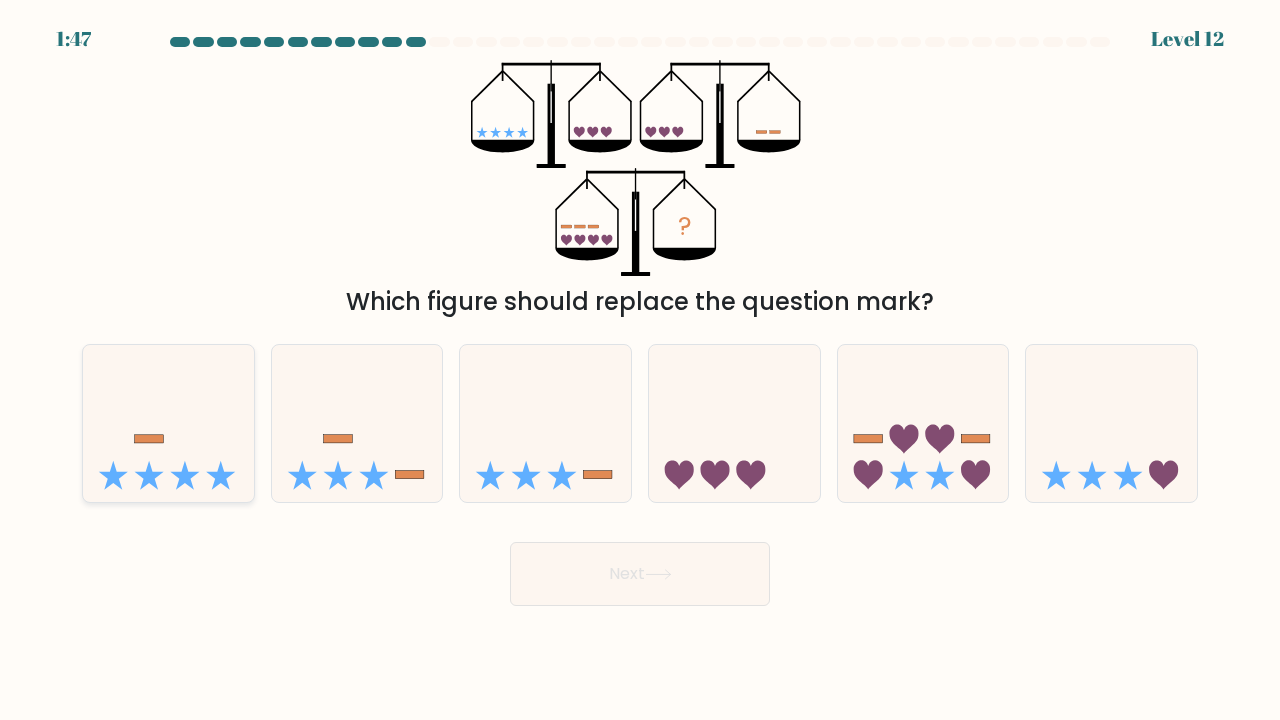click 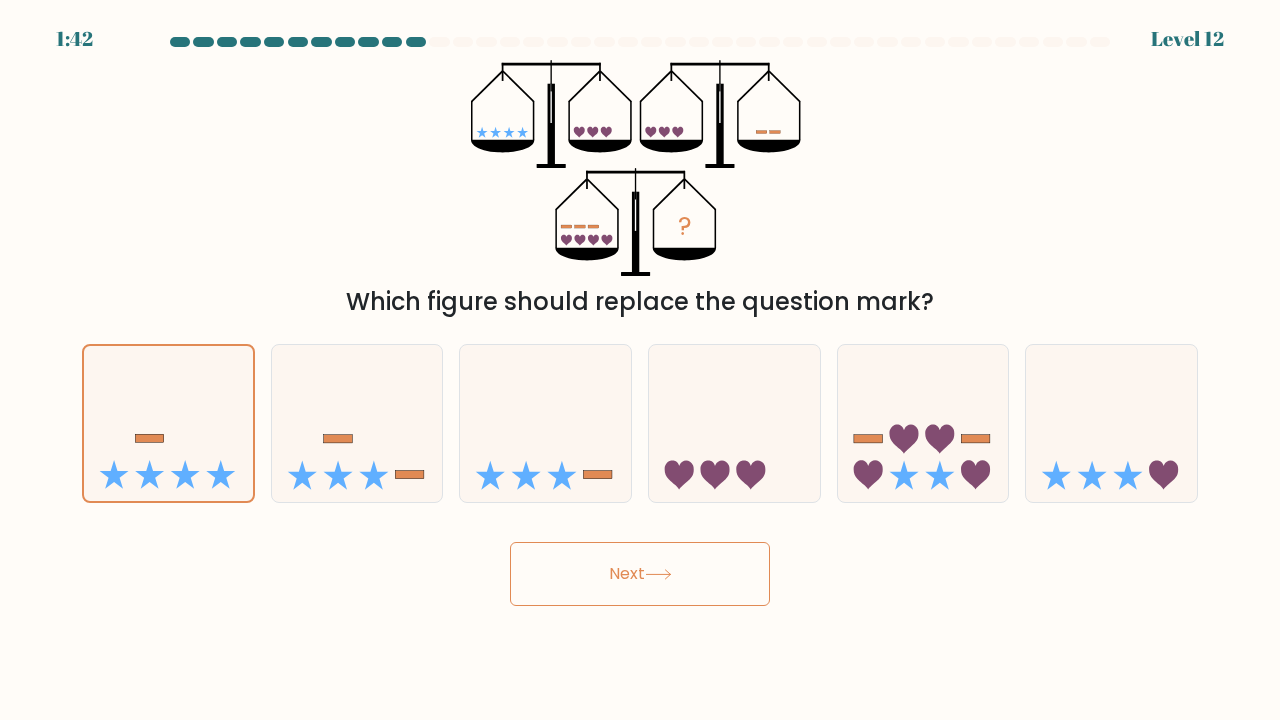 click on "Next" at bounding box center [640, 574] 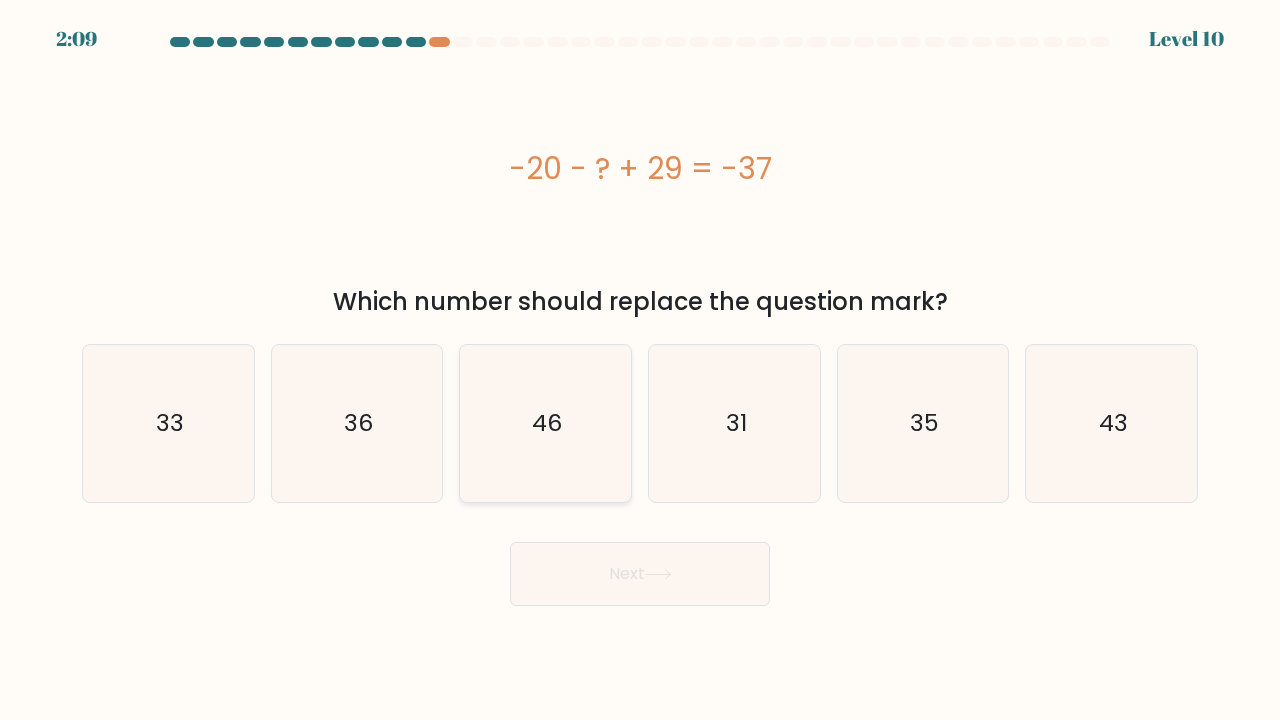 click on "46" 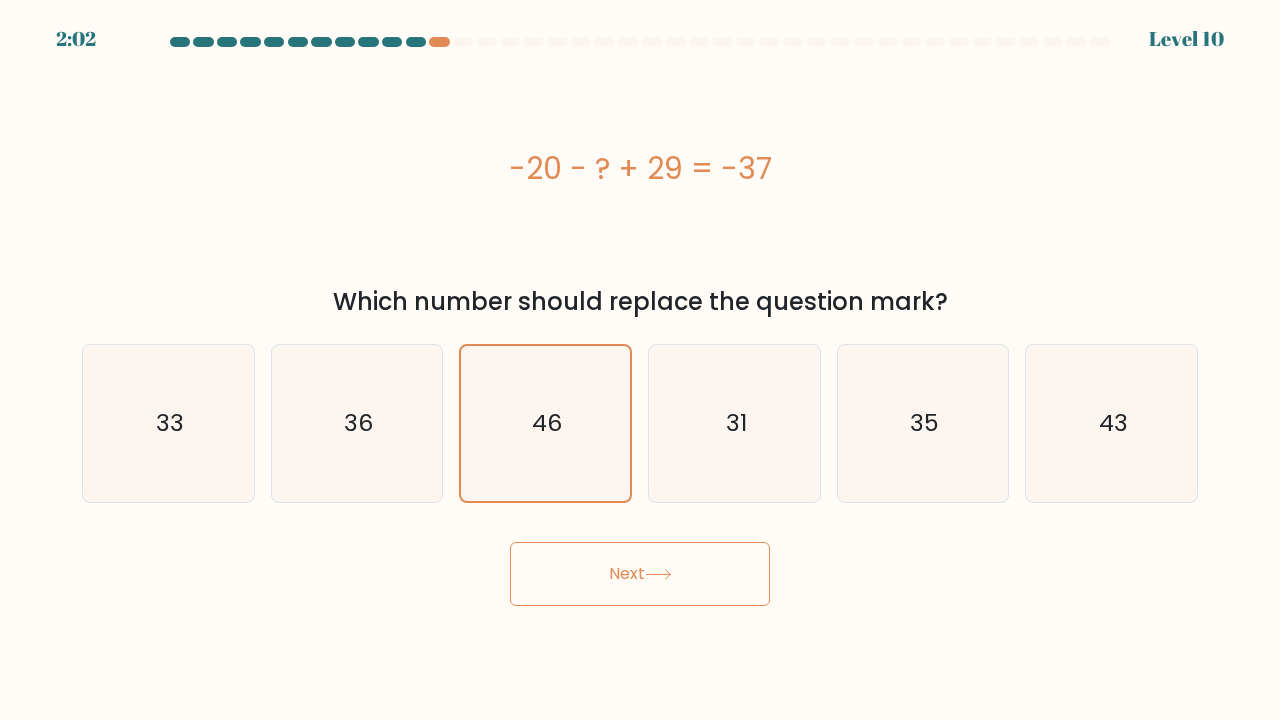 click on "Next" at bounding box center (640, 574) 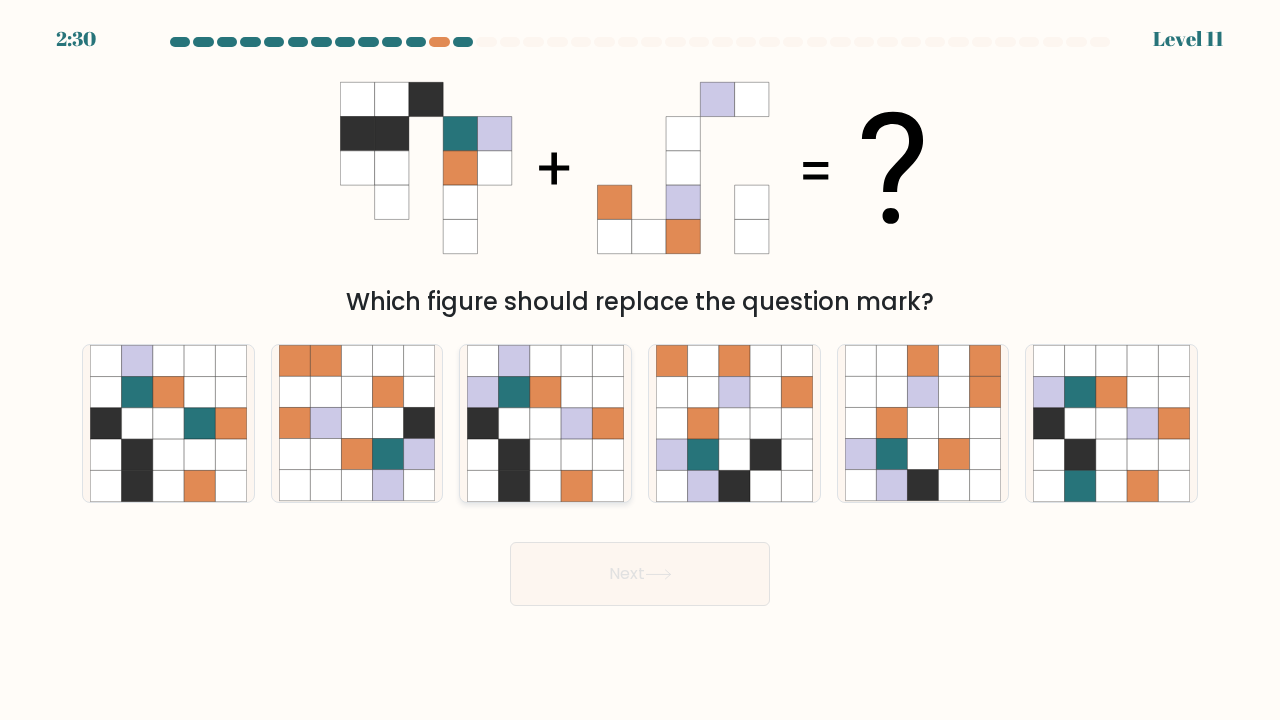 click 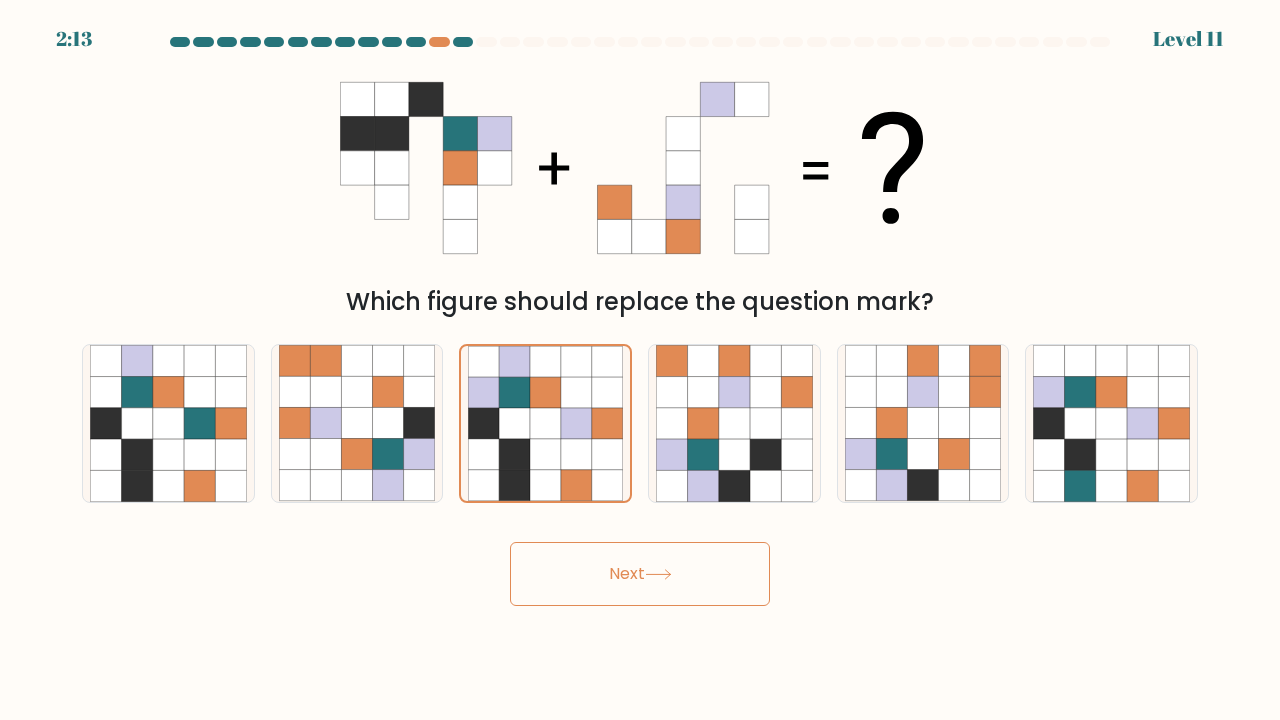 click on "Next" at bounding box center [640, 574] 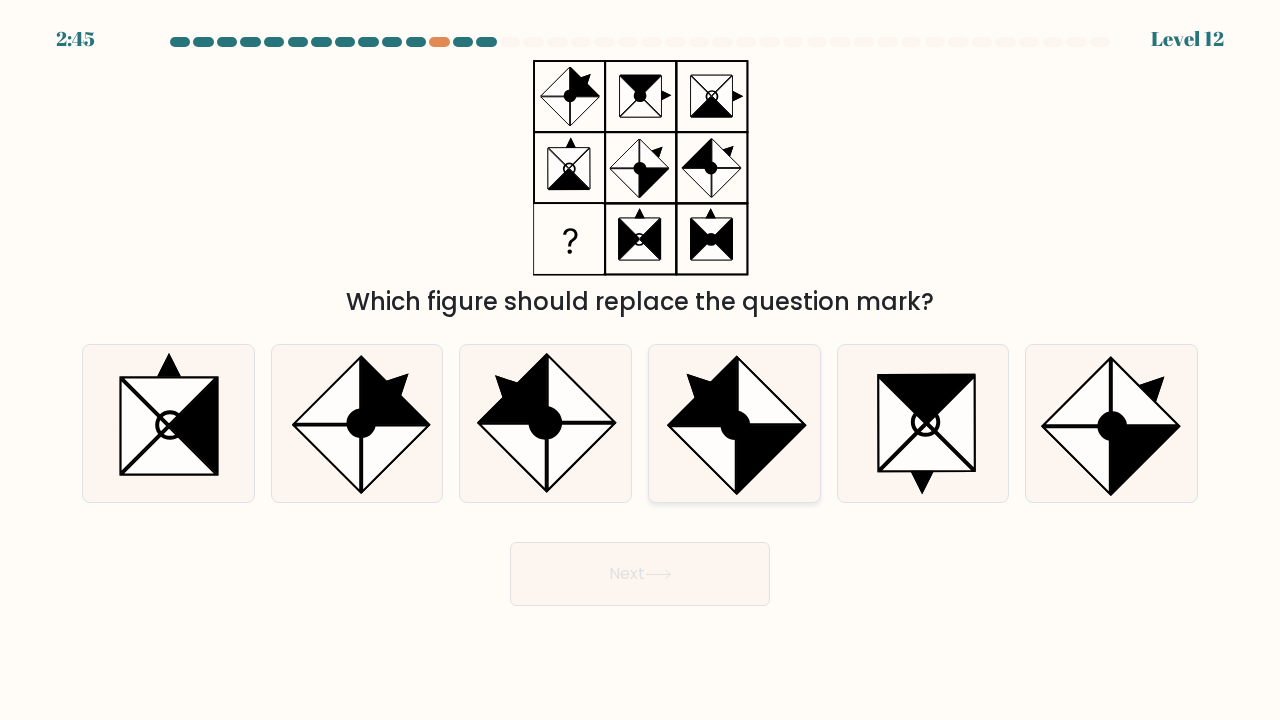 click 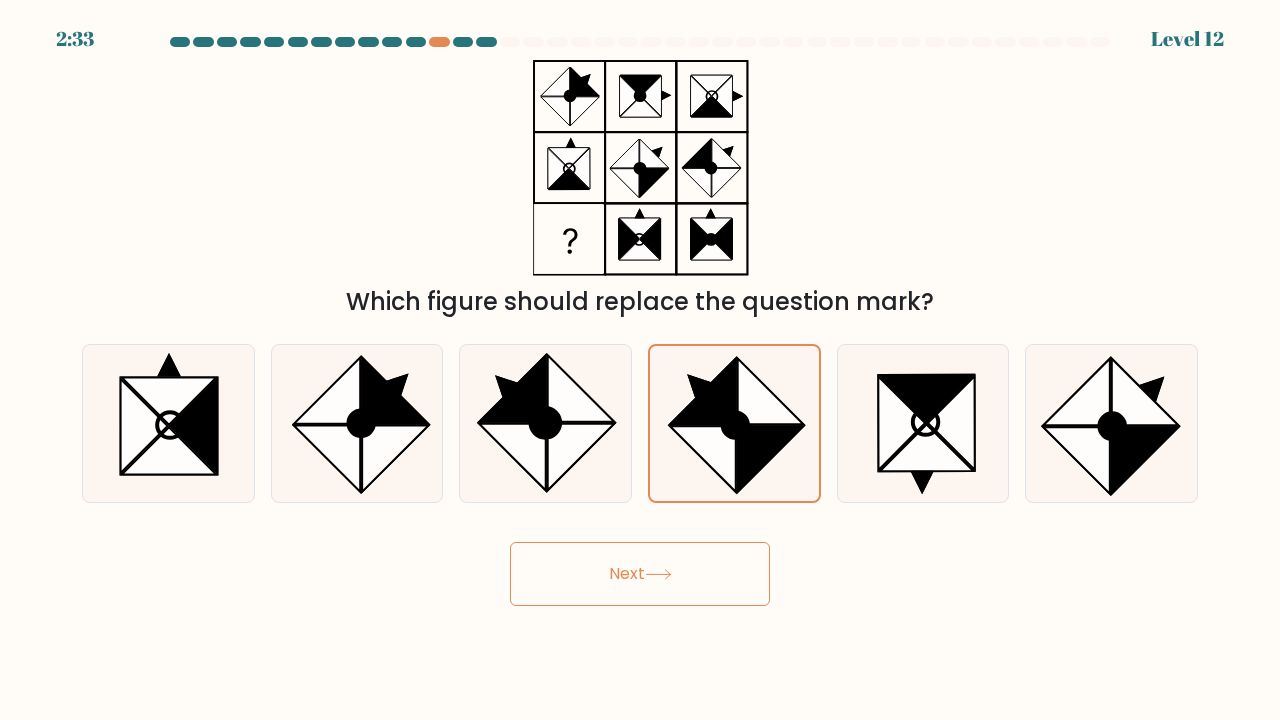 click 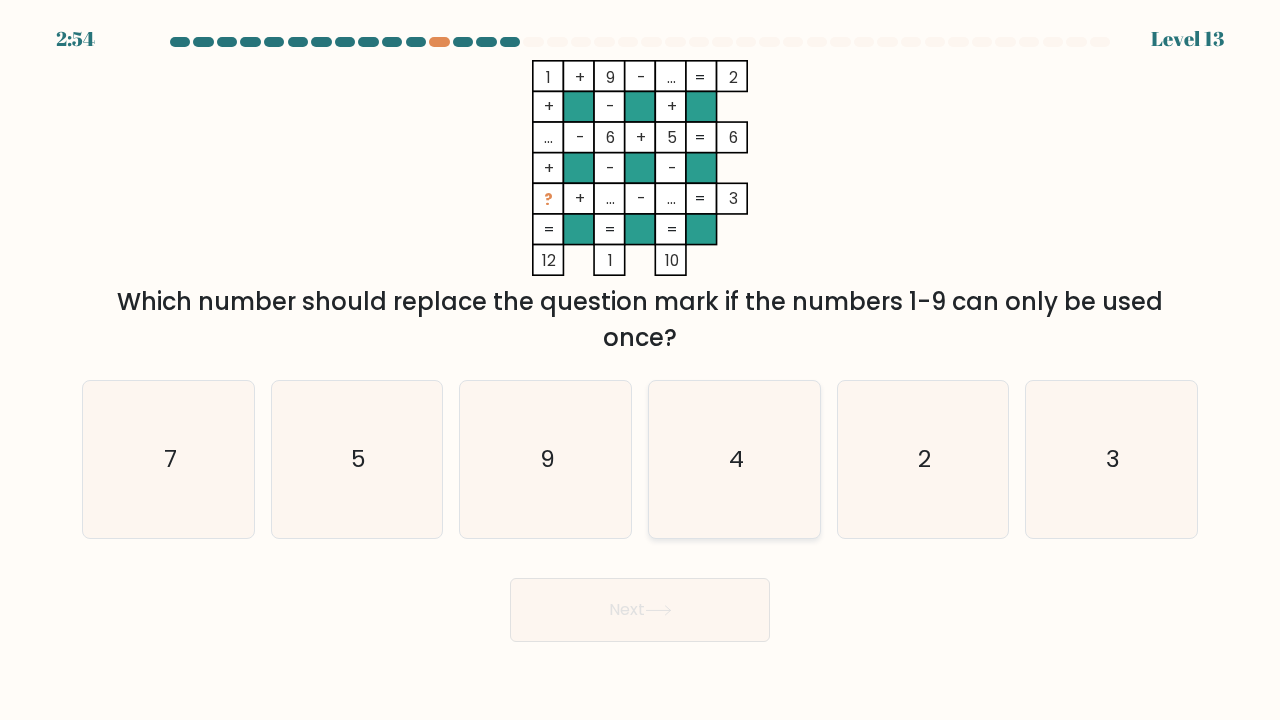 click on "4" 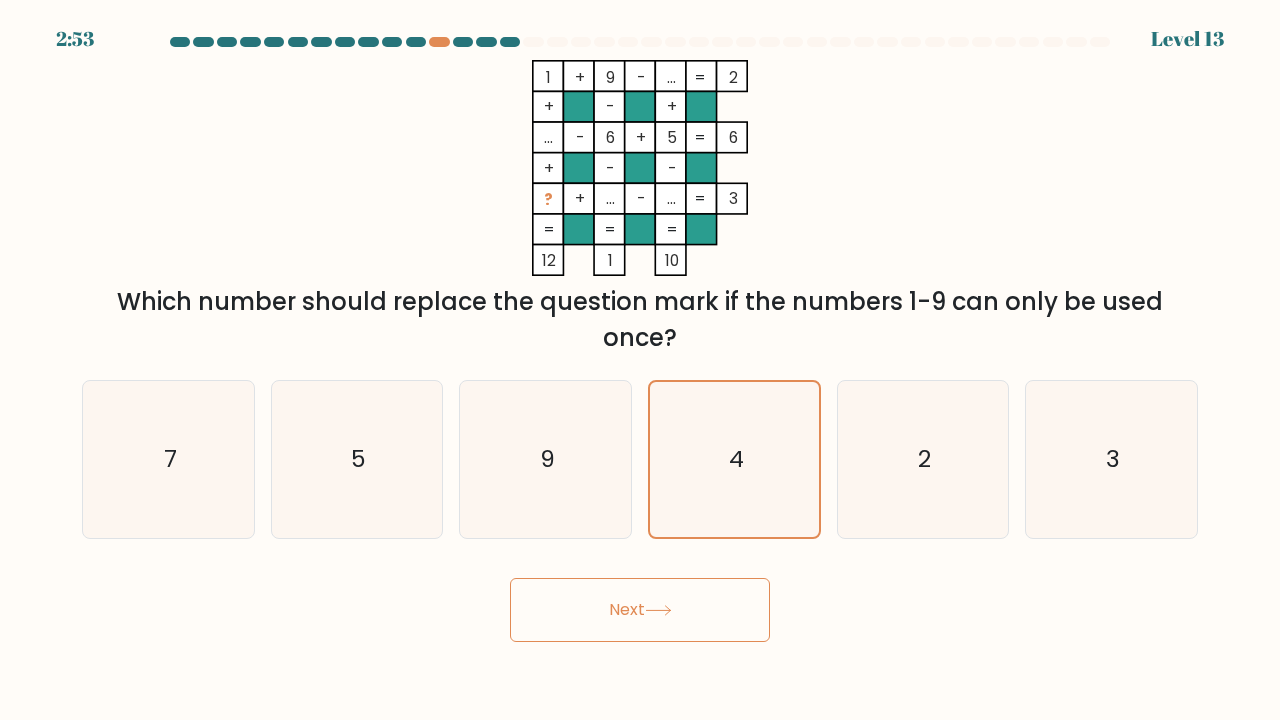 click on "Next" at bounding box center (640, 610) 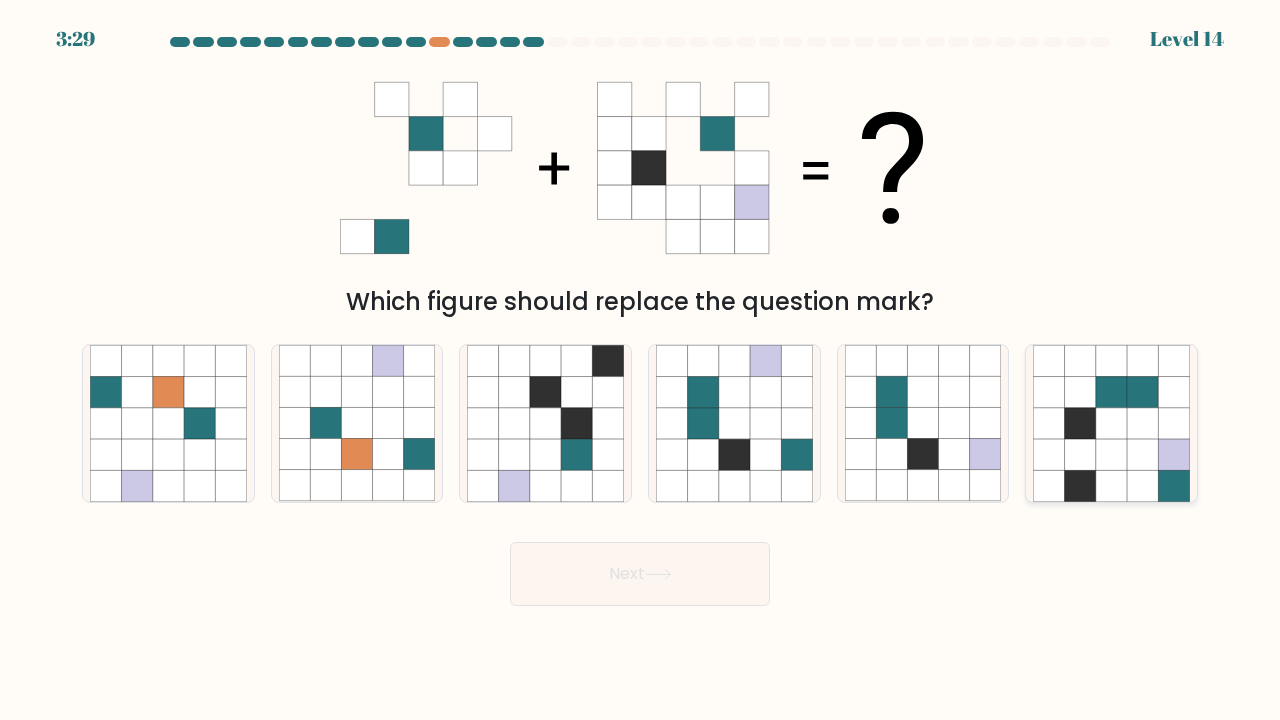 click 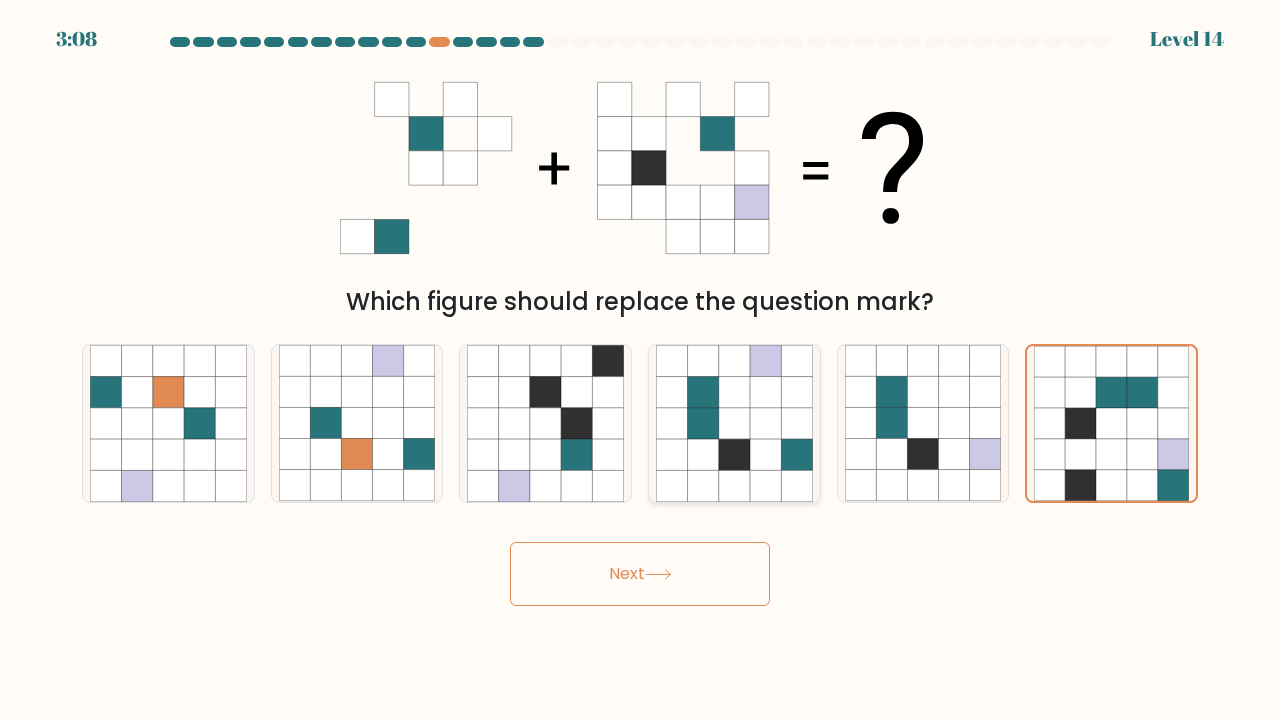 click 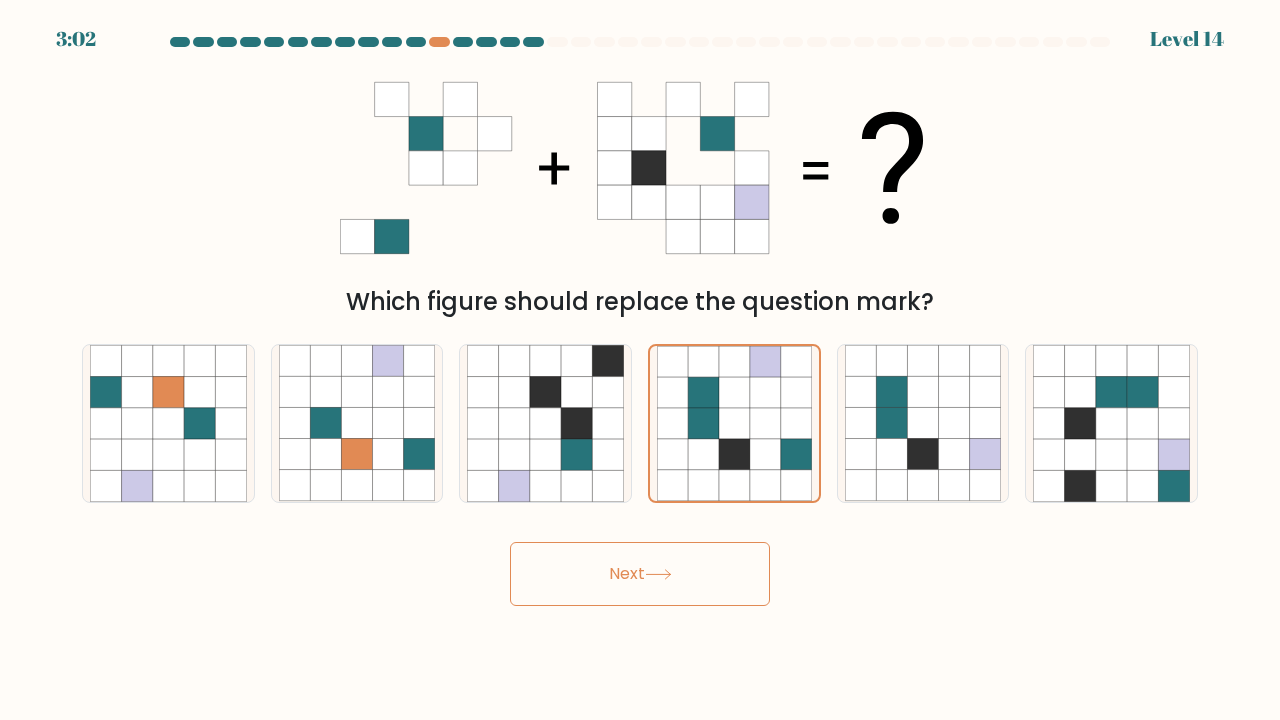 click 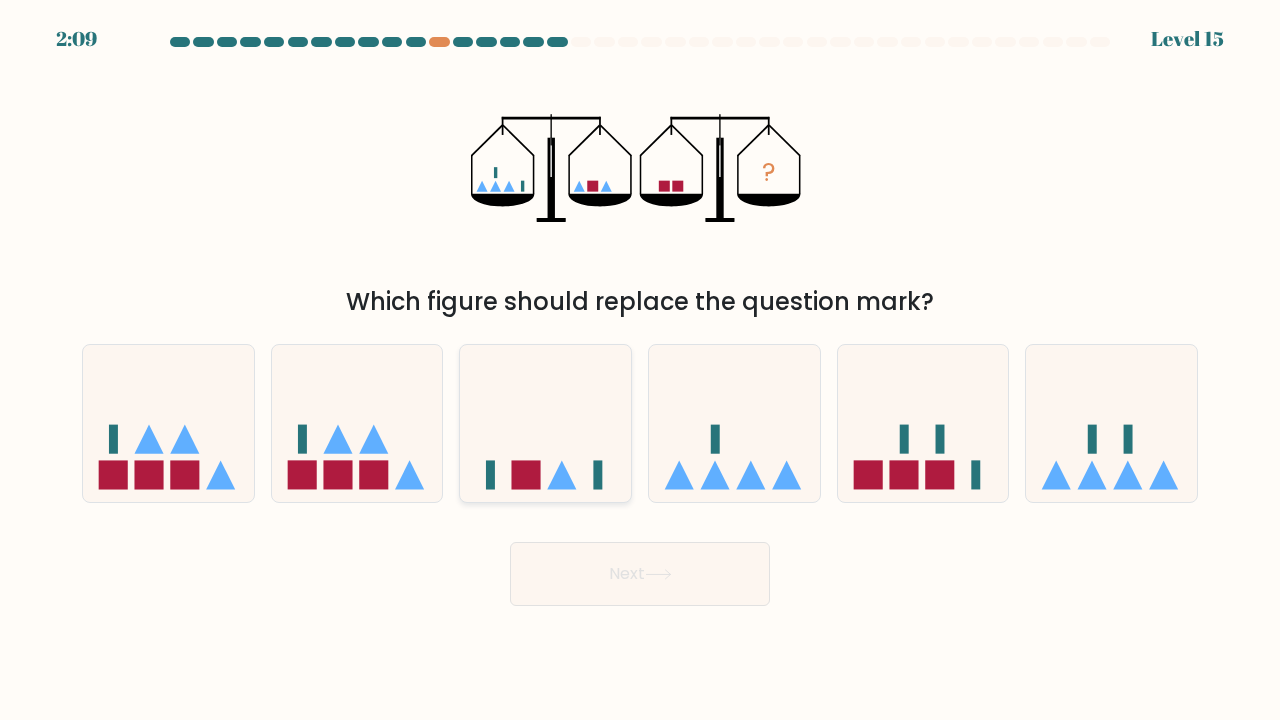 click 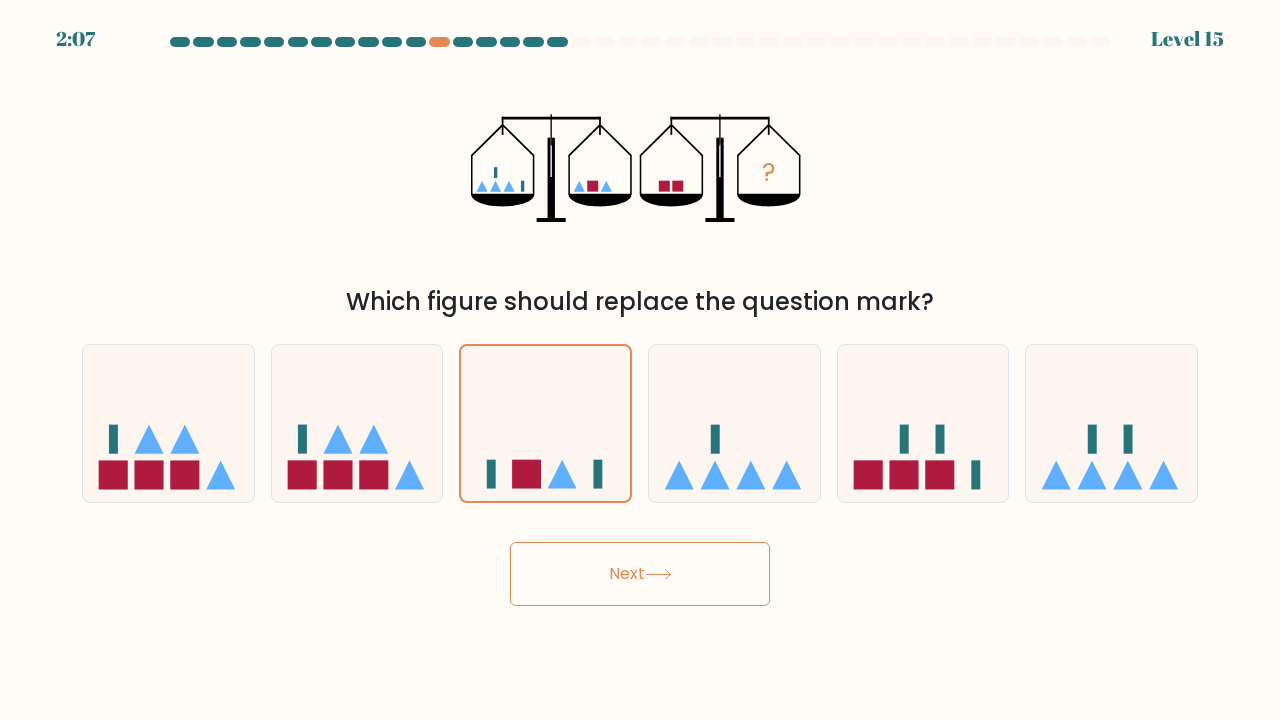 click on "Next" at bounding box center (640, 574) 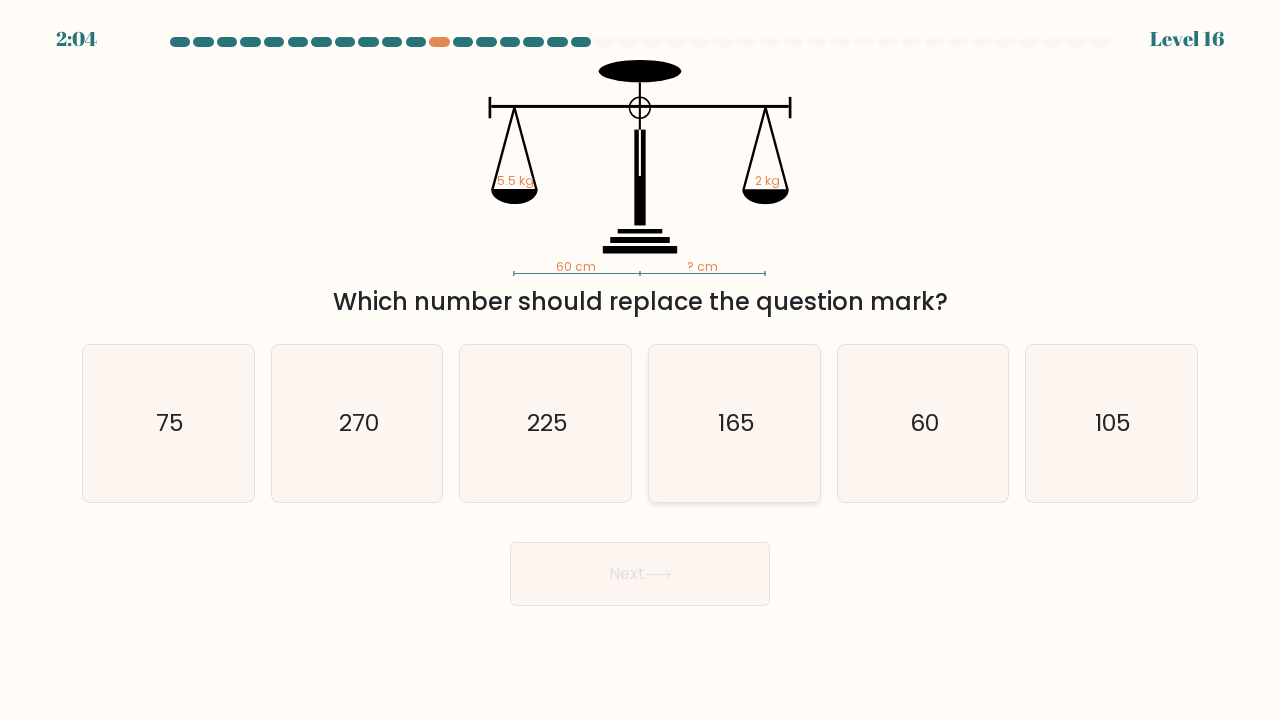 click on "165" 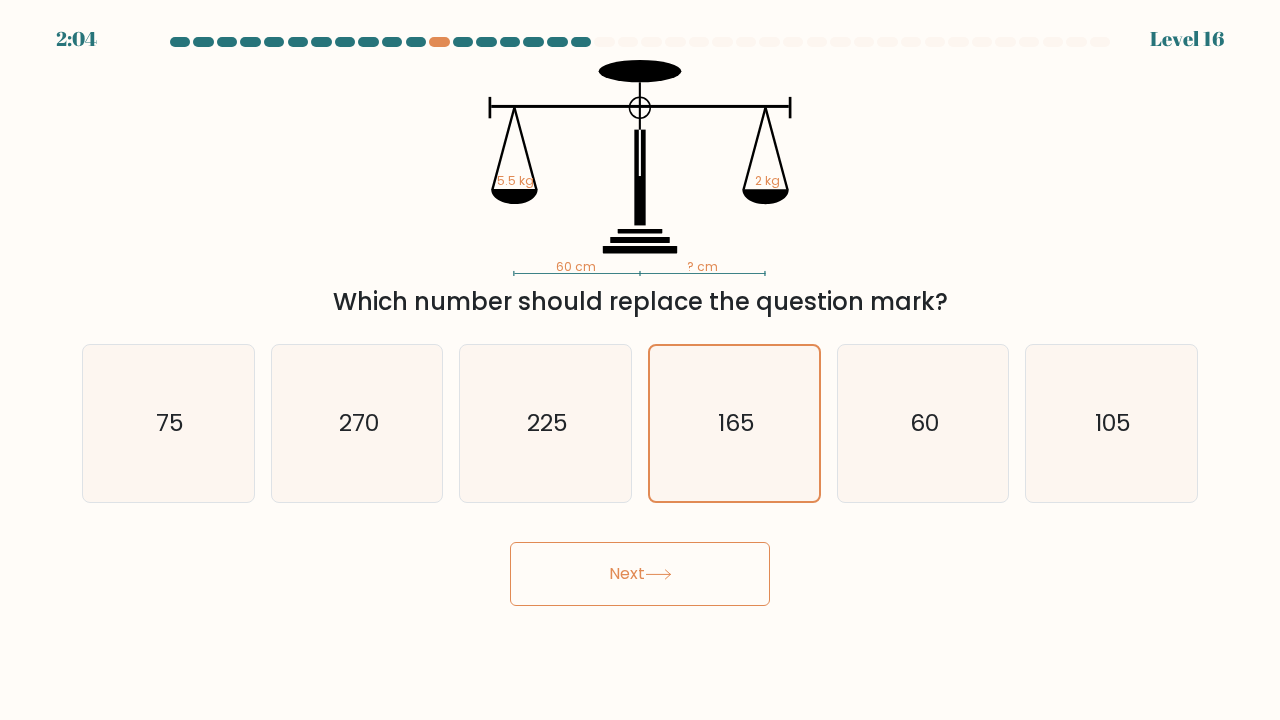 click on "Next" at bounding box center [640, 574] 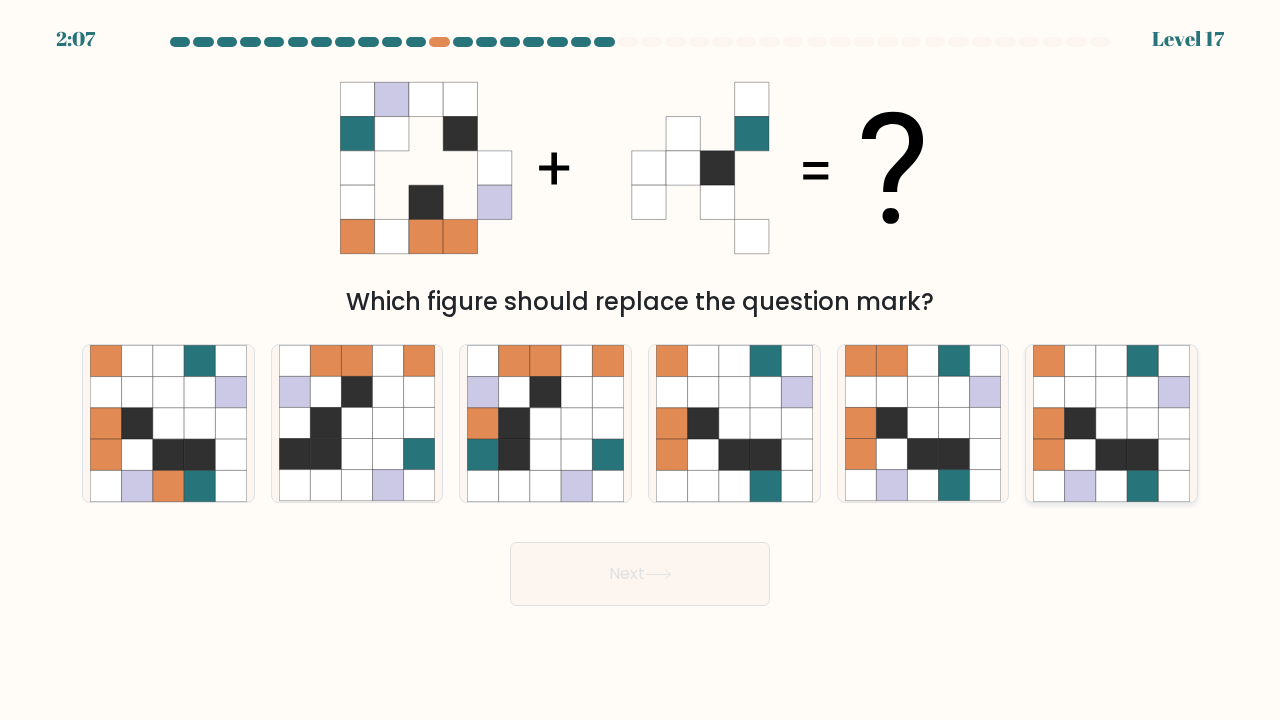 click 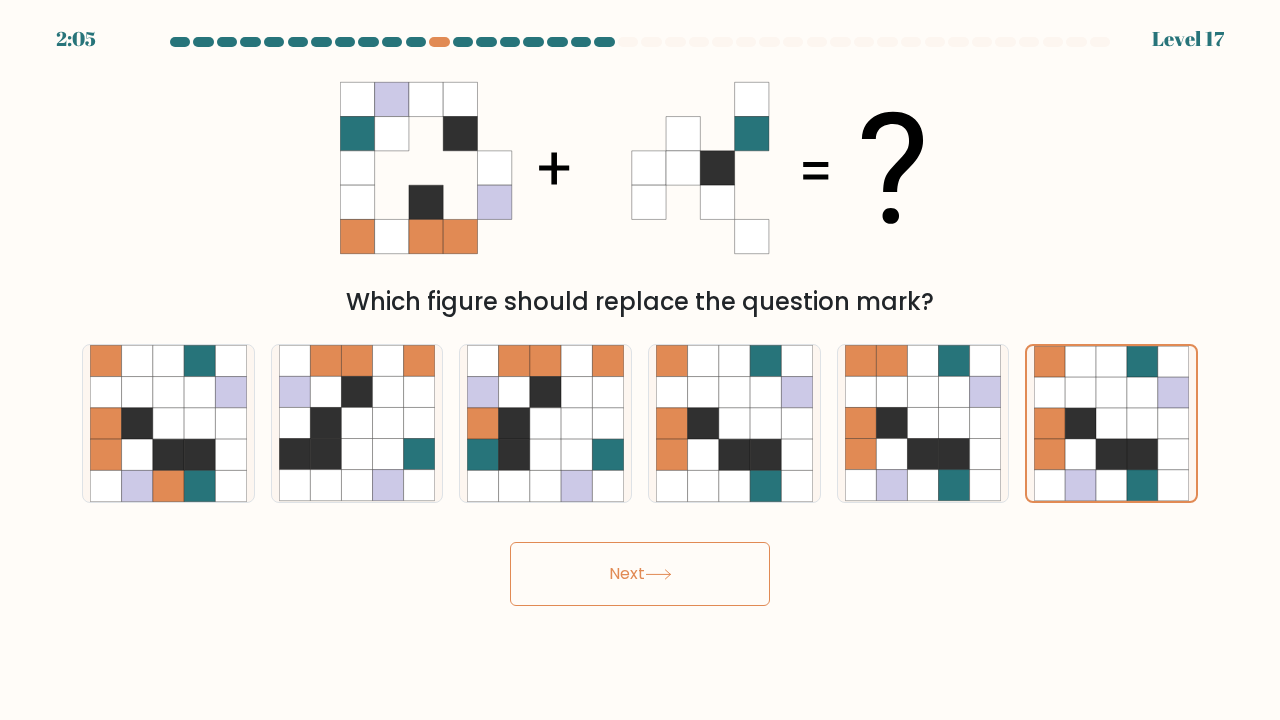click 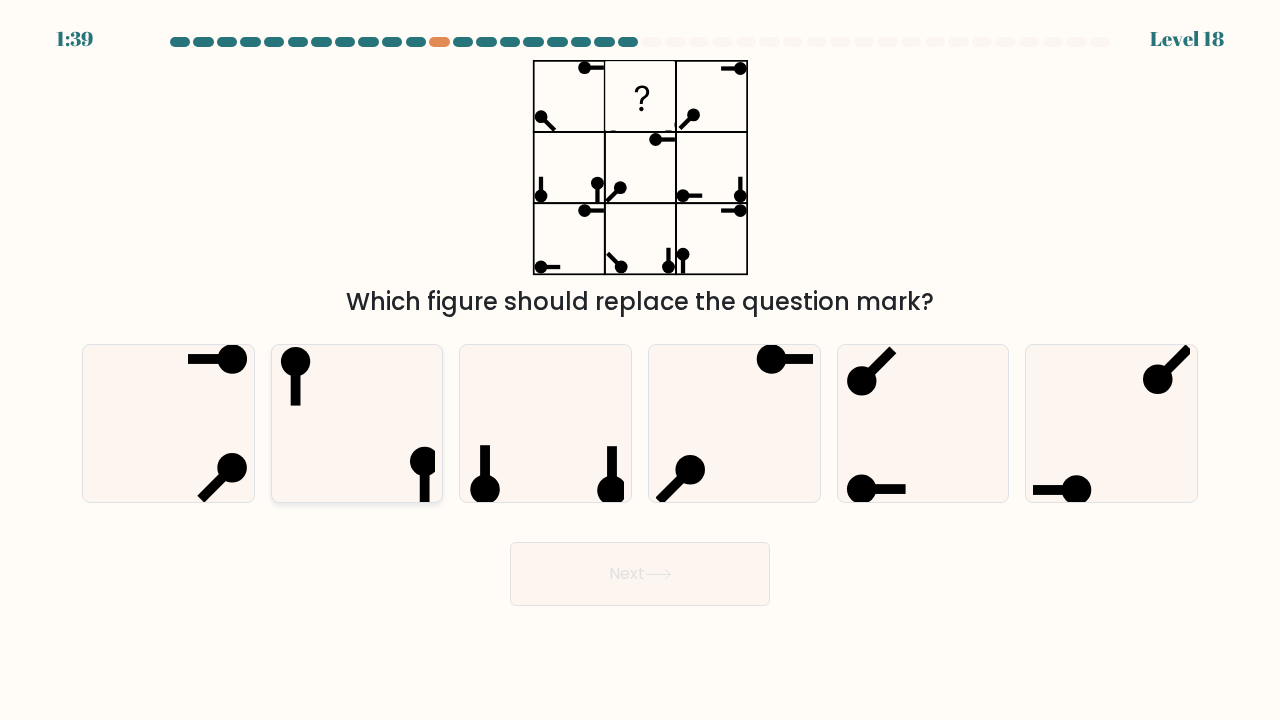 click 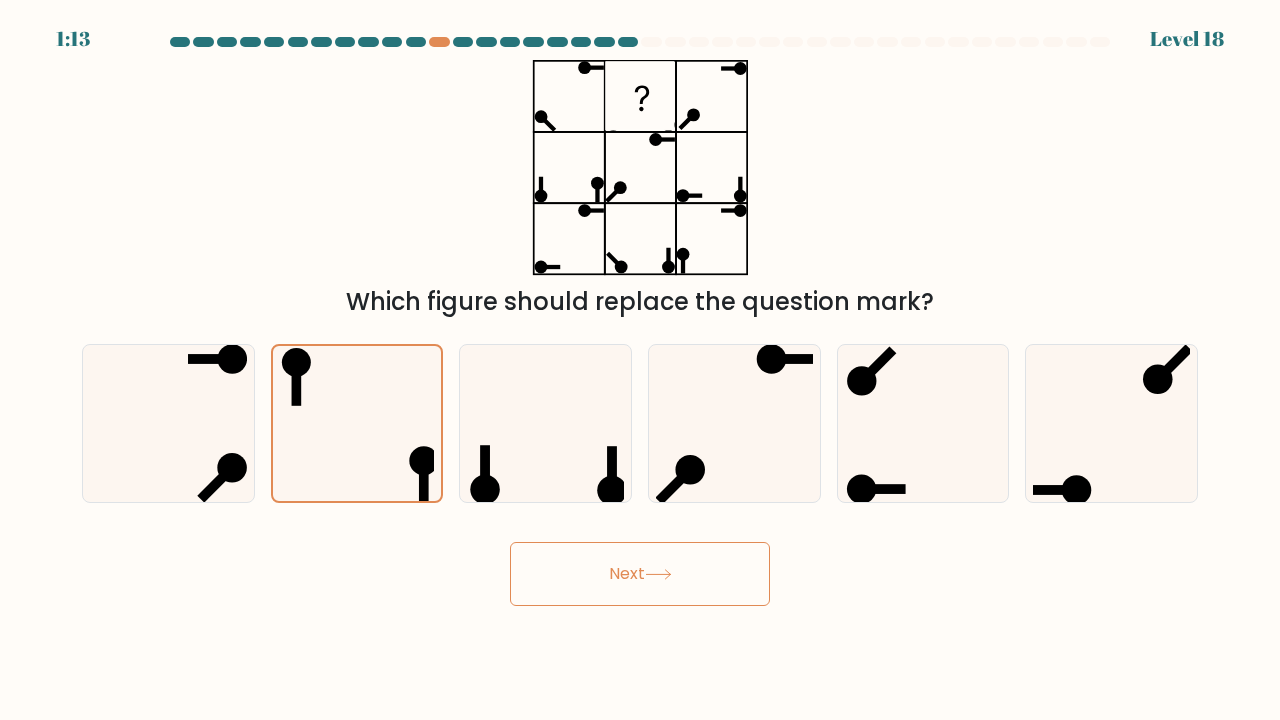 click on "Next" at bounding box center (640, 574) 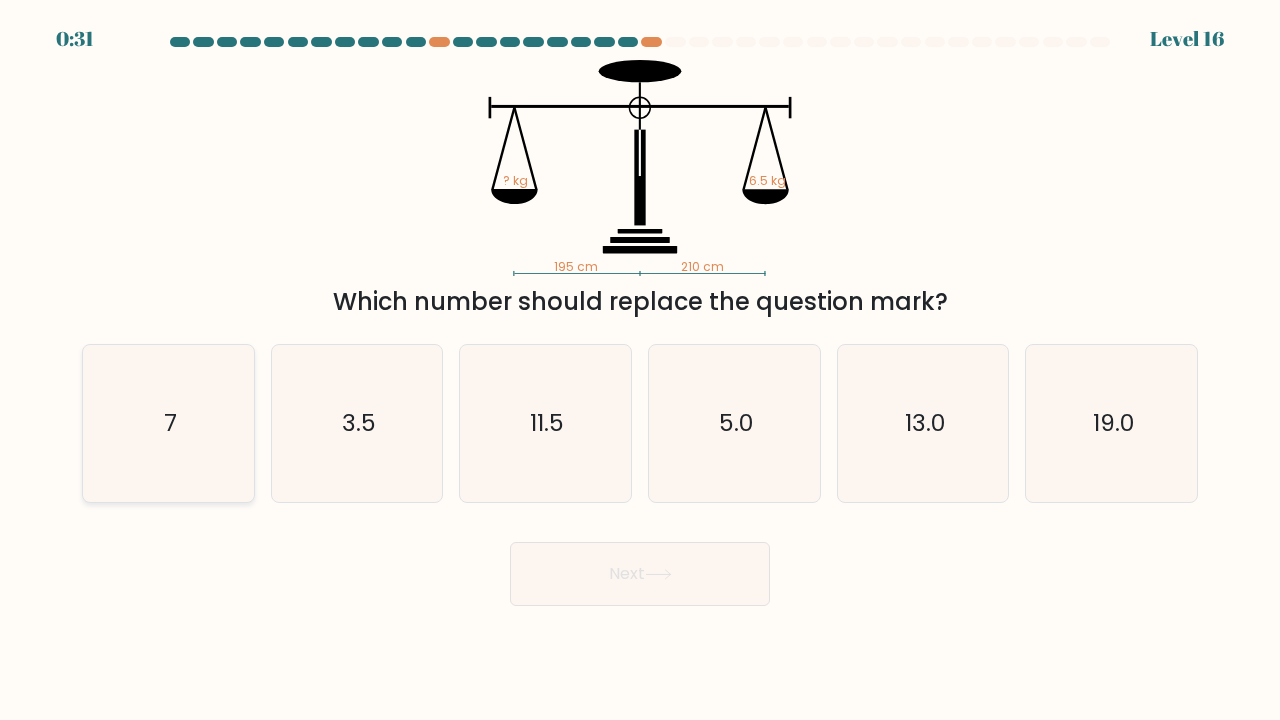 click on "7" 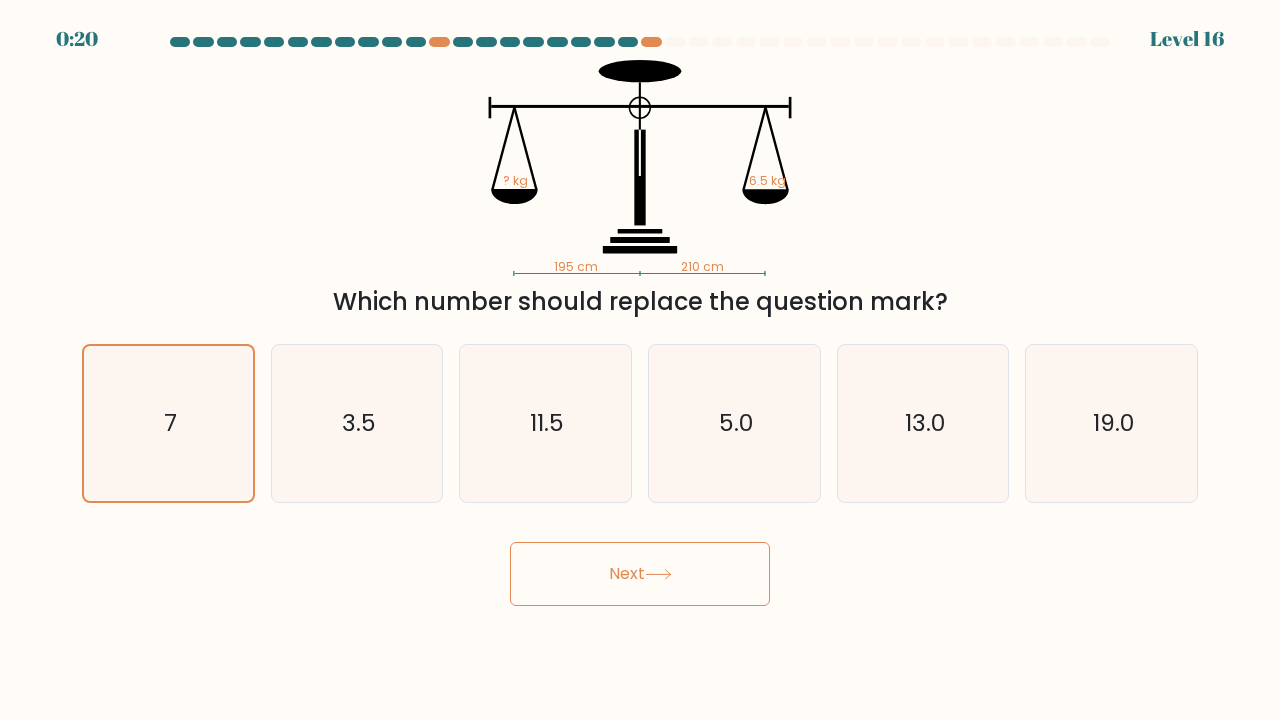 click on "Next" at bounding box center (640, 574) 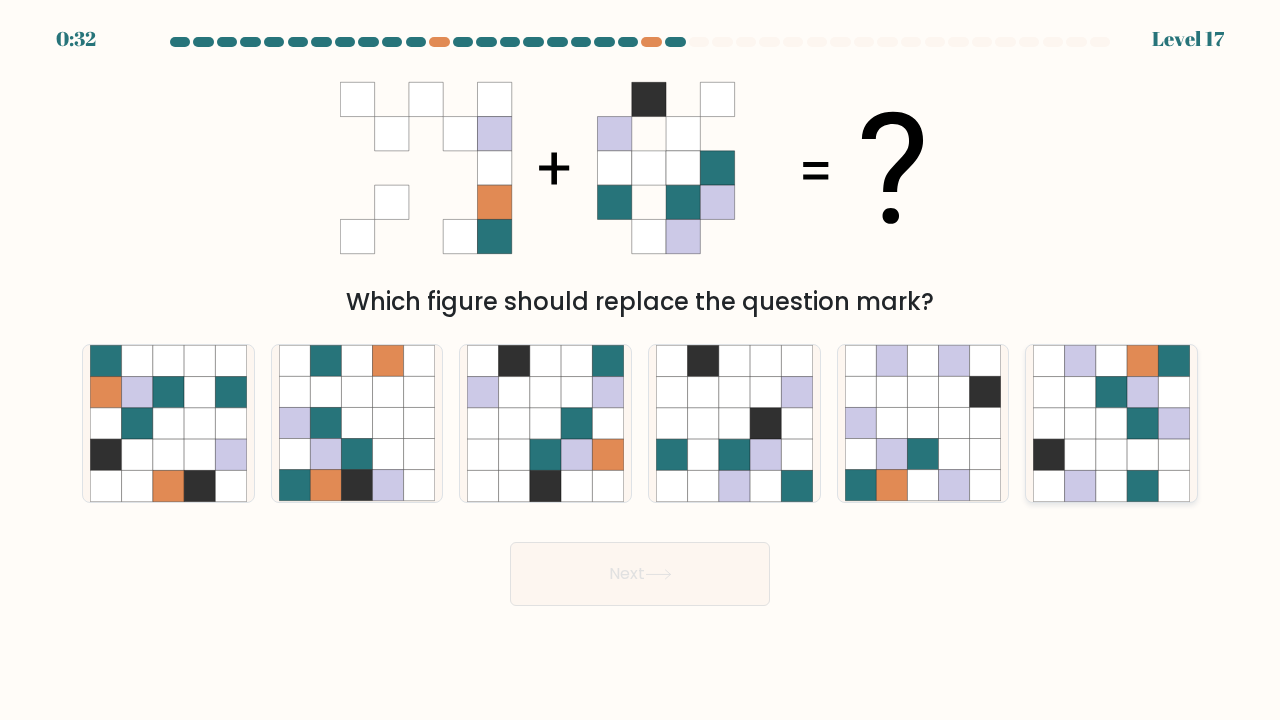 click 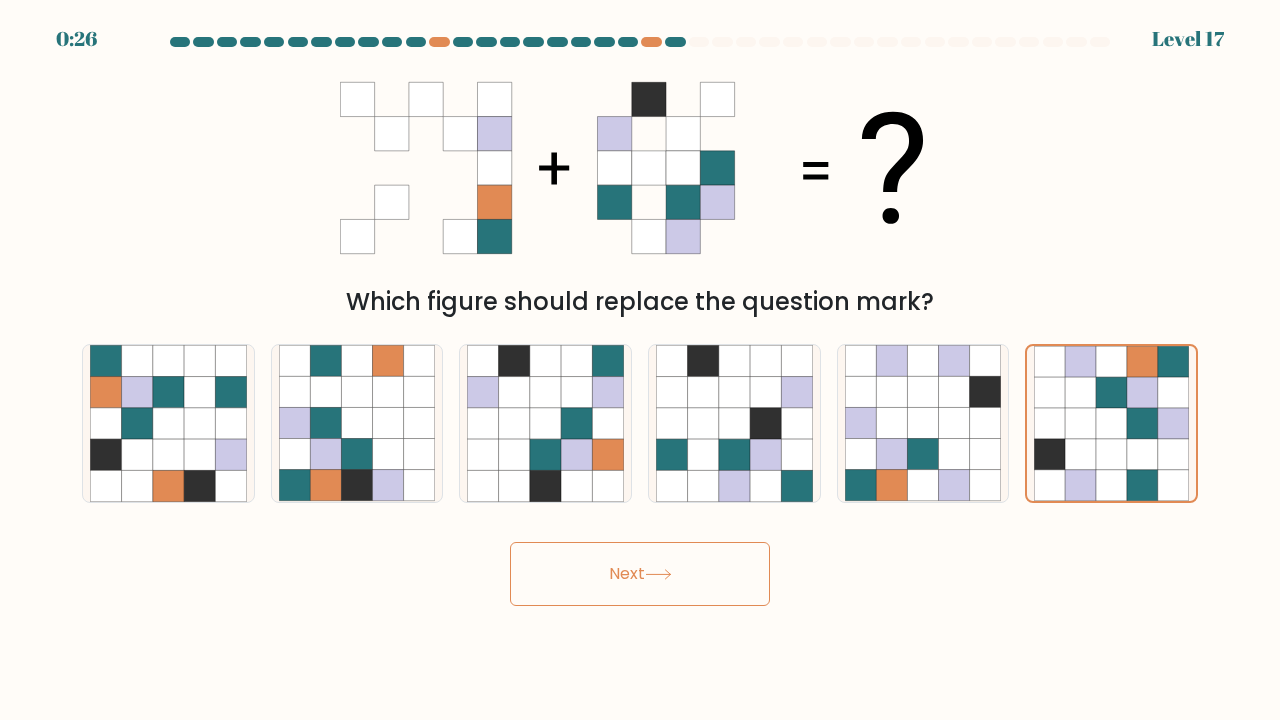 click on "Next" at bounding box center [640, 574] 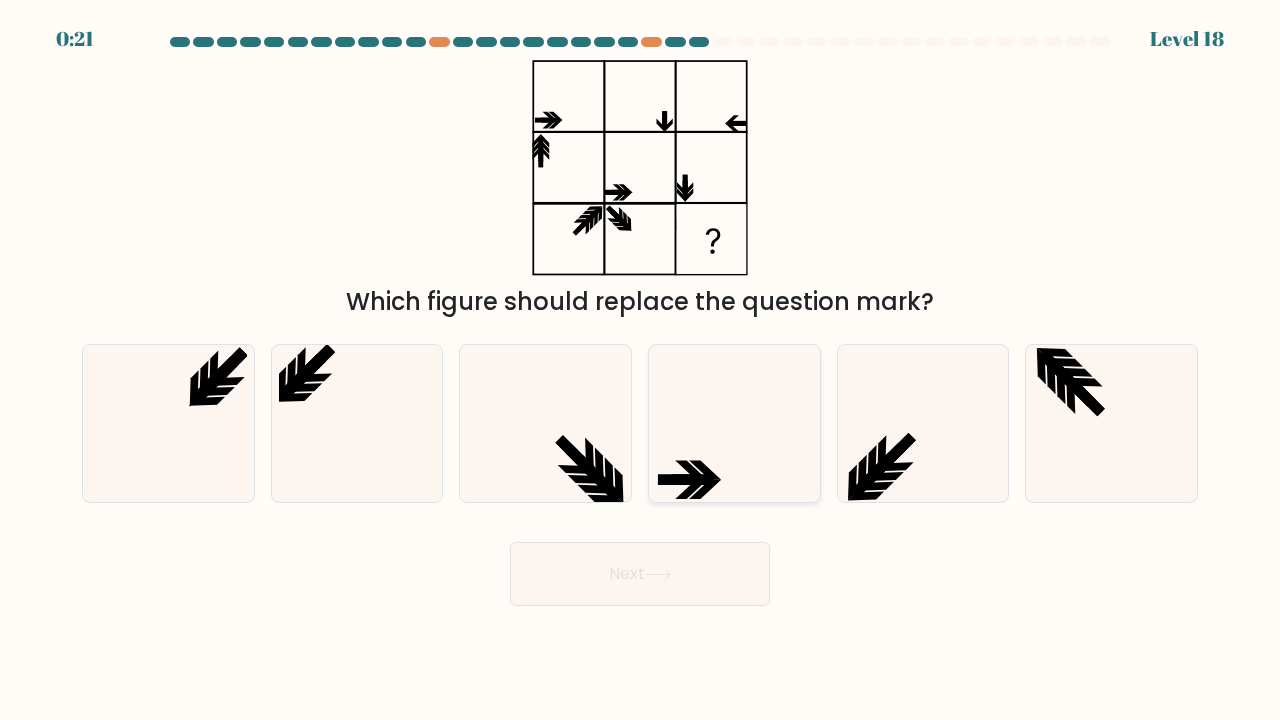 click 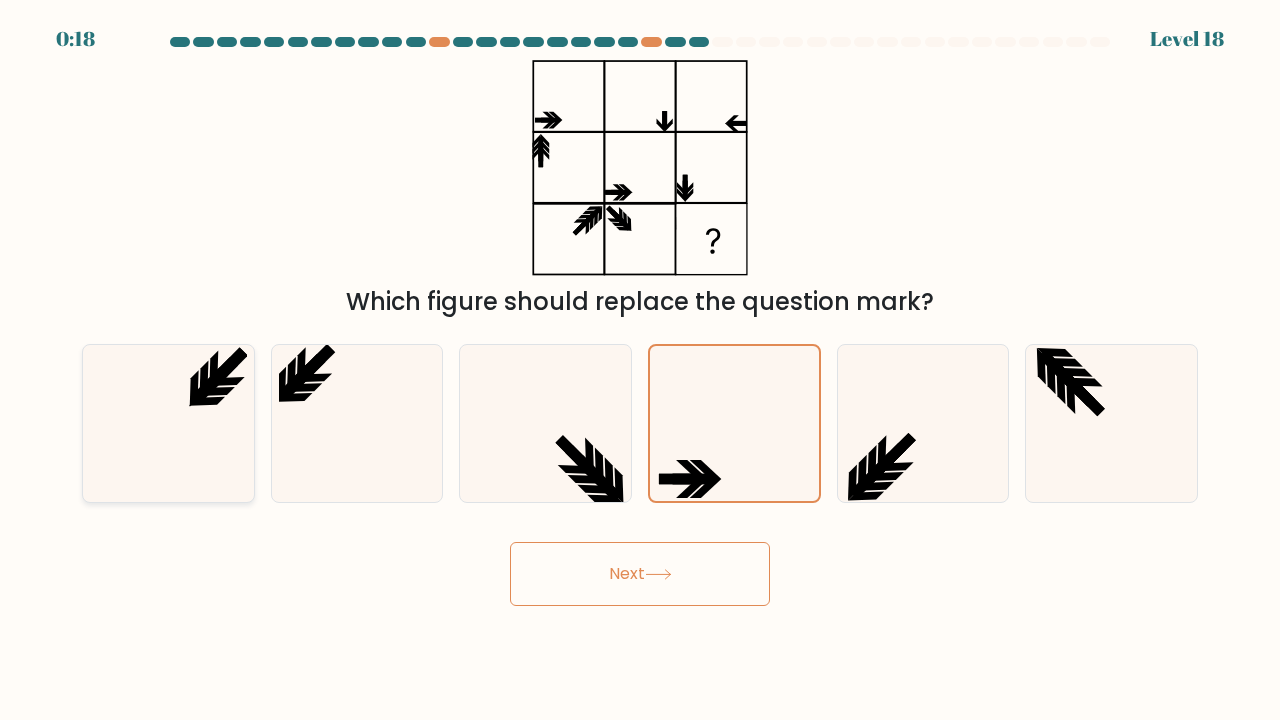 click 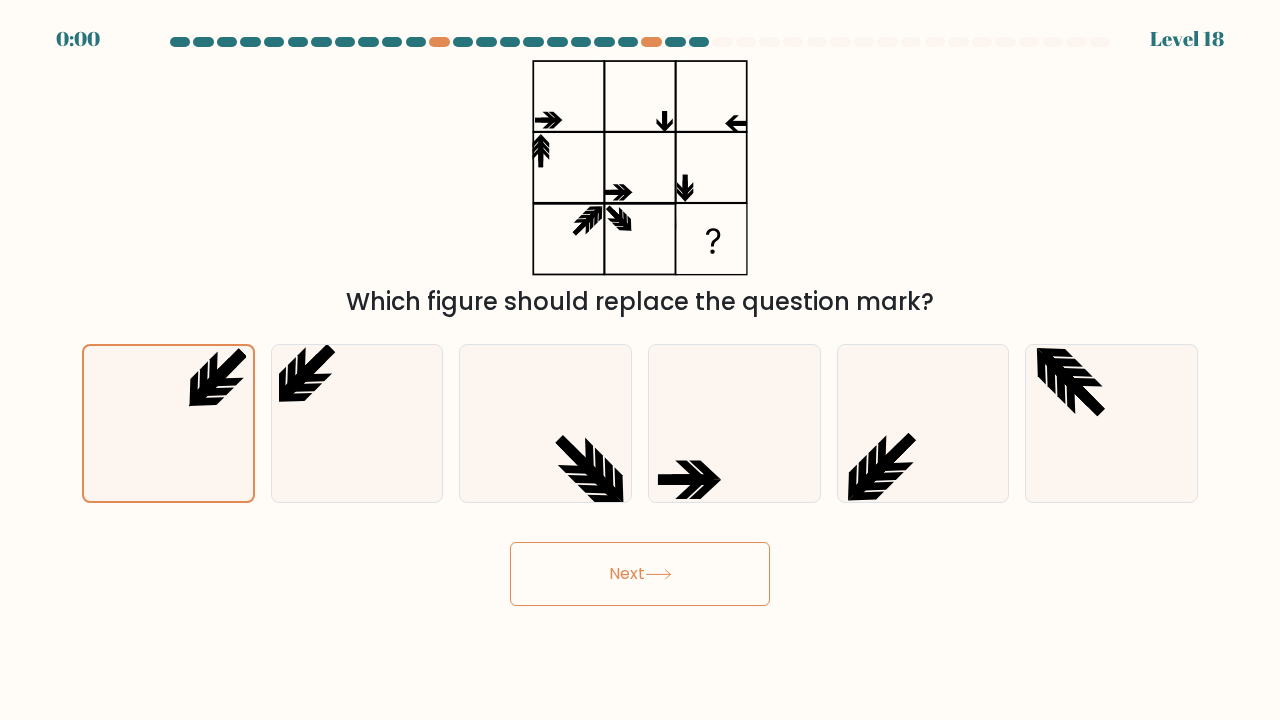 click on "Next" at bounding box center [640, 574] 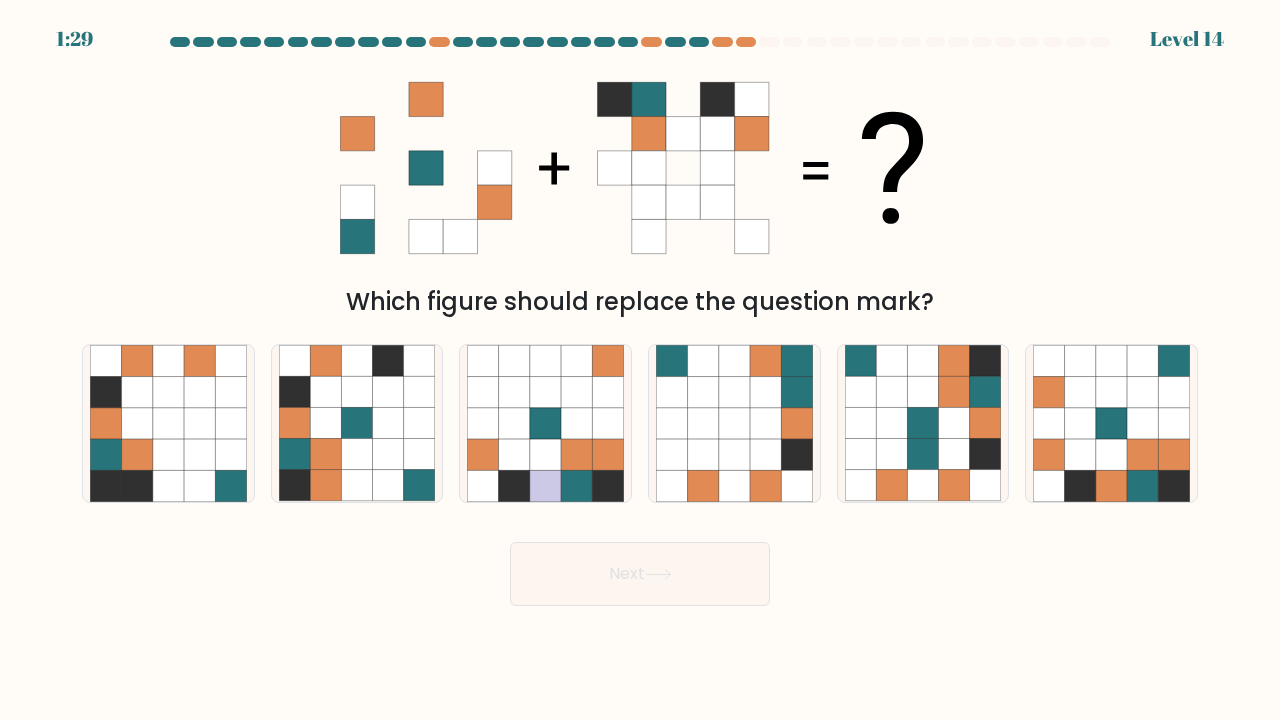 scroll, scrollTop: 0, scrollLeft: 0, axis: both 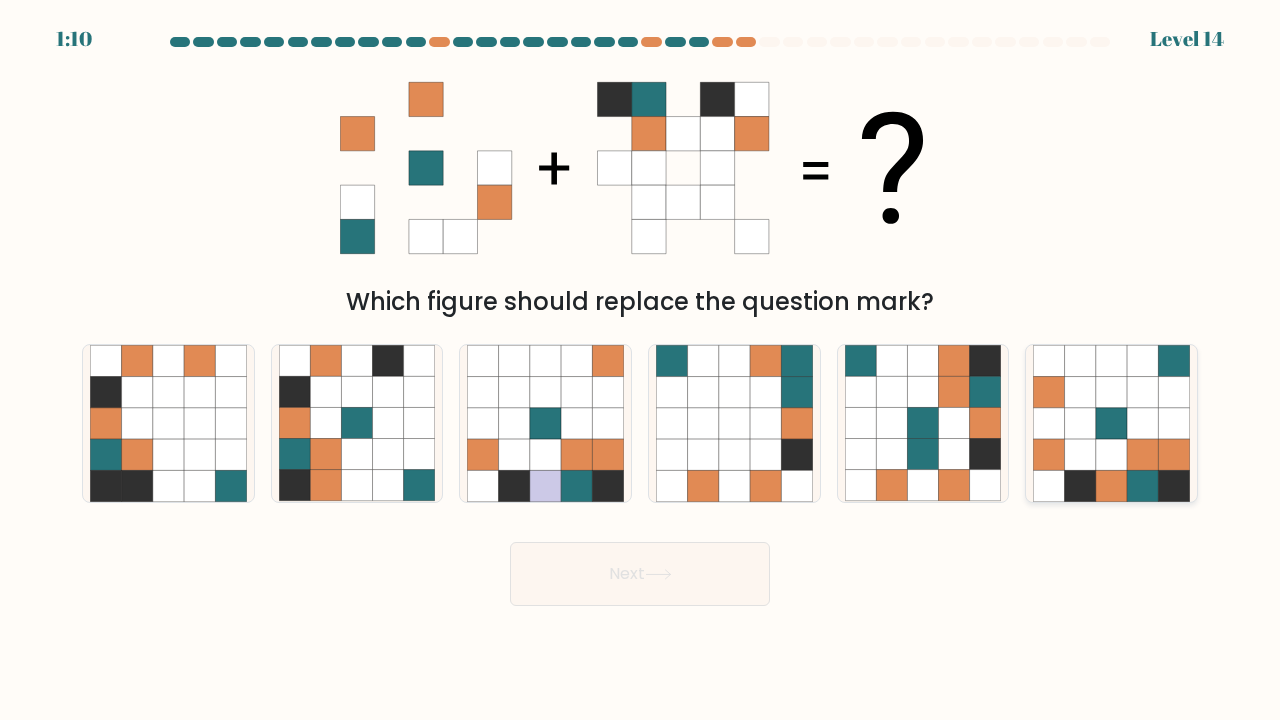 click 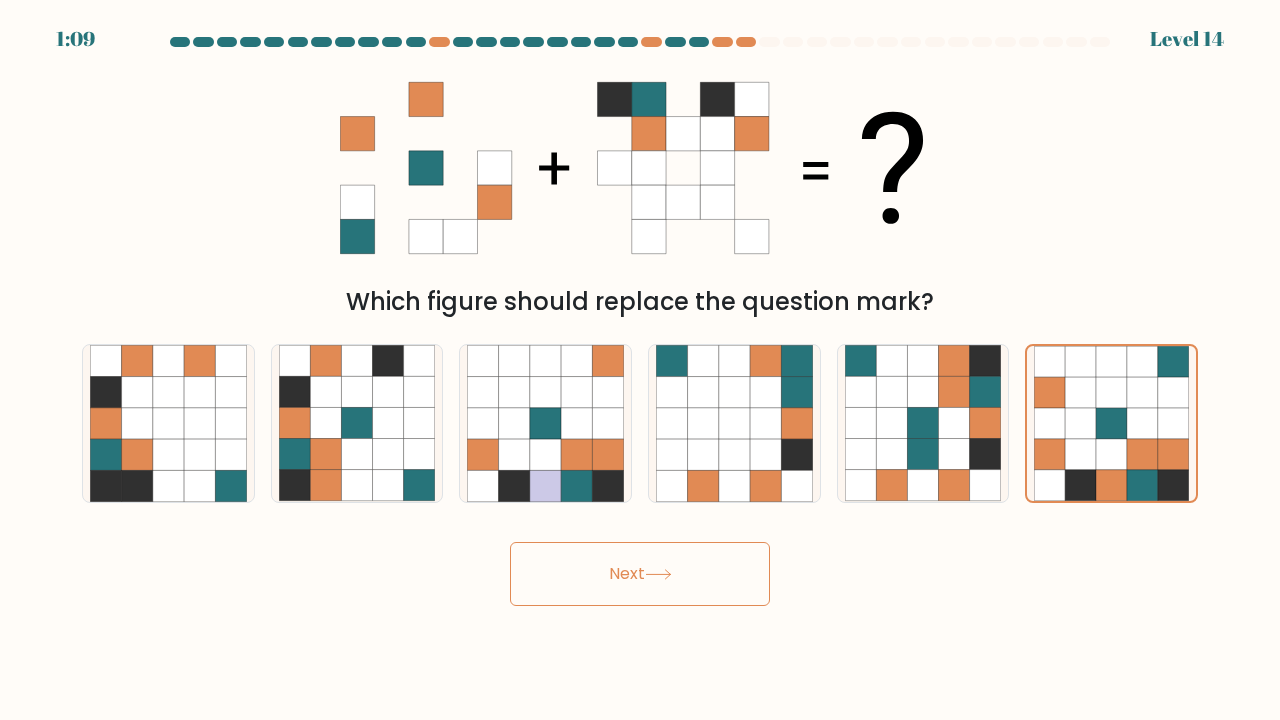 click on "Next" at bounding box center (640, 574) 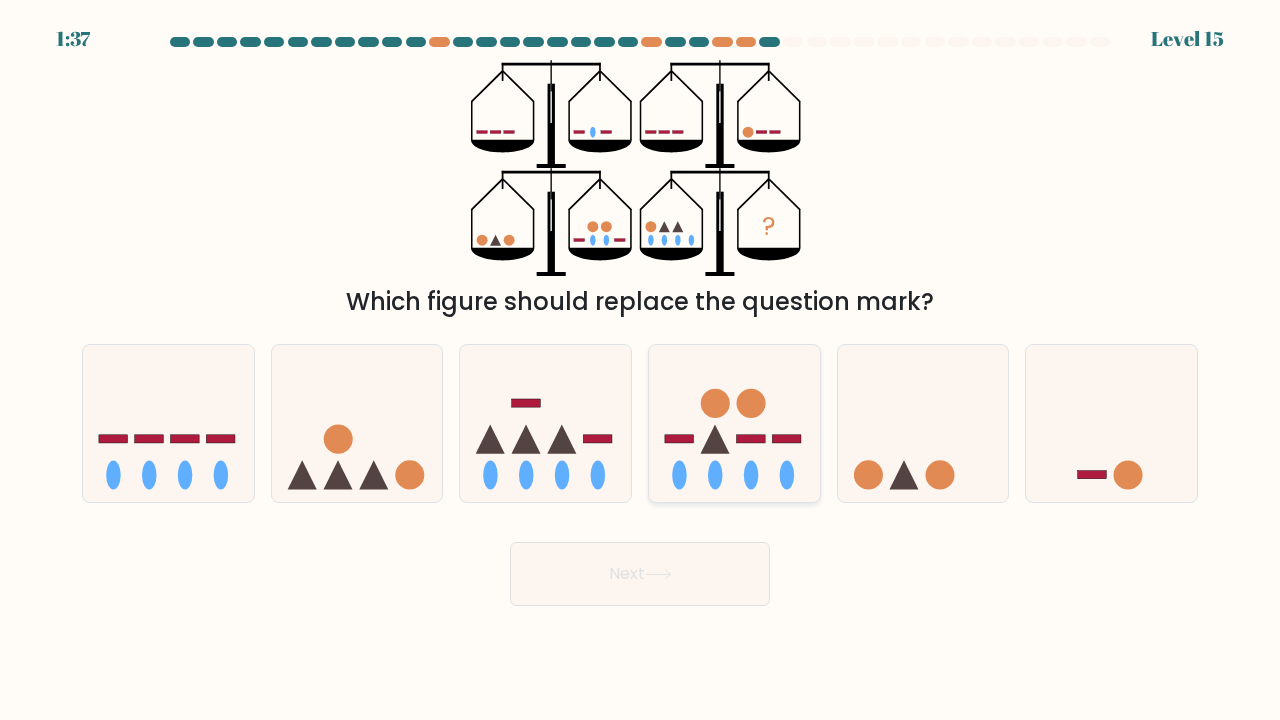 click 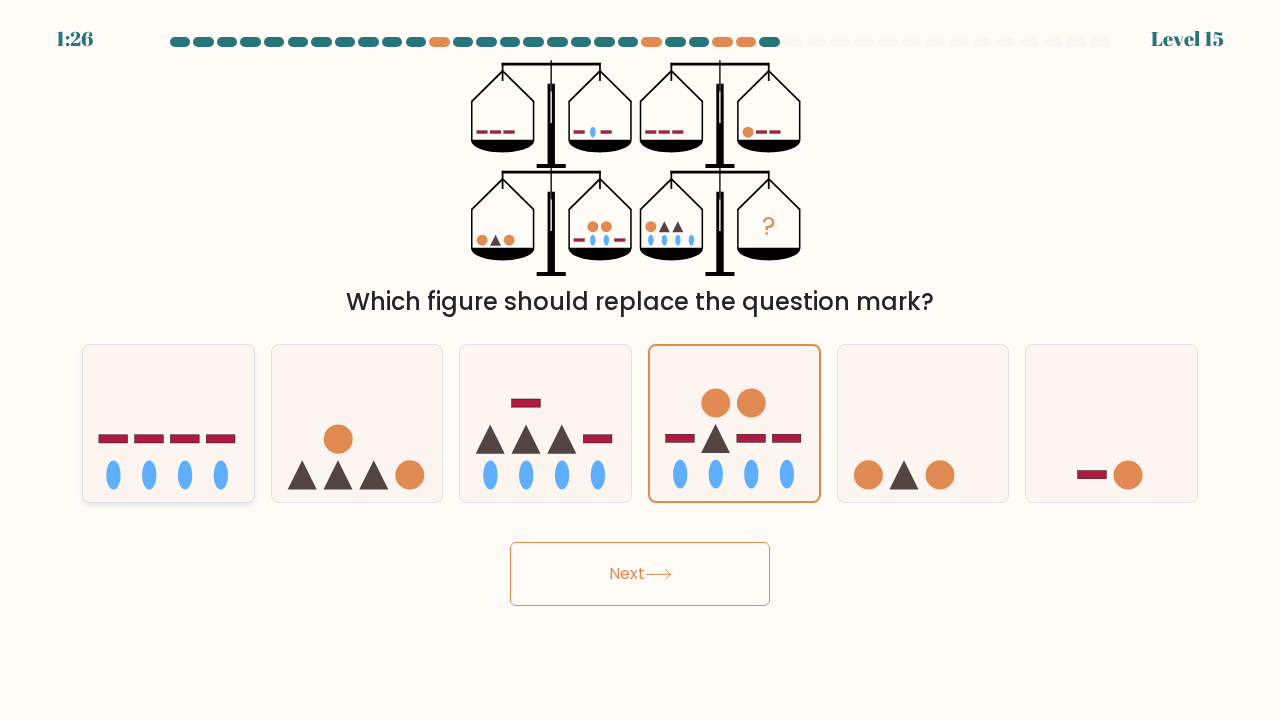 click at bounding box center [168, 423] 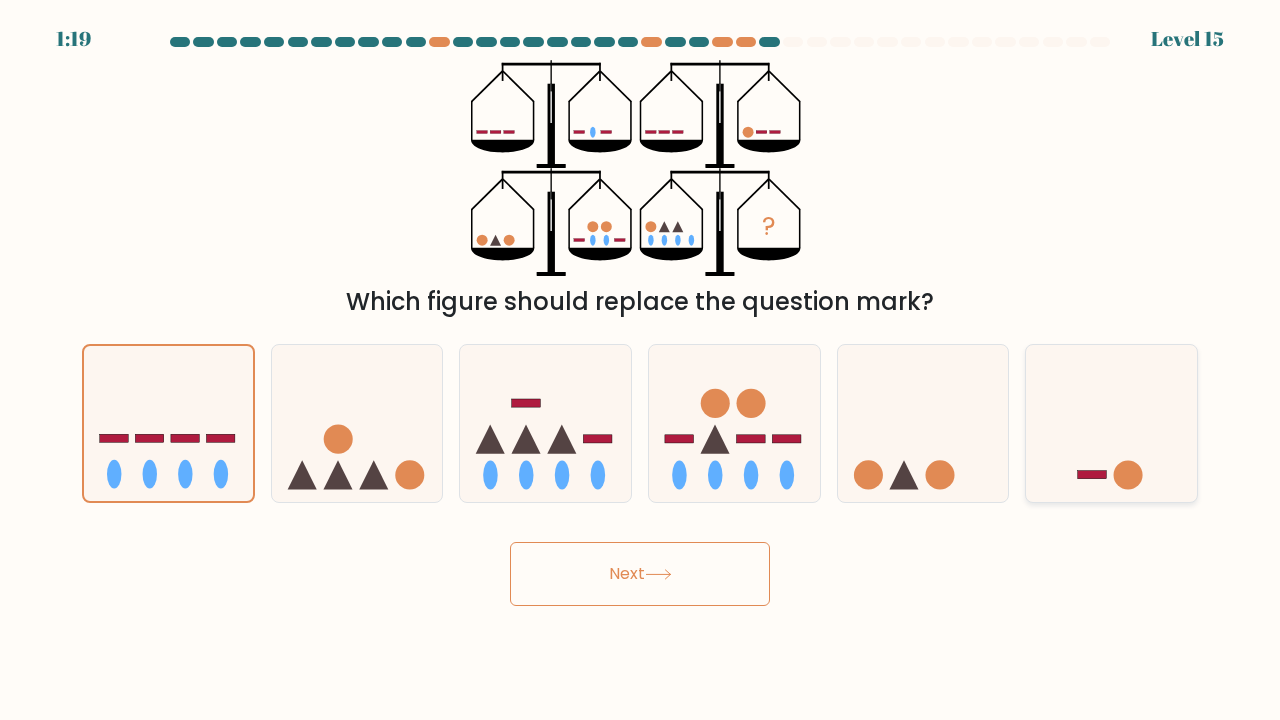 click 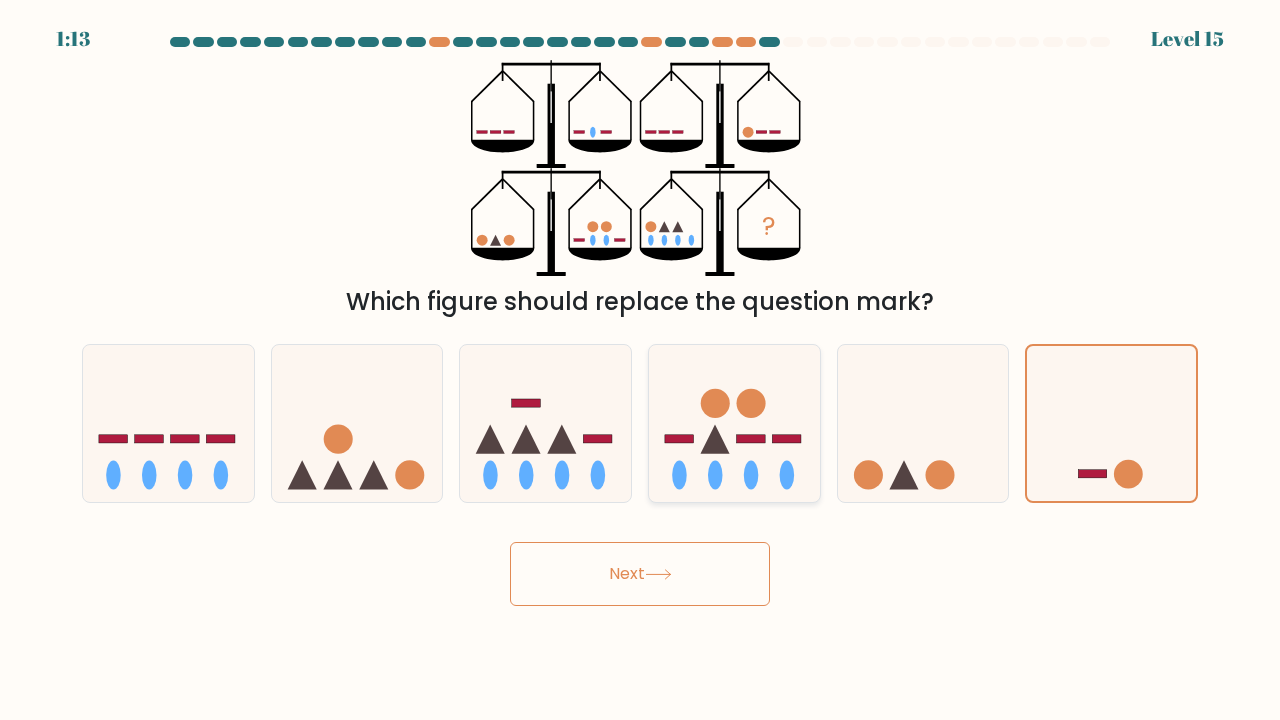 click 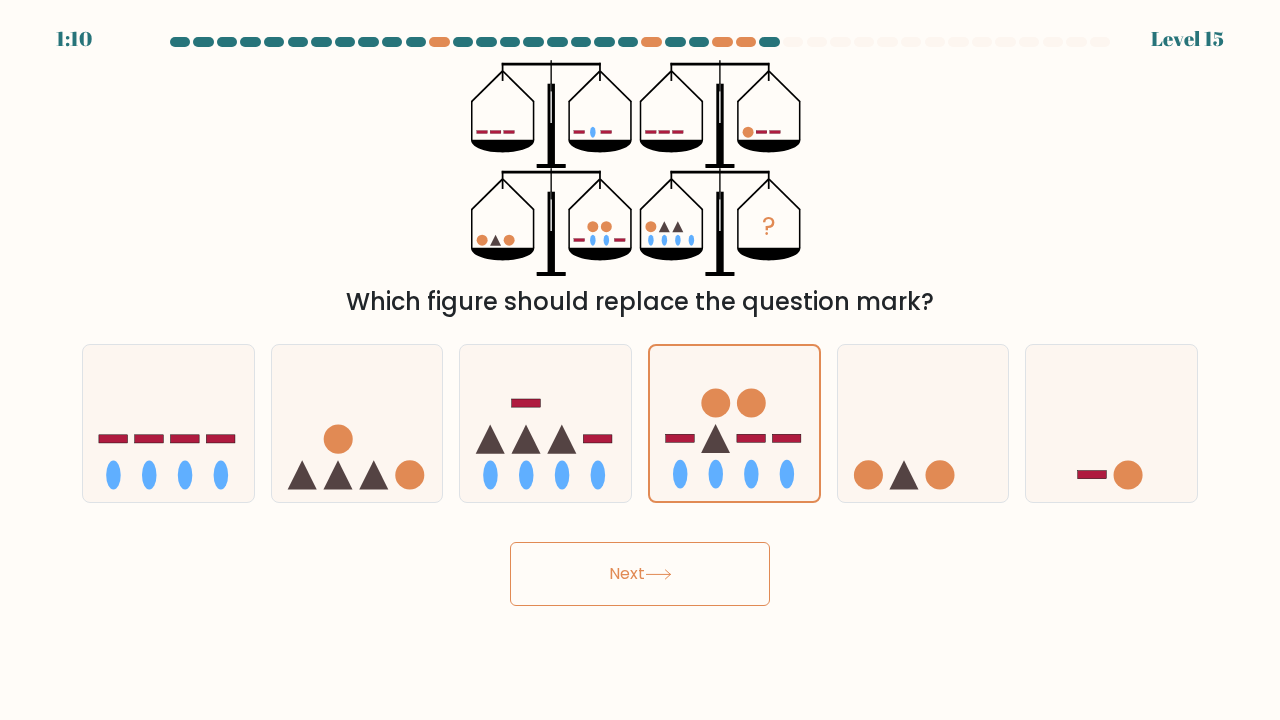click on "Next" at bounding box center (640, 574) 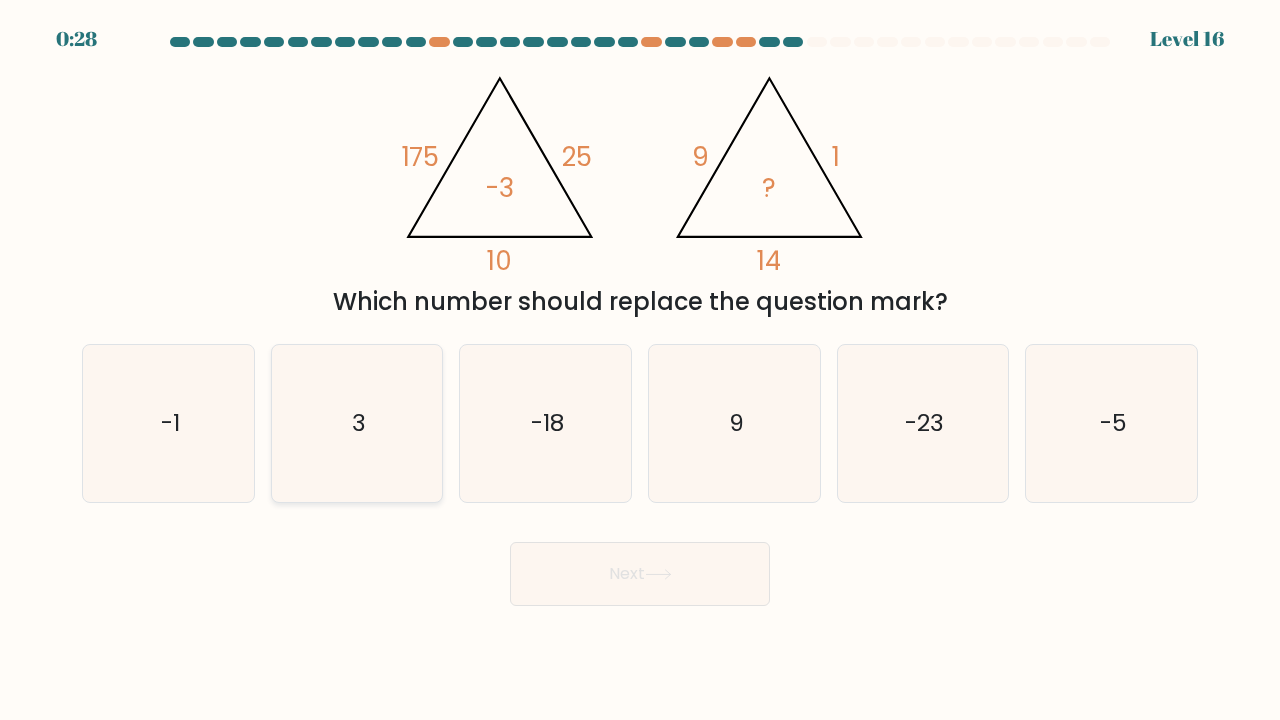 click on "3" 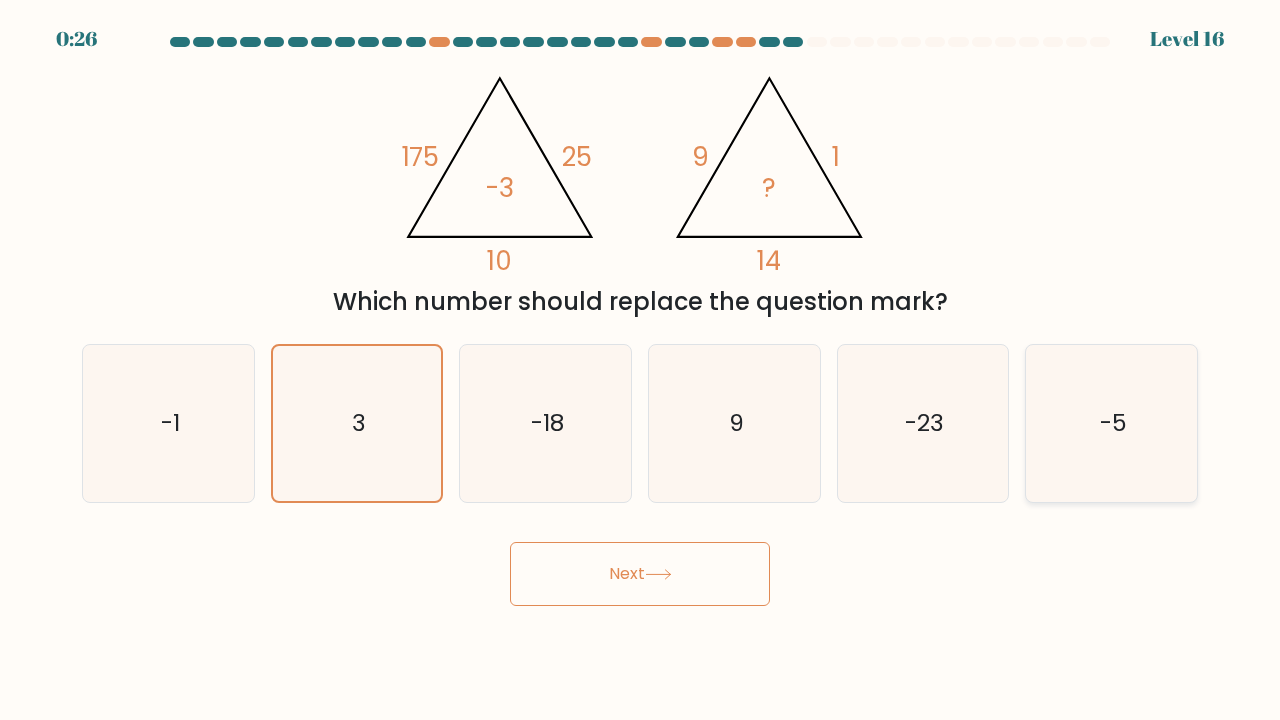 click on "-5" 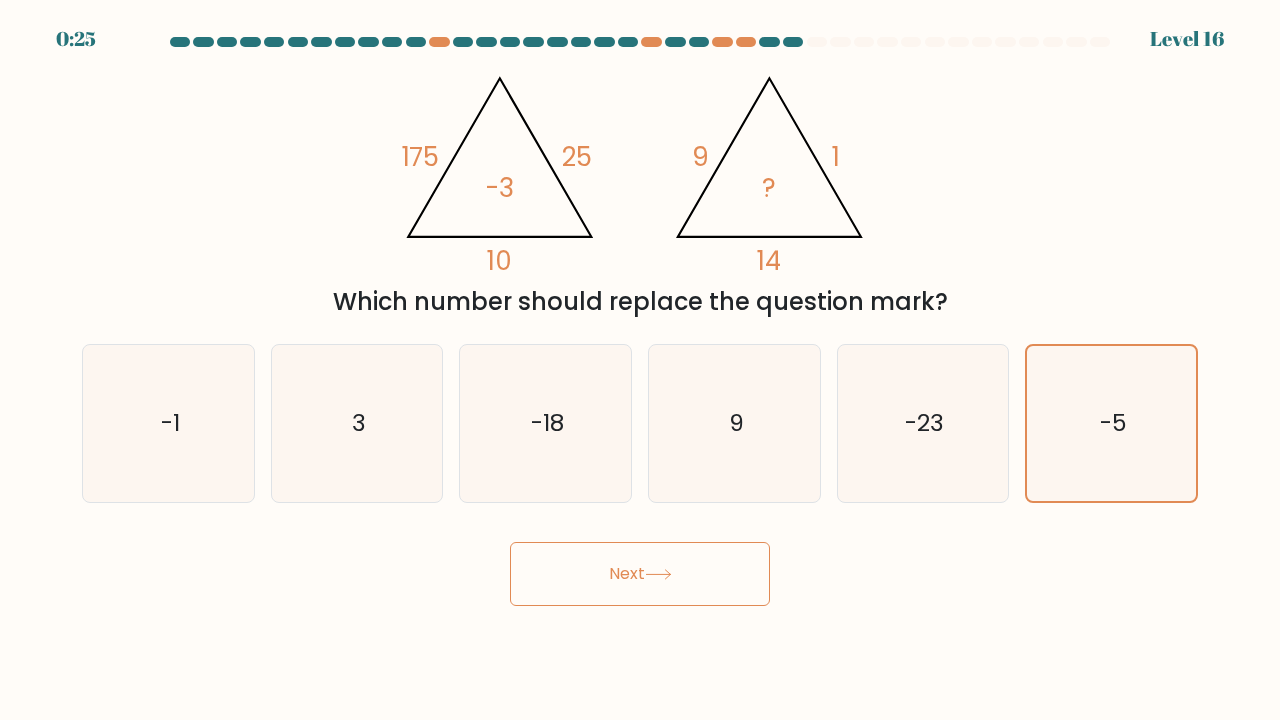 click on "Next" at bounding box center (640, 574) 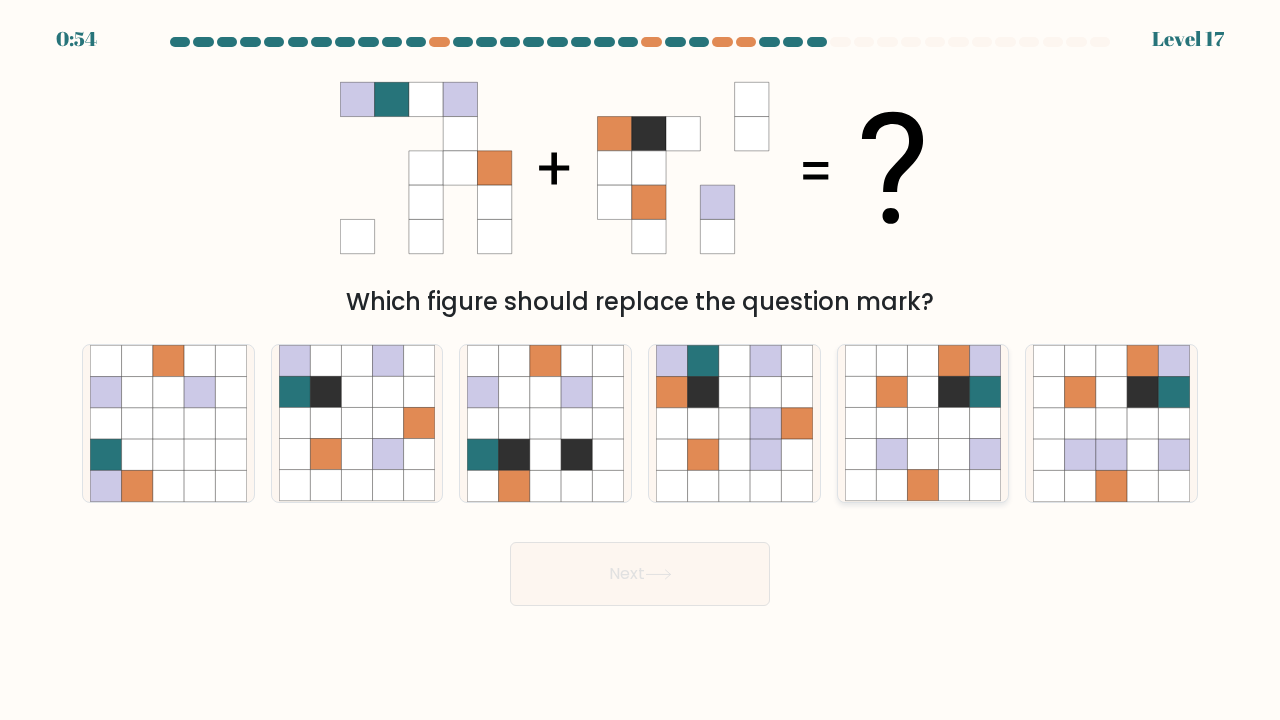 click 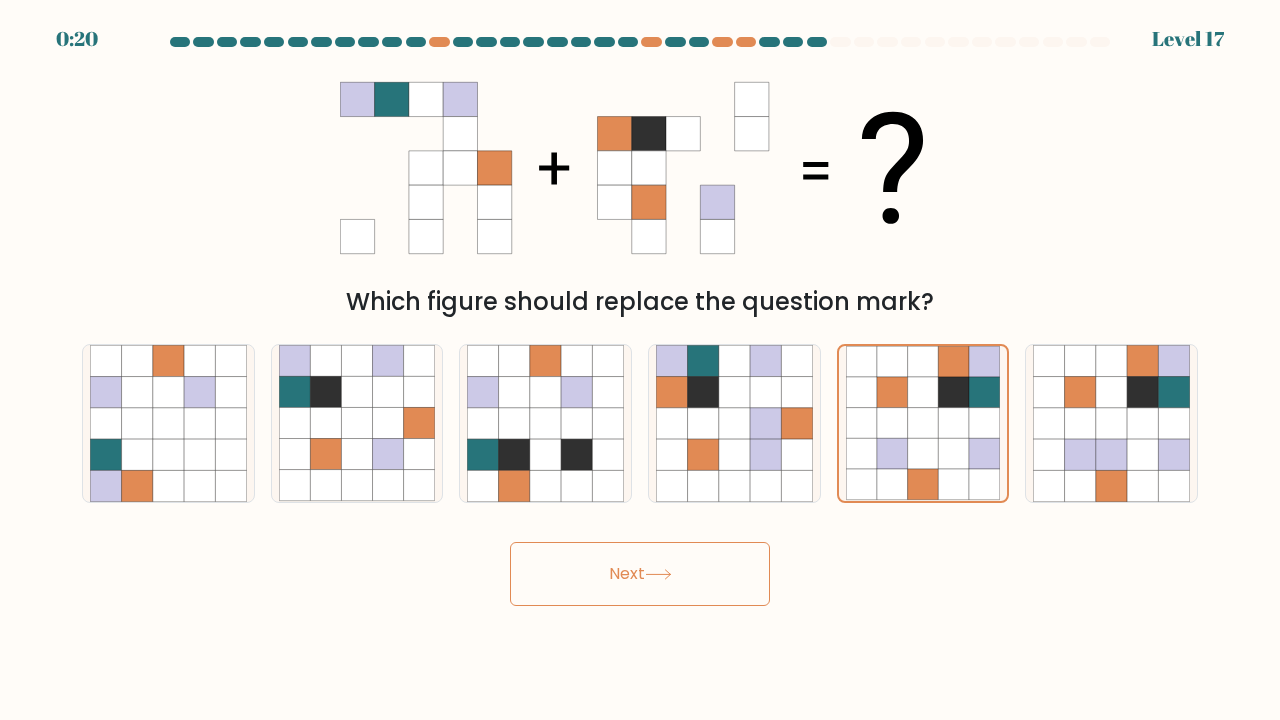 click on "Next" at bounding box center [640, 574] 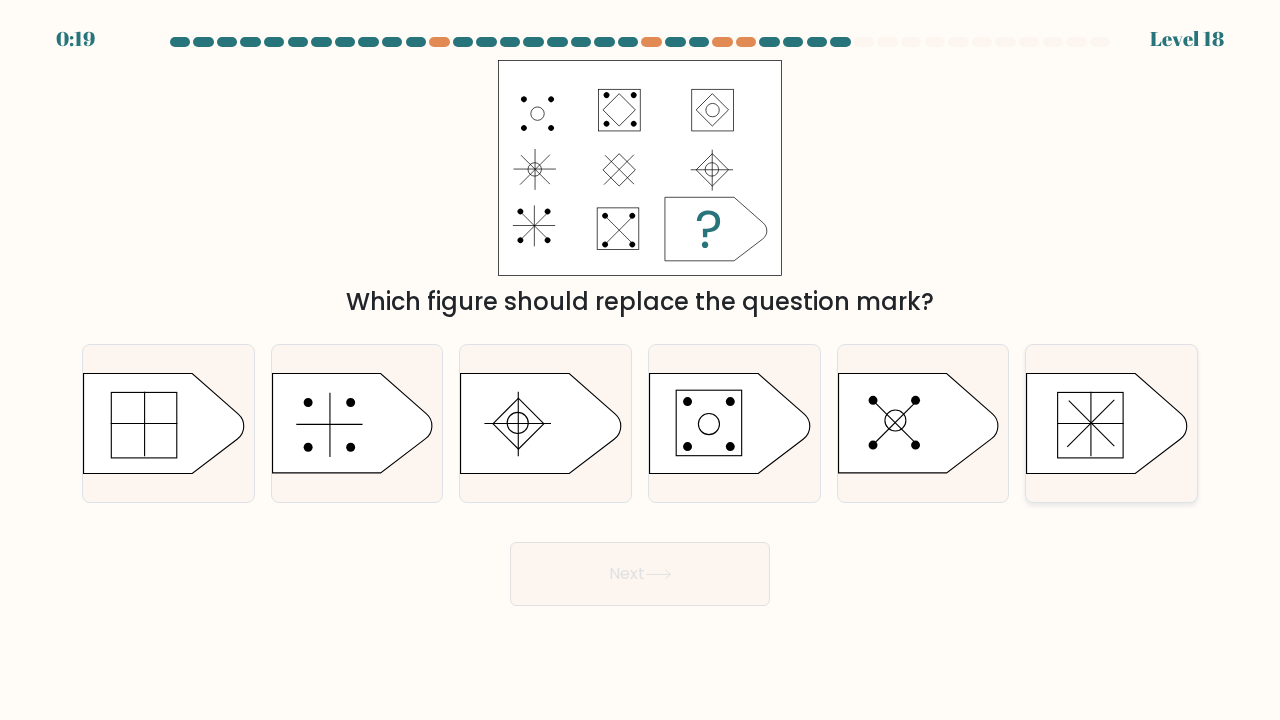 click 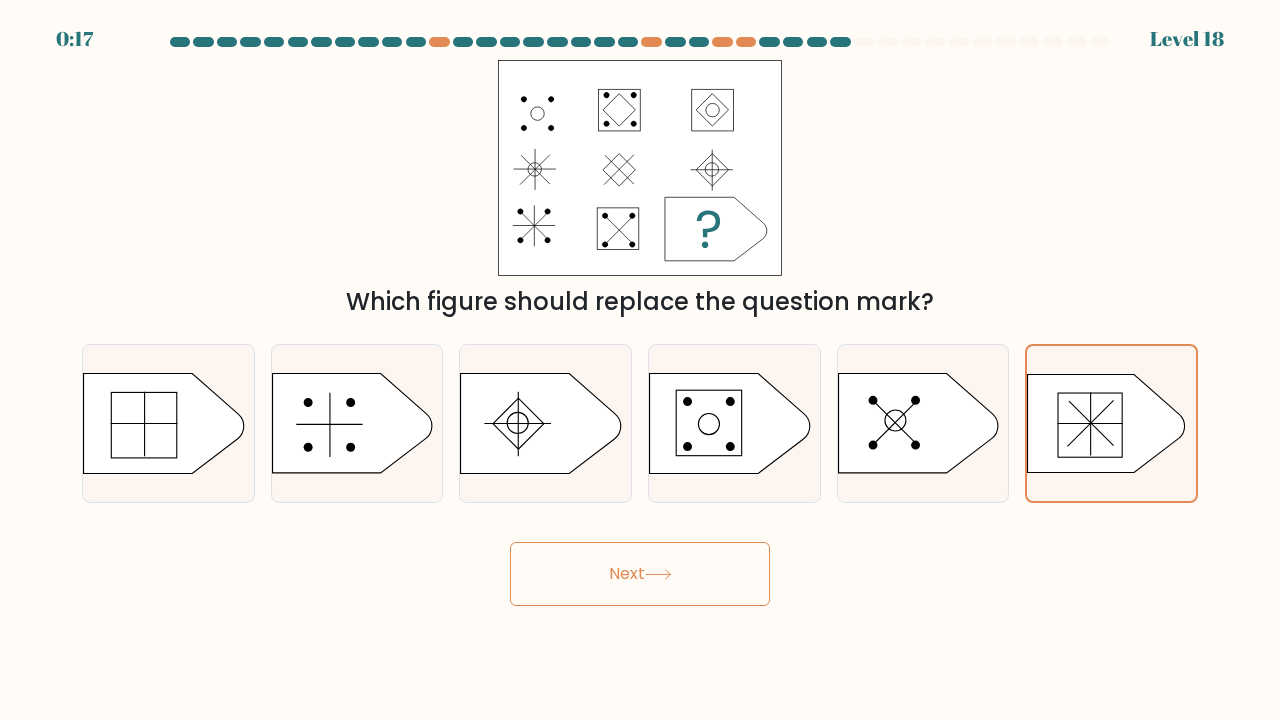 click on "Next" at bounding box center (640, 574) 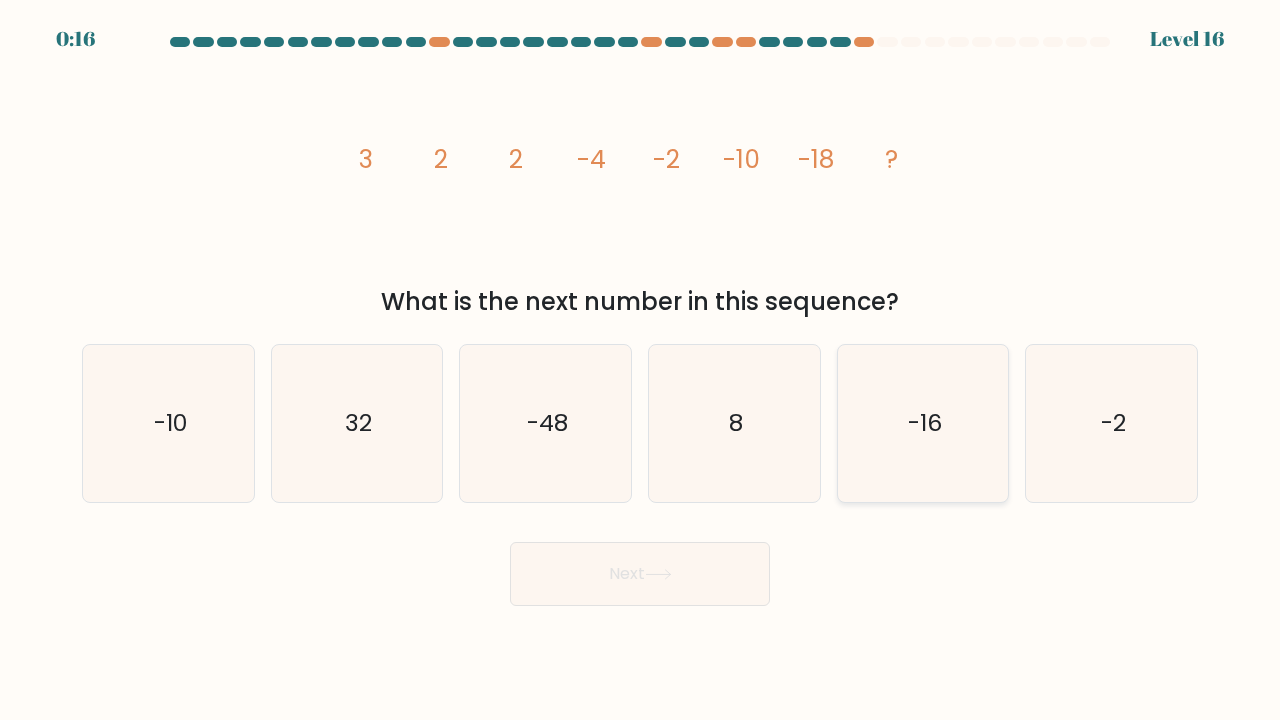 click on "-16" 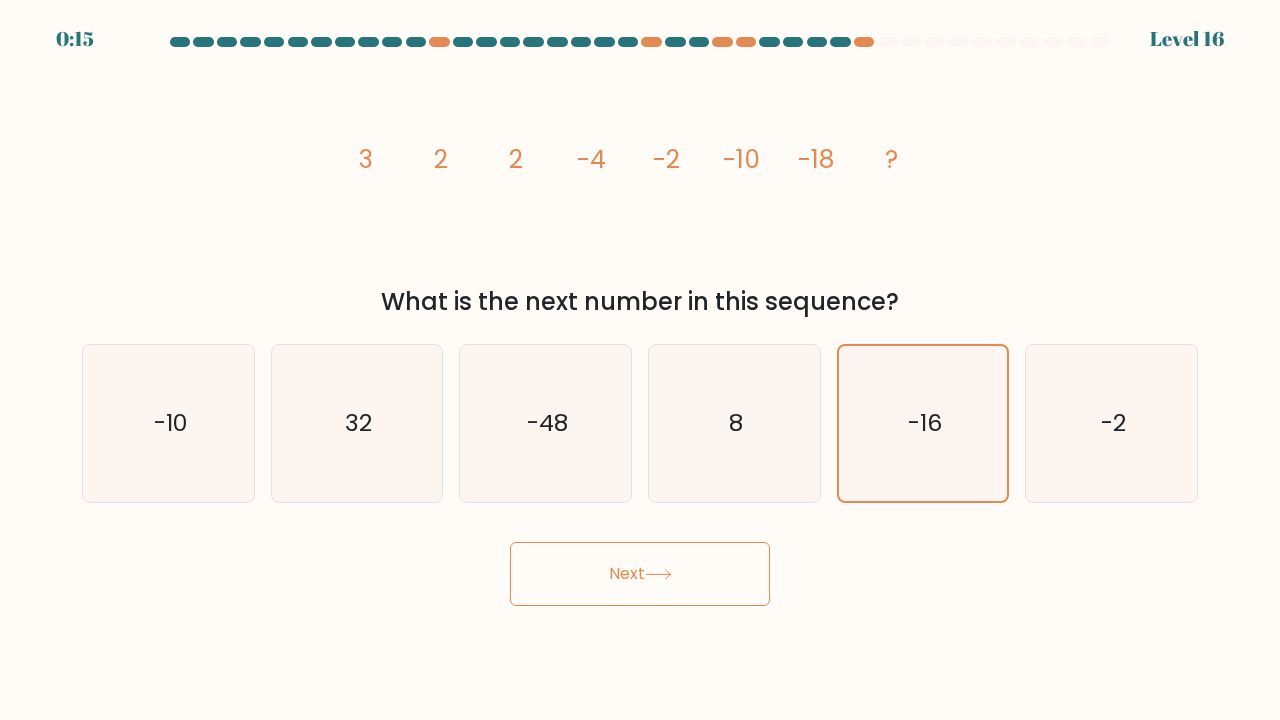 click on "Next" at bounding box center (640, 574) 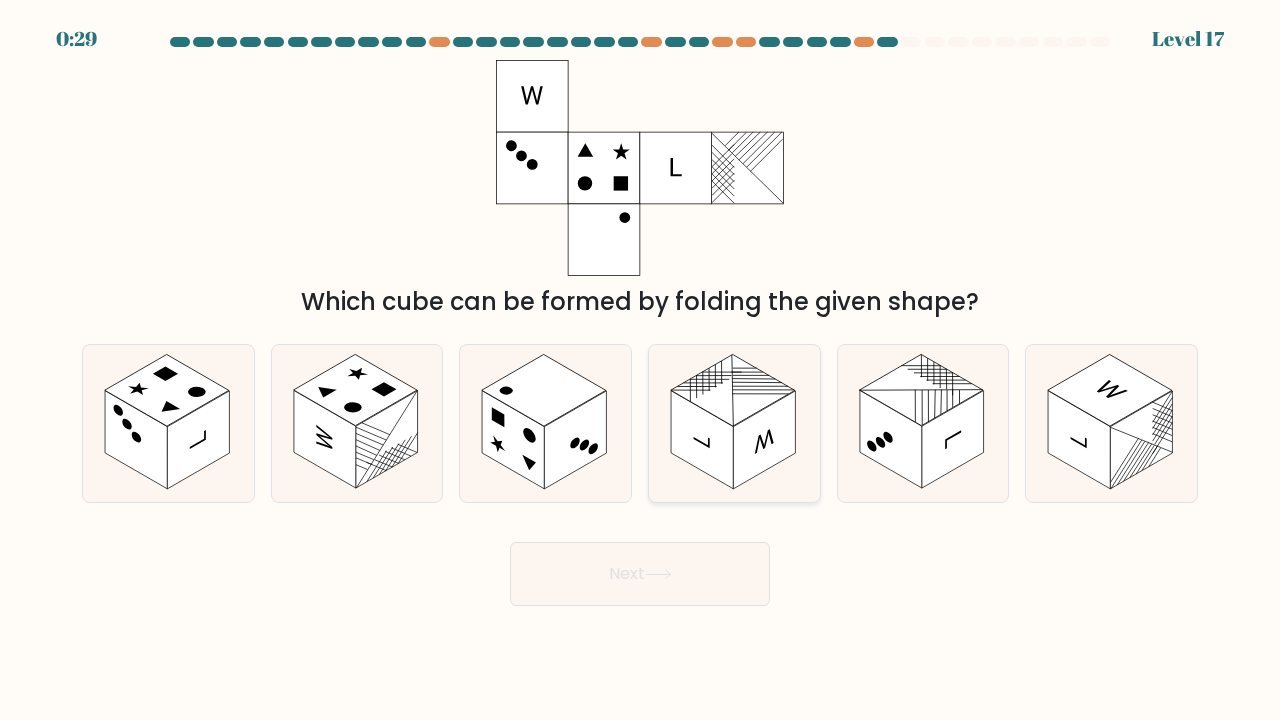 click 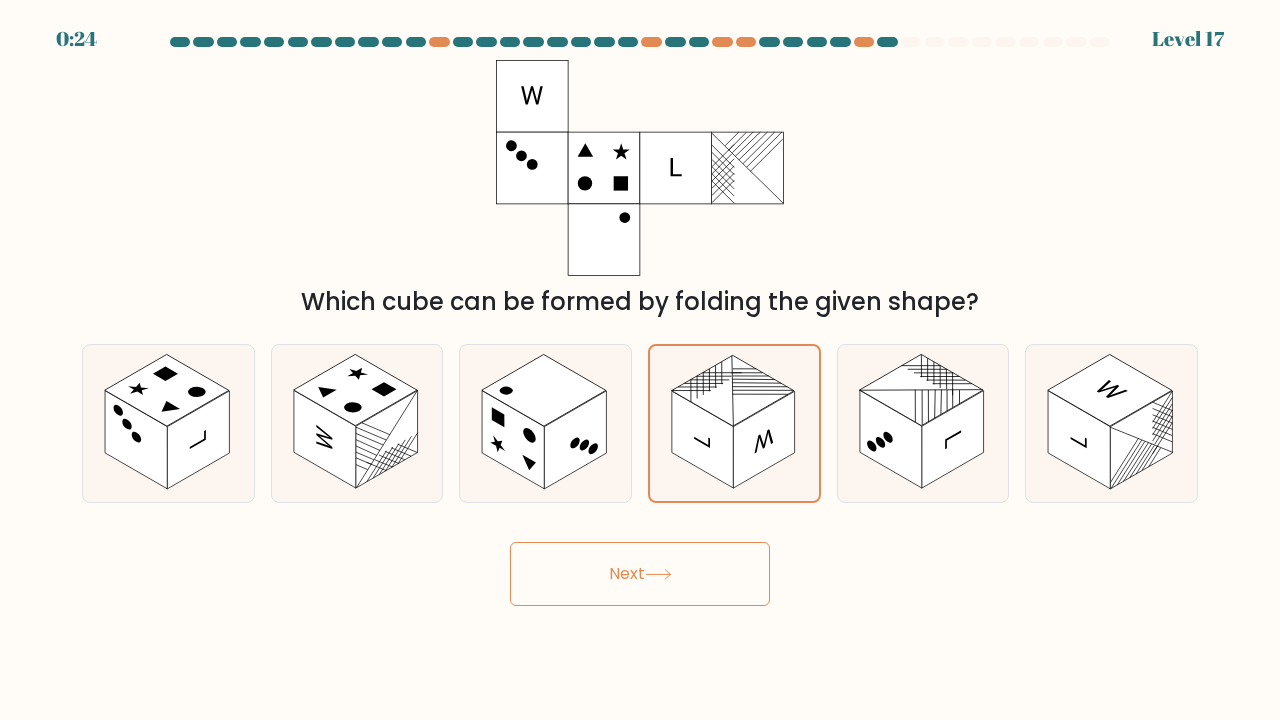click on "Next" at bounding box center (640, 574) 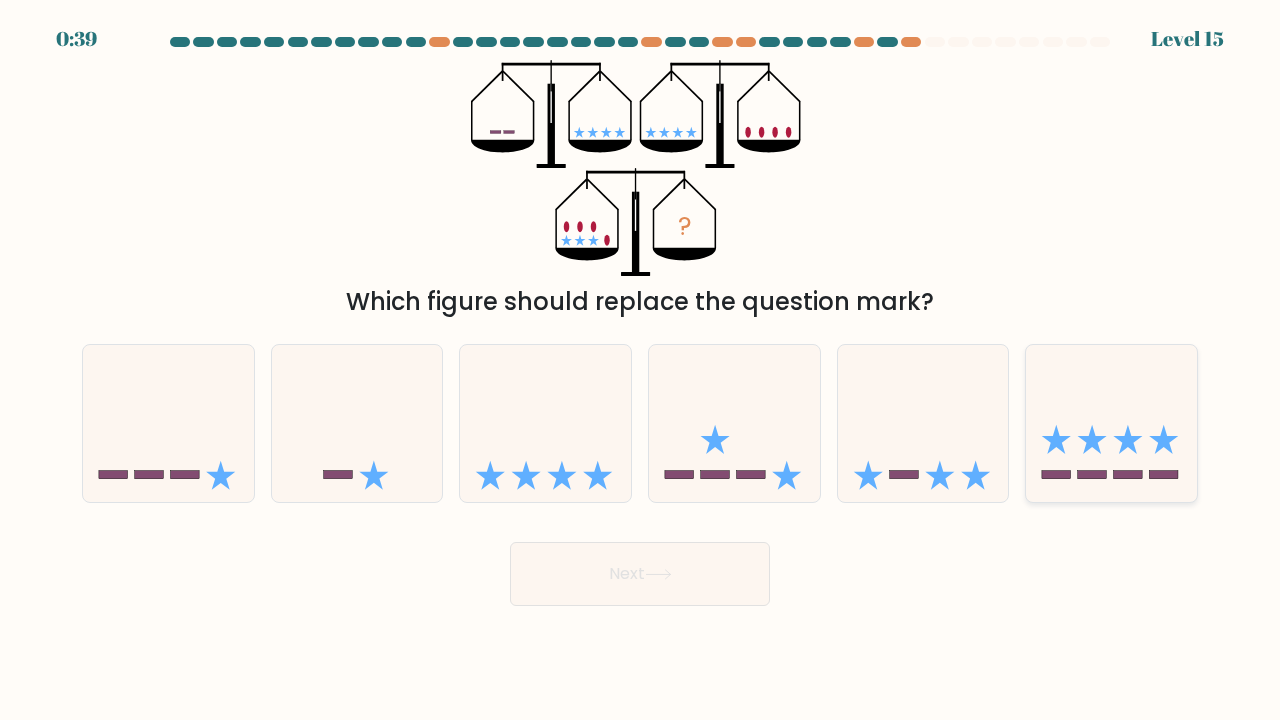 click 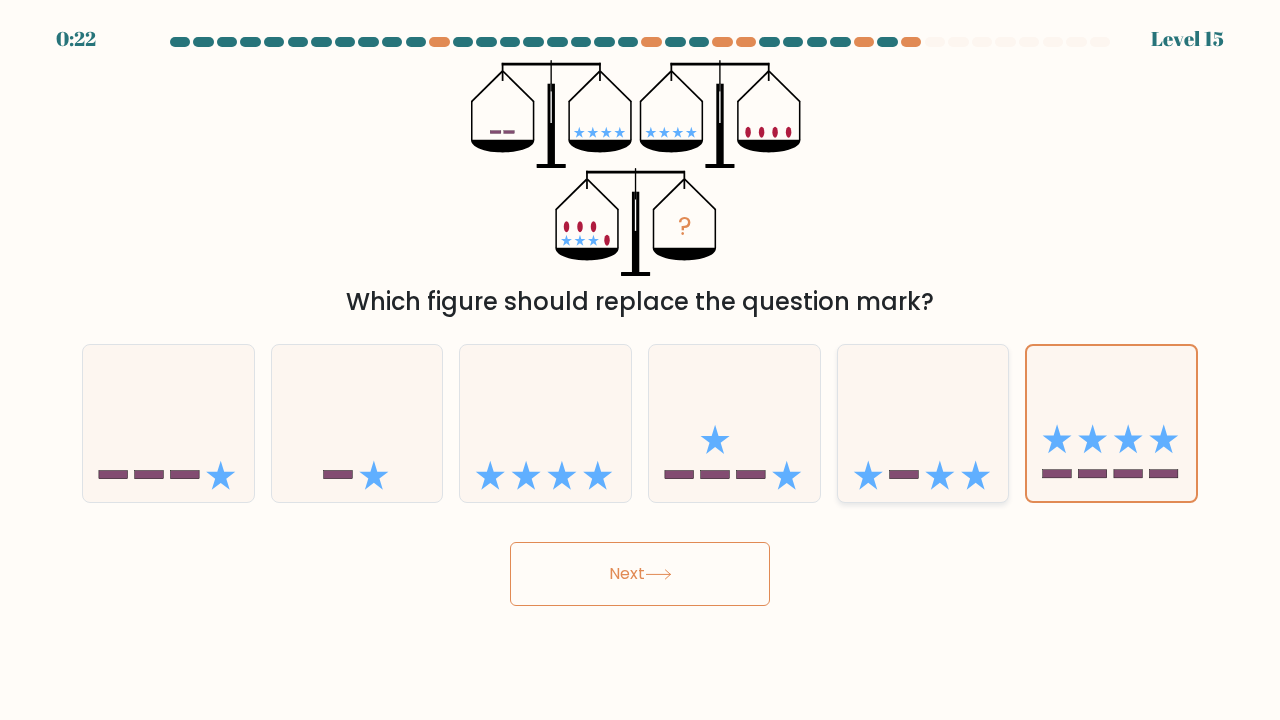click 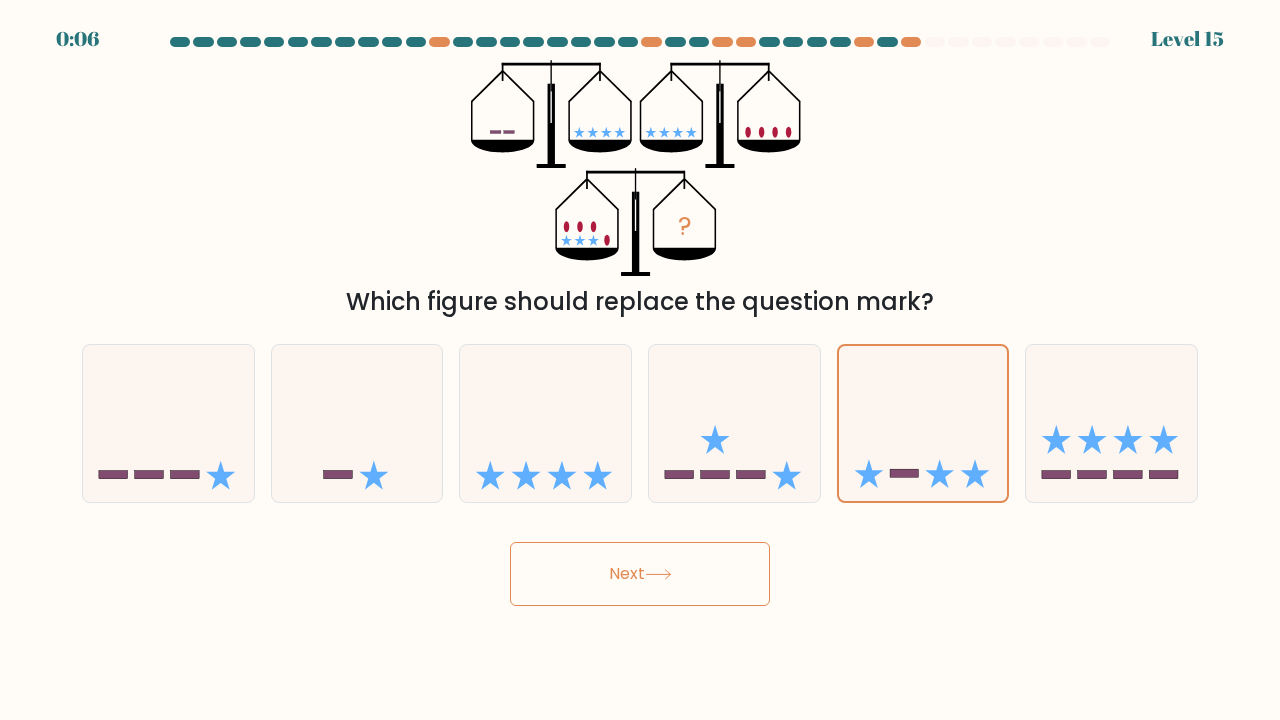 click on "Next" at bounding box center (640, 574) 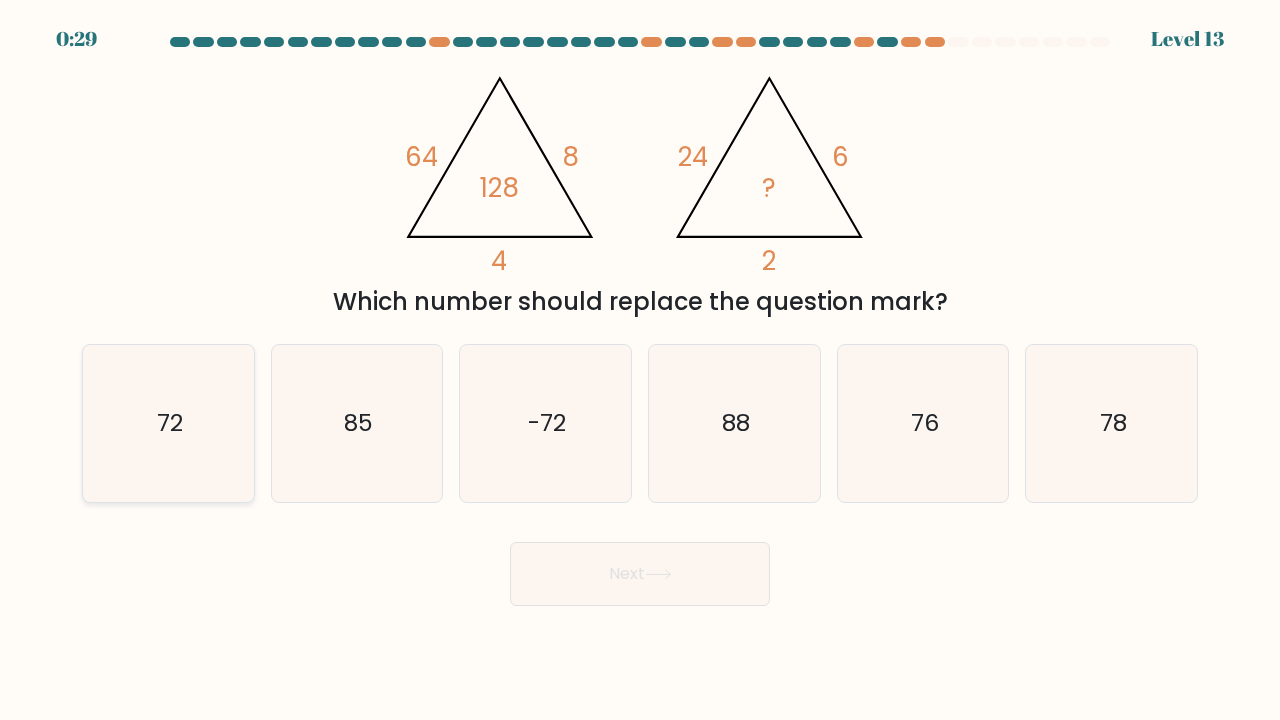 click on "72" 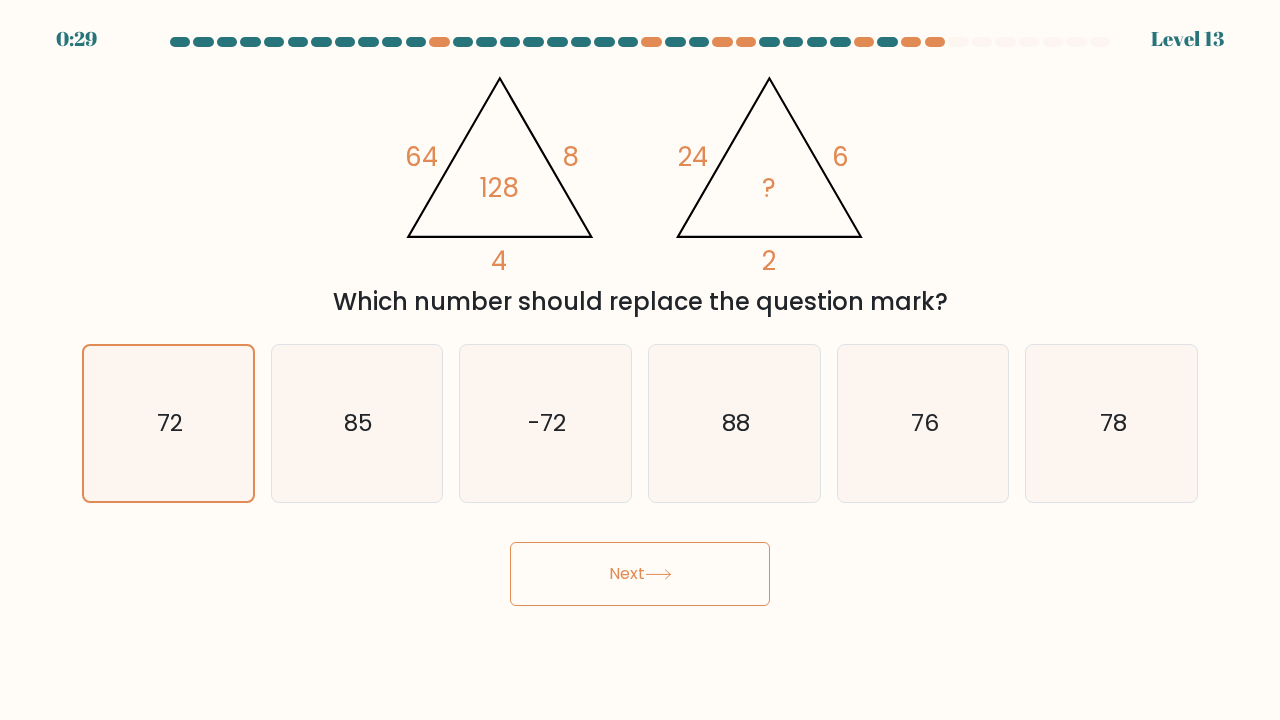 click on "Next" at bounding box center (640, 574) 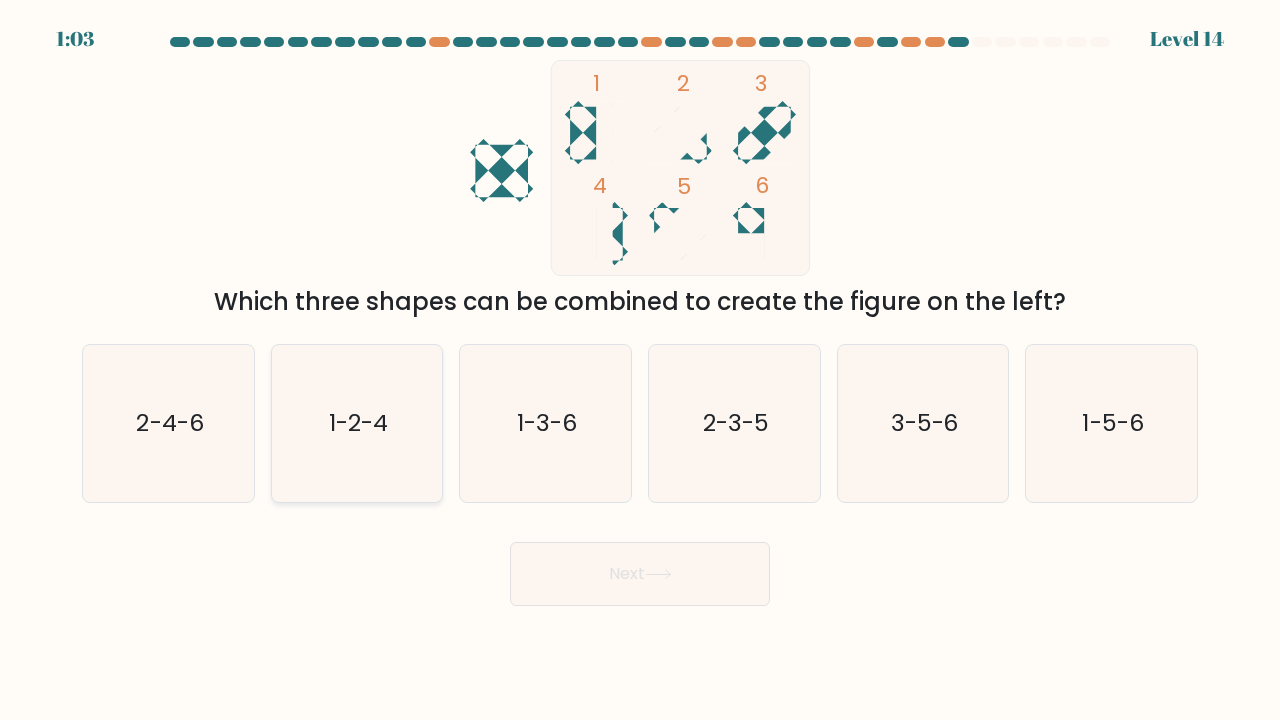 click on "1-2-4" 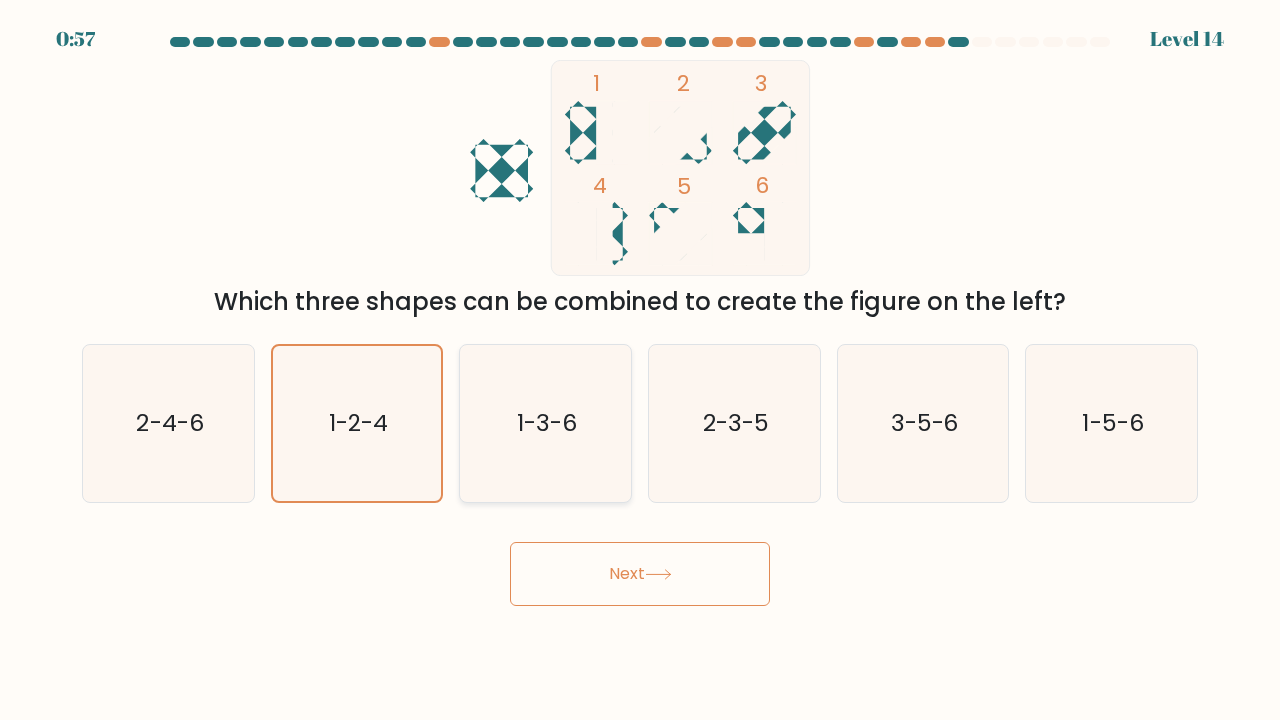 click on "1-3-6" 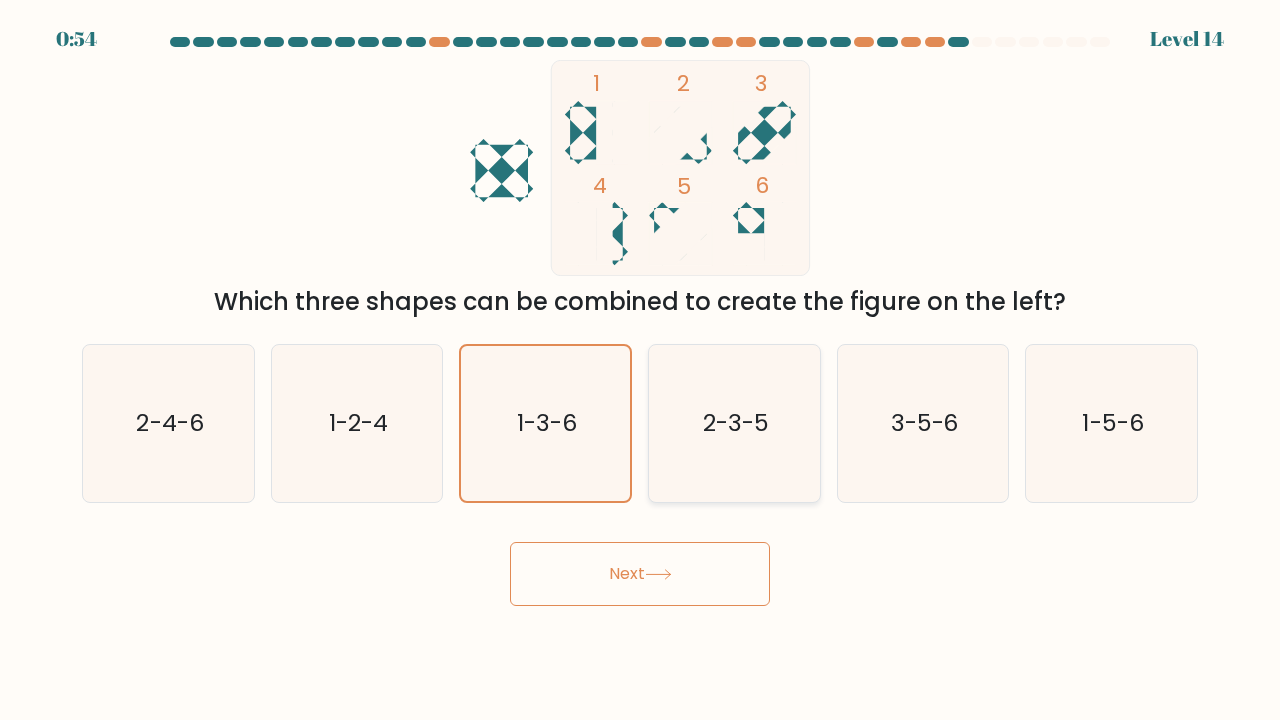 click on "2-3-5" 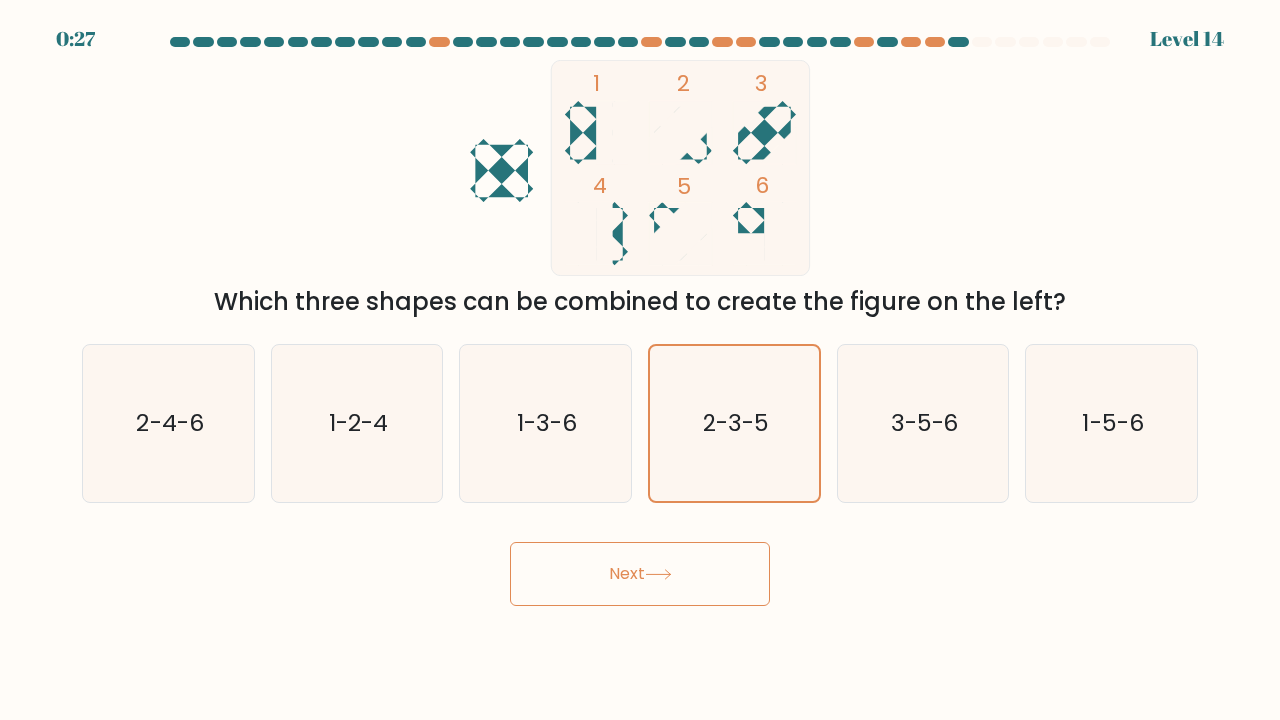 click on "Next" at bounding box center [640, 574] 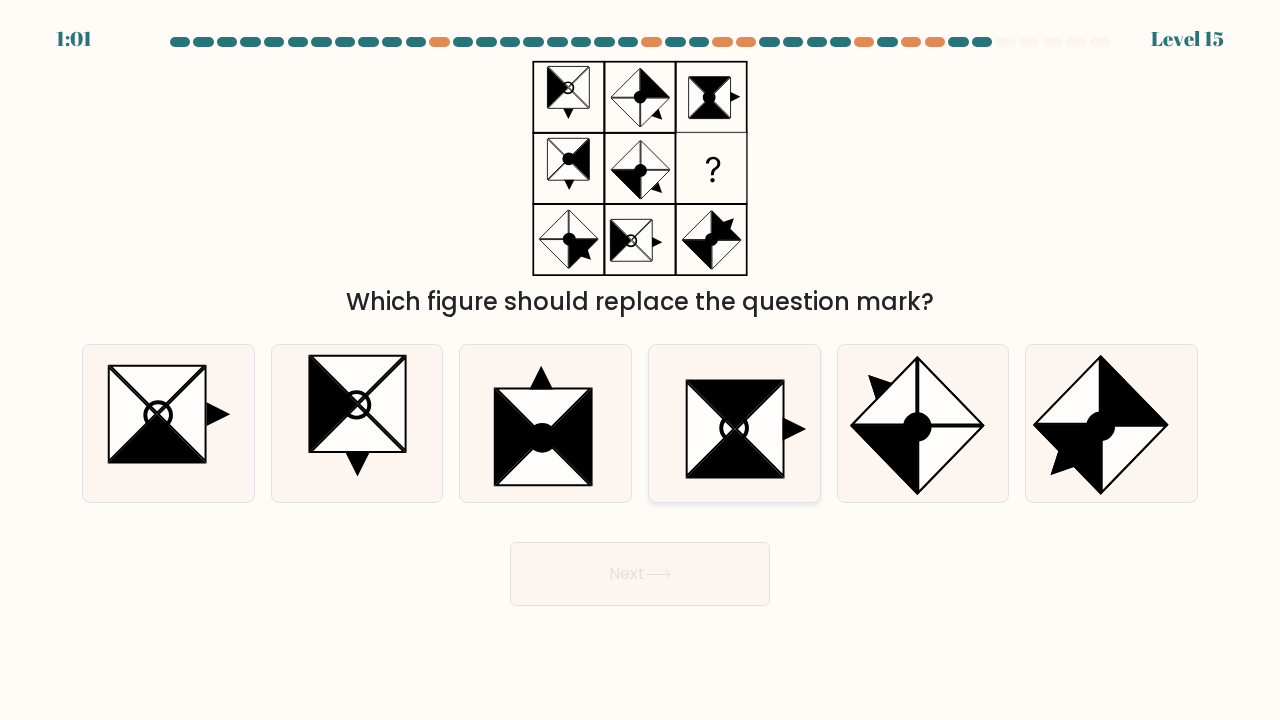 click 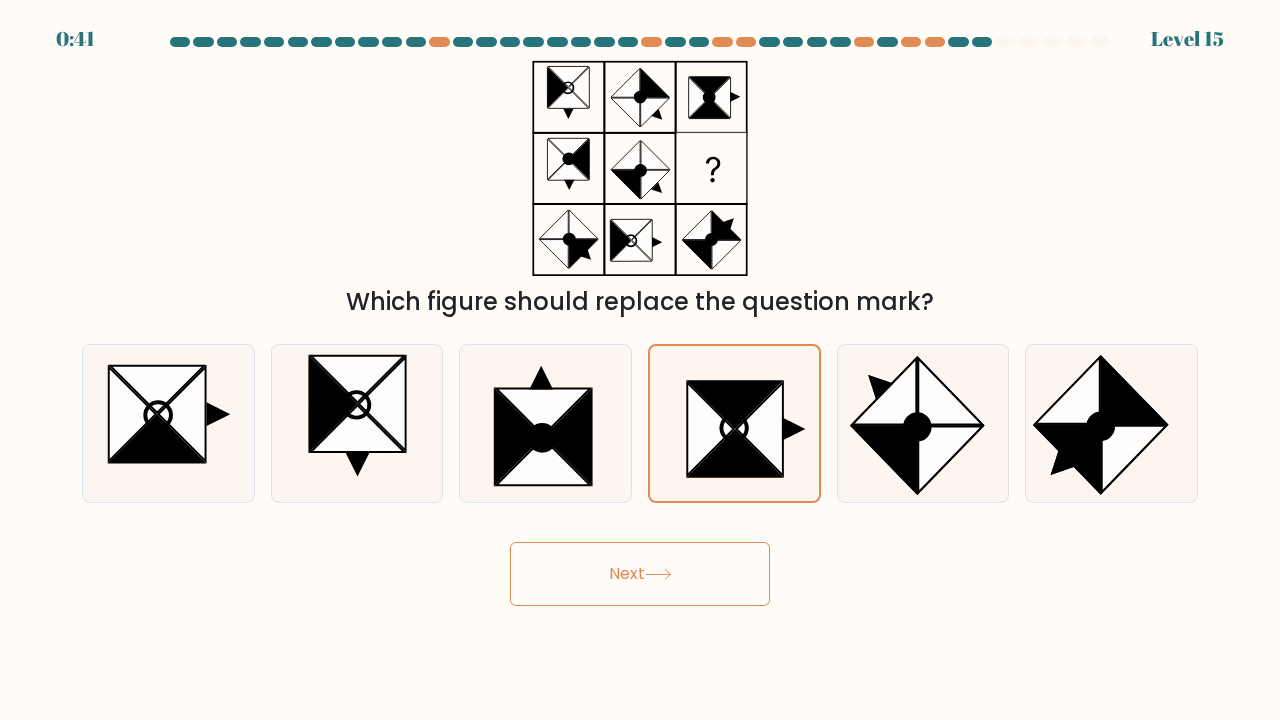 click on "Next" at bounding box center (640, 574) 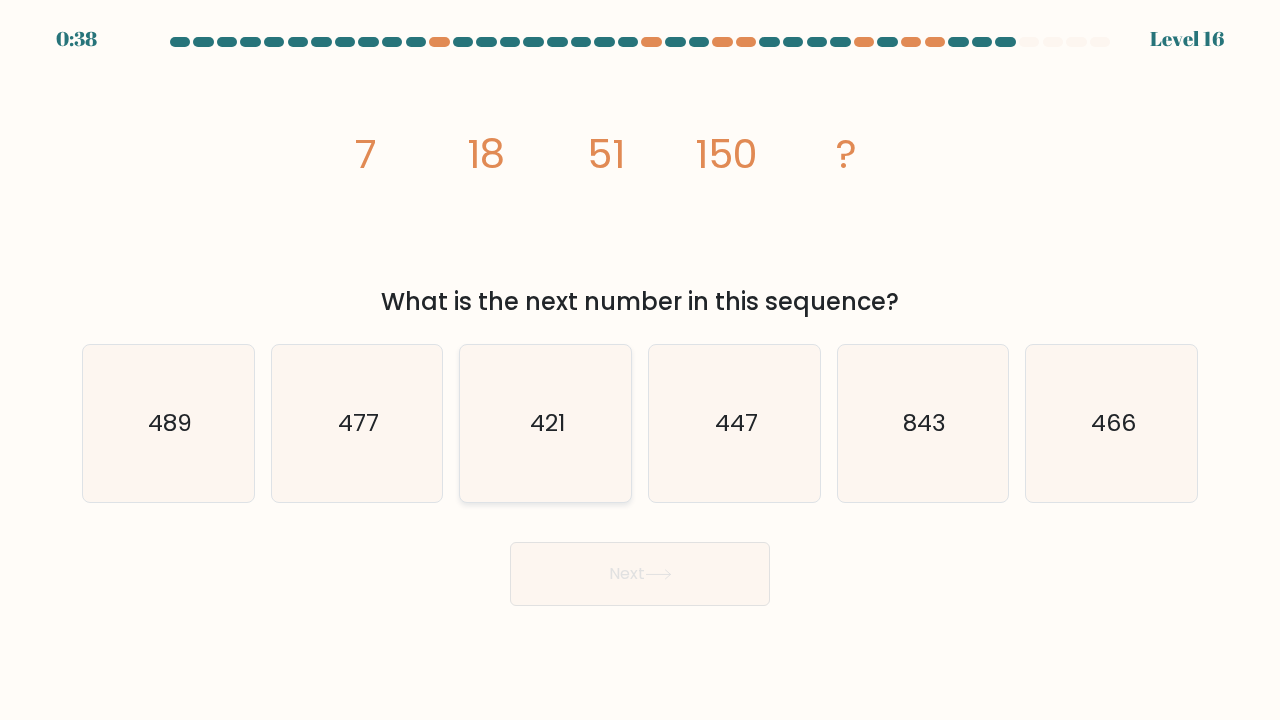 click on "421" 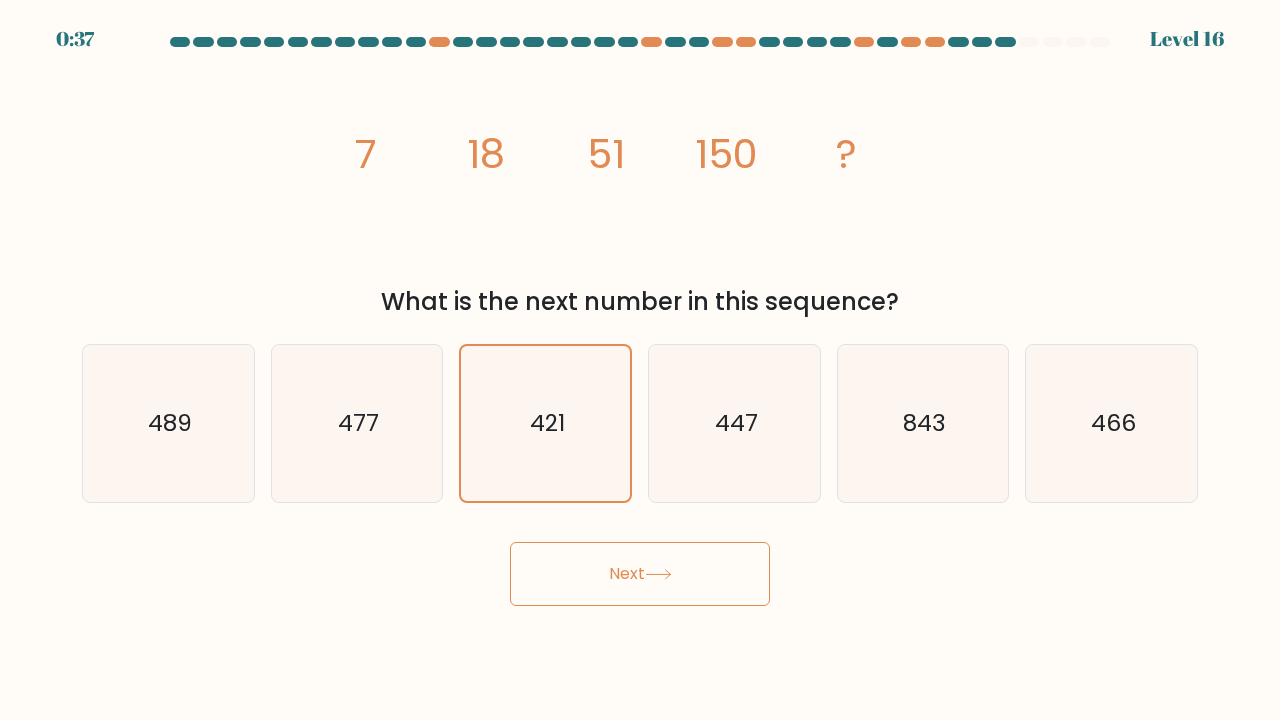click on "Next" at bounding box center (640, 574) 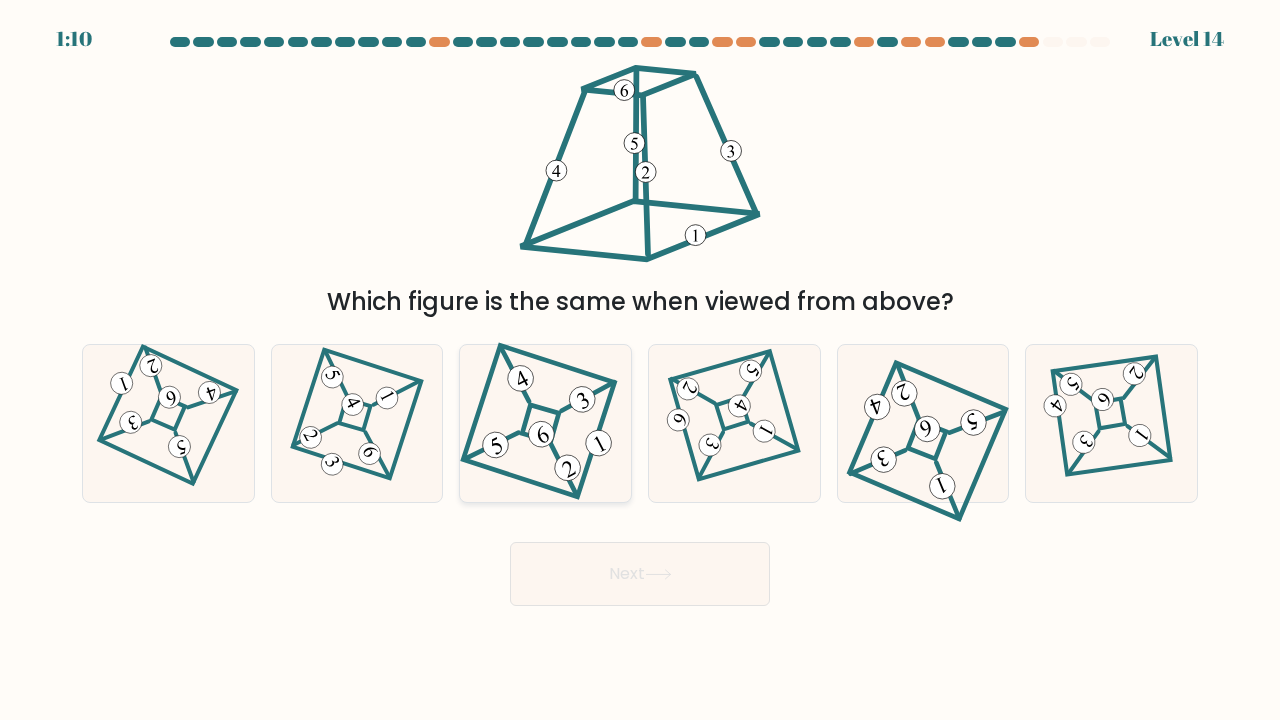 click 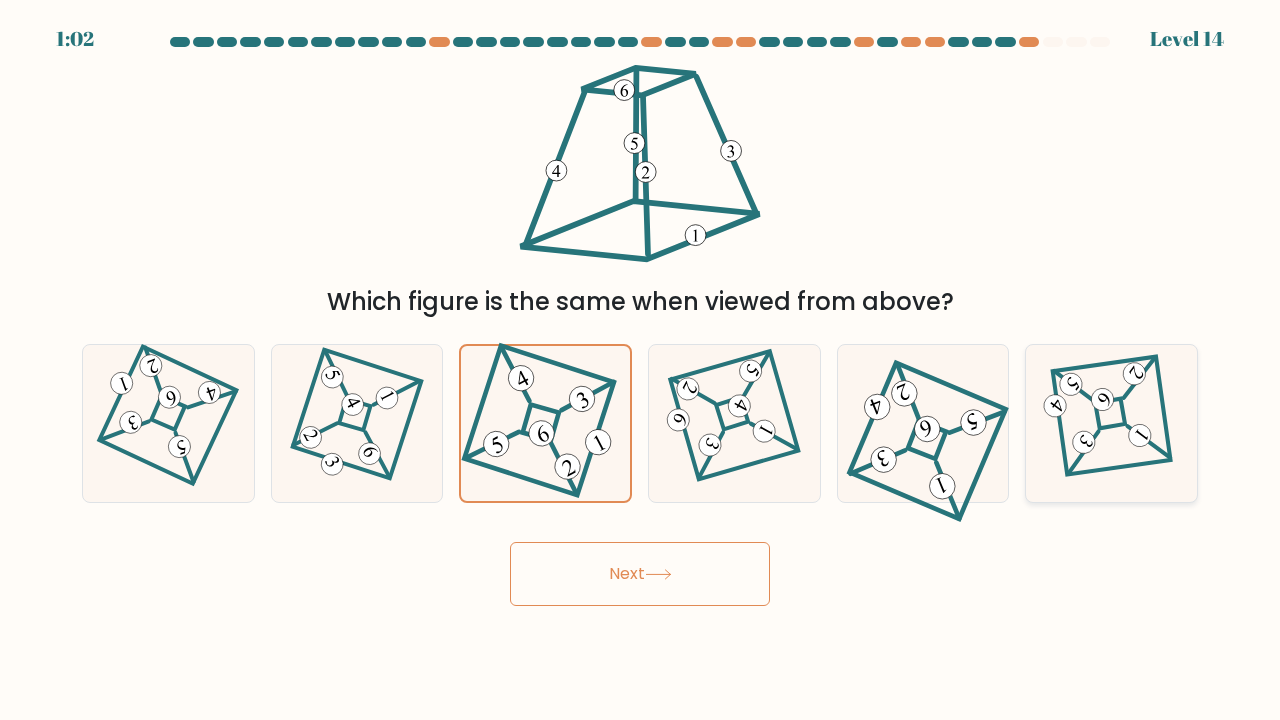click 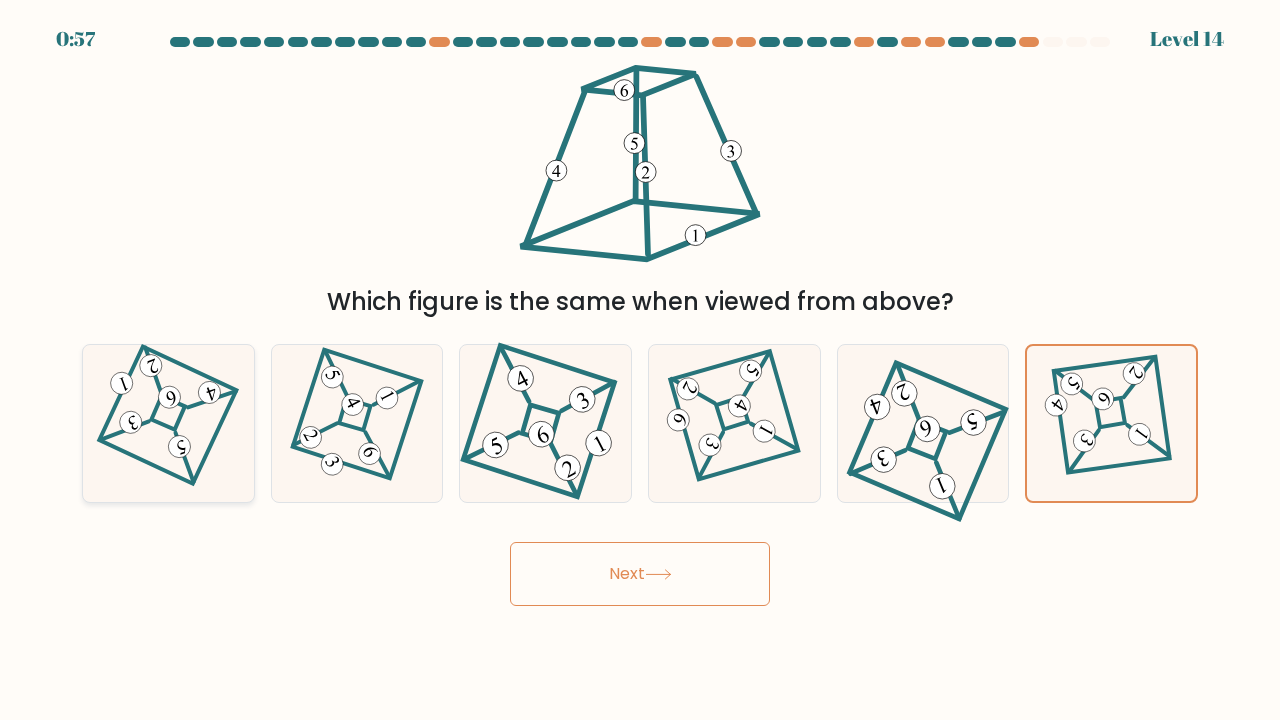 click 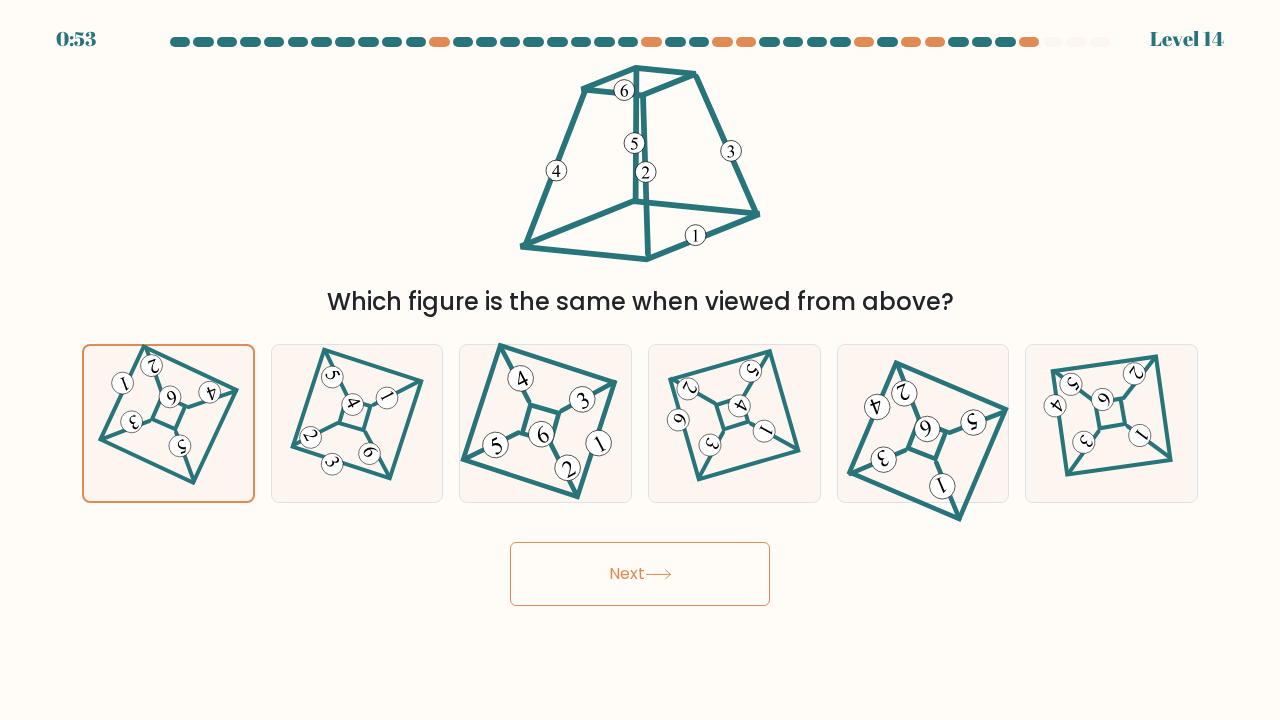 click on "Next" at bounding box center (640, 574) 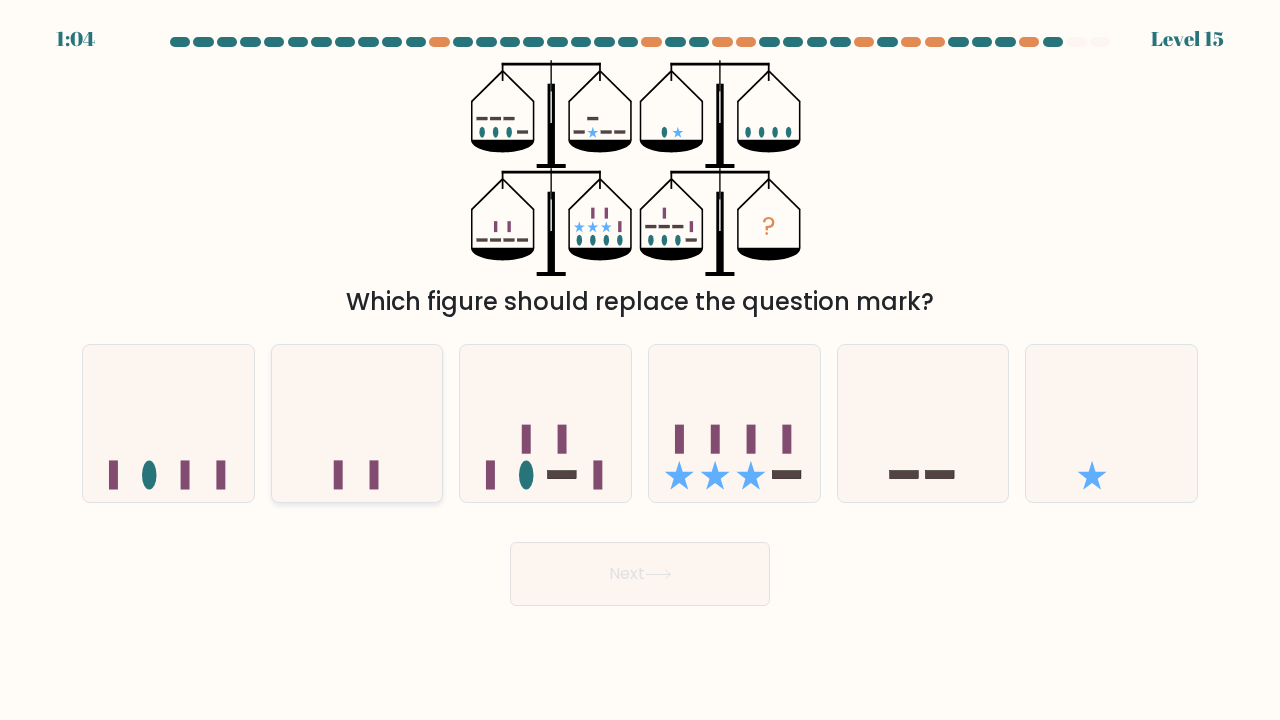 click 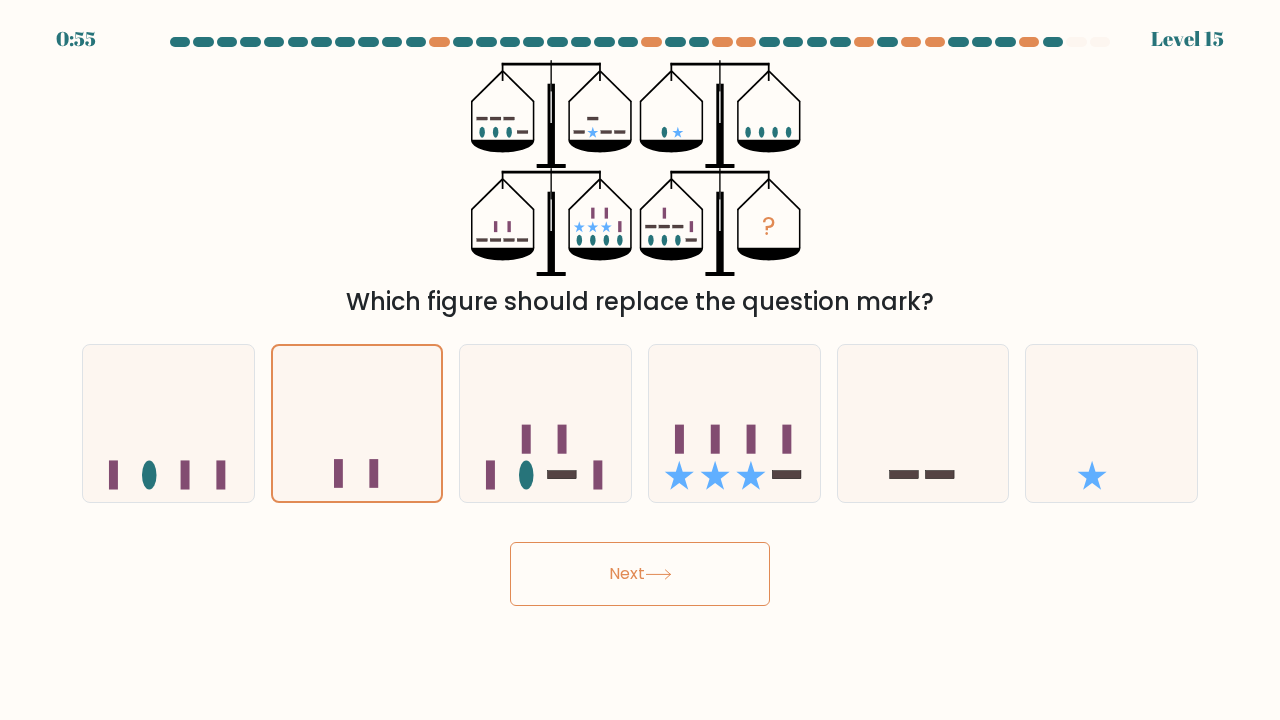 click on "Next" at bounding box center (640, 574) 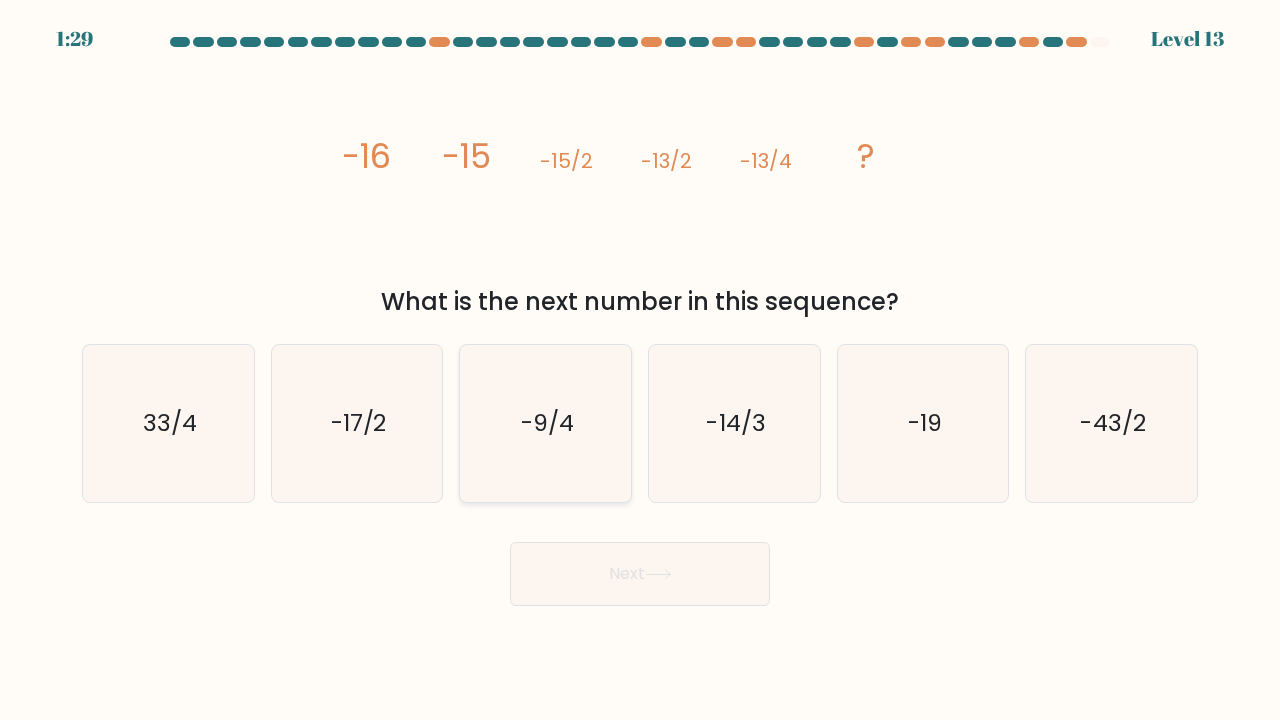 click on "-9/4" 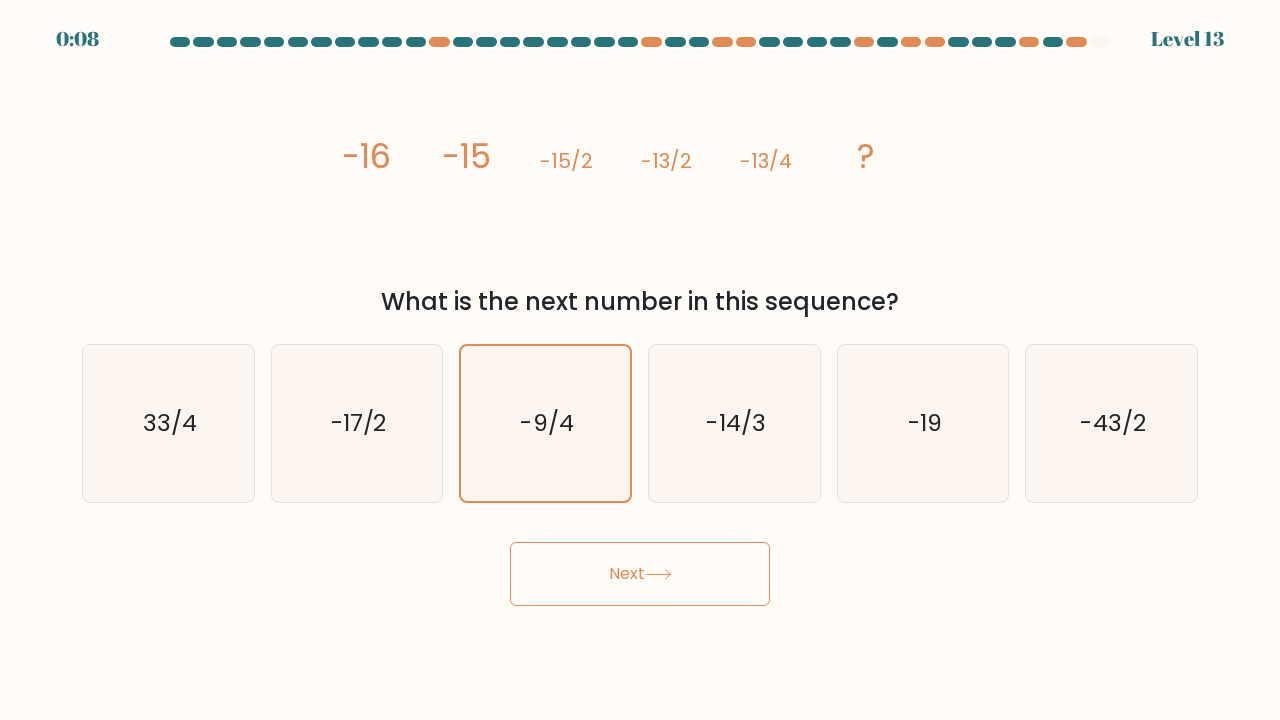 click on "Next" at bounding box center (640, 574) 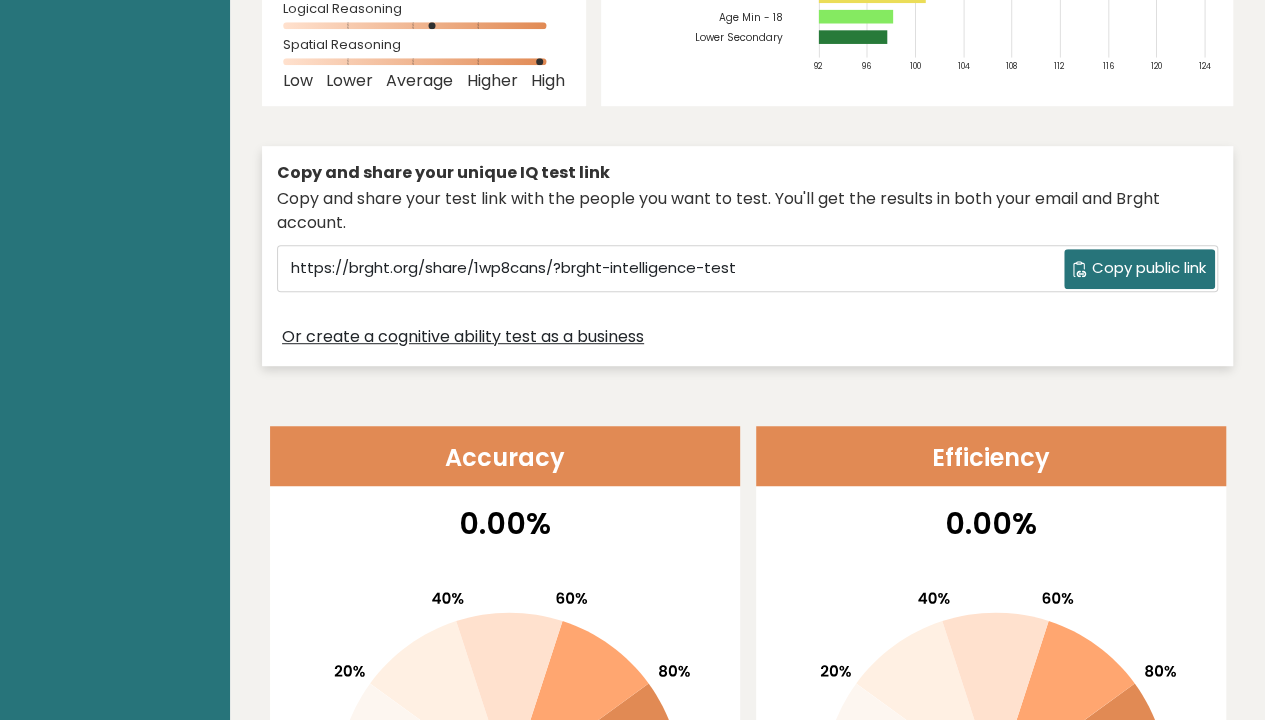 scroll, scrollTop: 0, scrollLeft: 0, axis: both 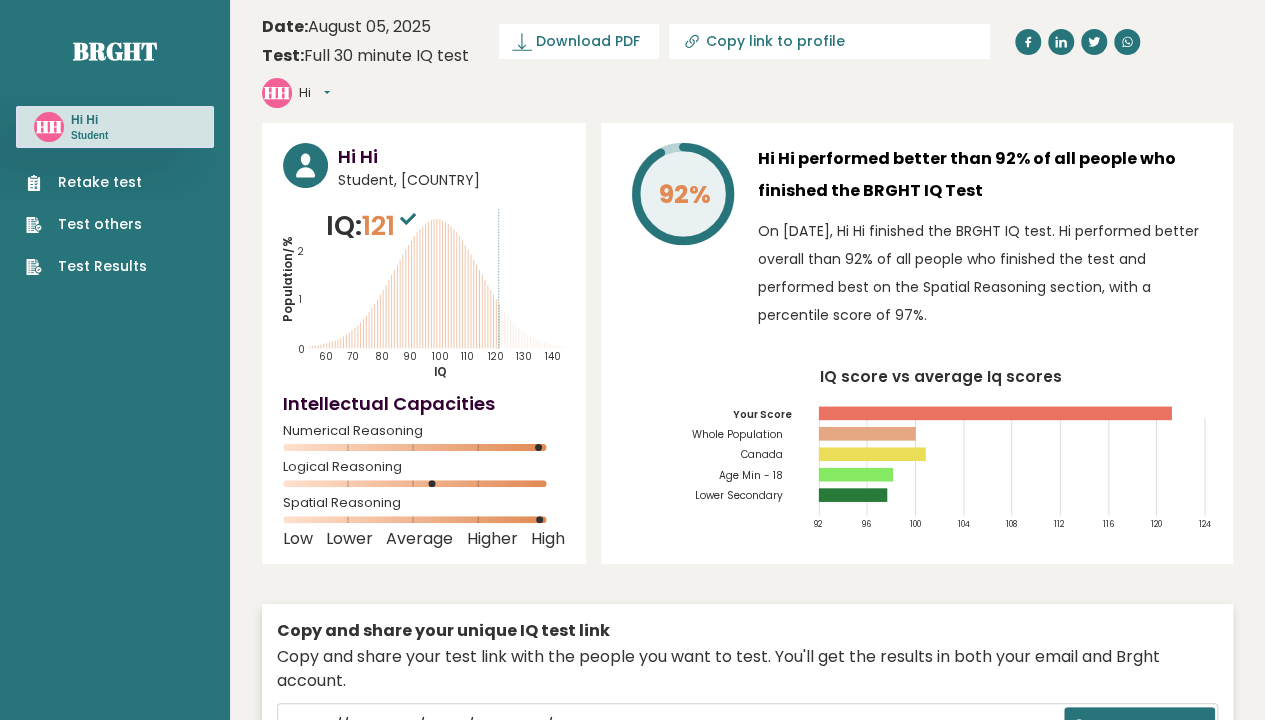 click 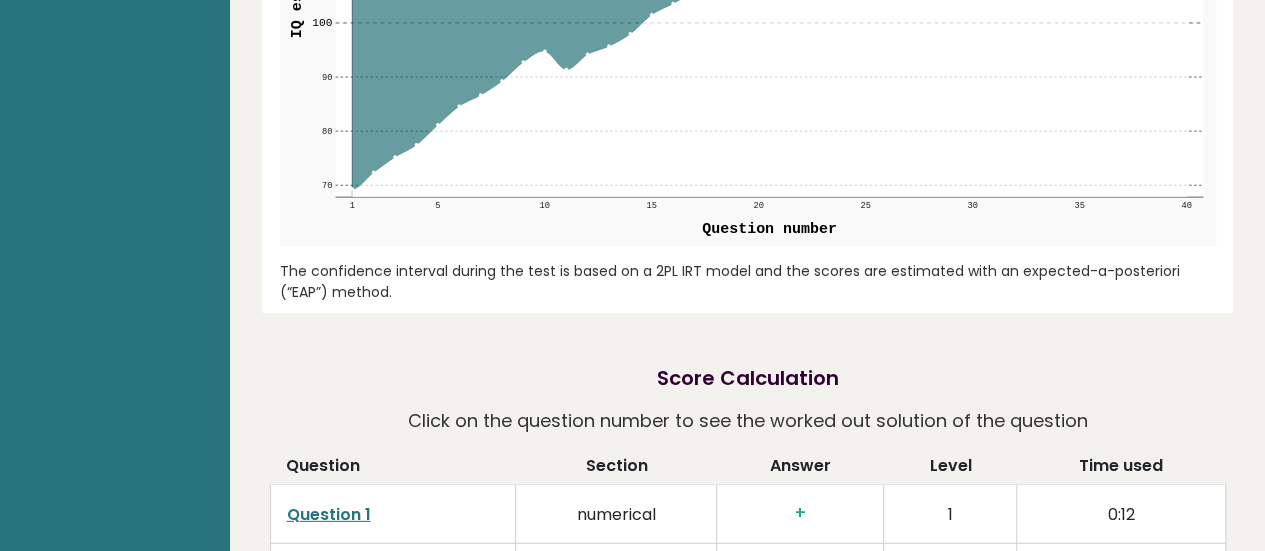 scroll, scrollTop: 2710, scrollLeft: 0, axis: vertical 